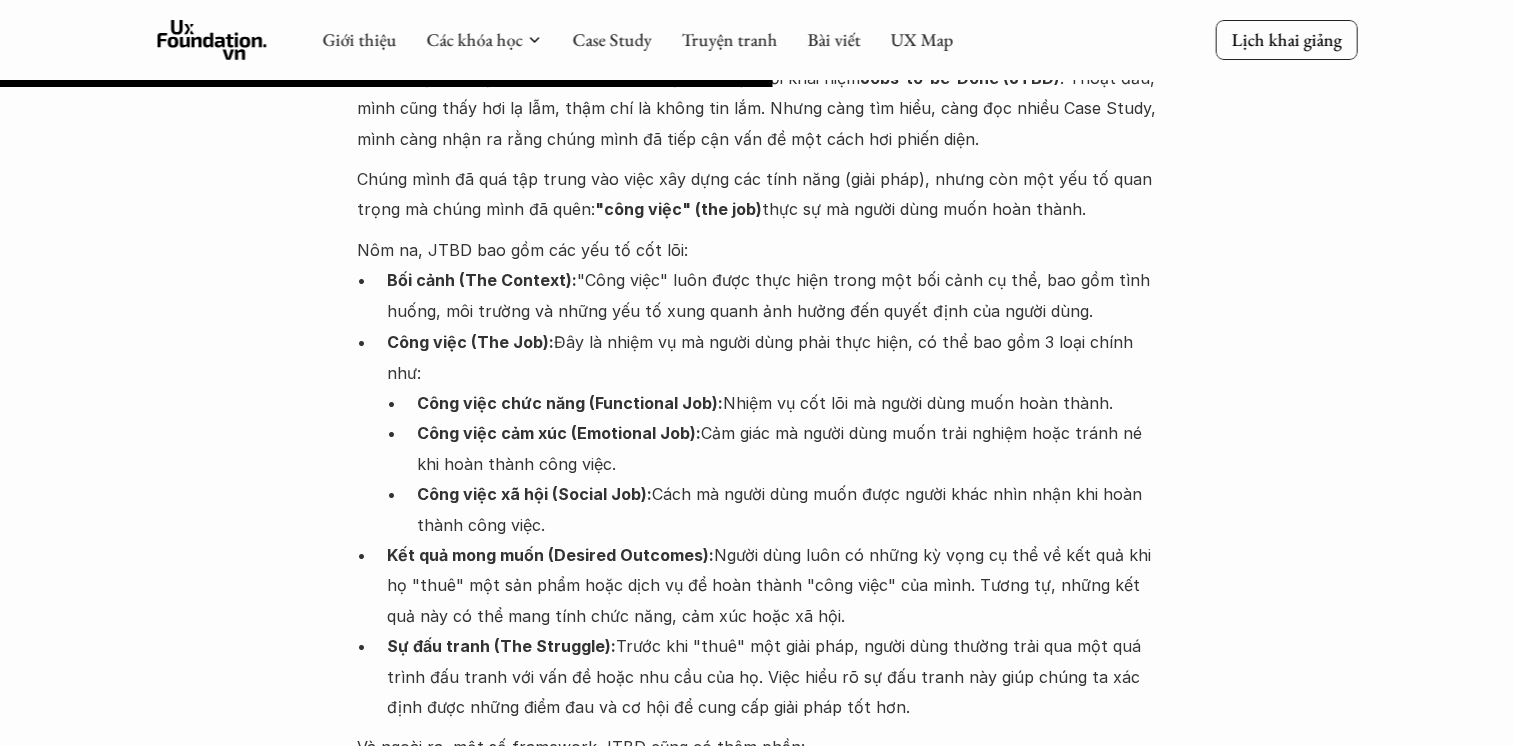 scroll, scrollTop: 3400, scrollLeft: 0, axis: vertical 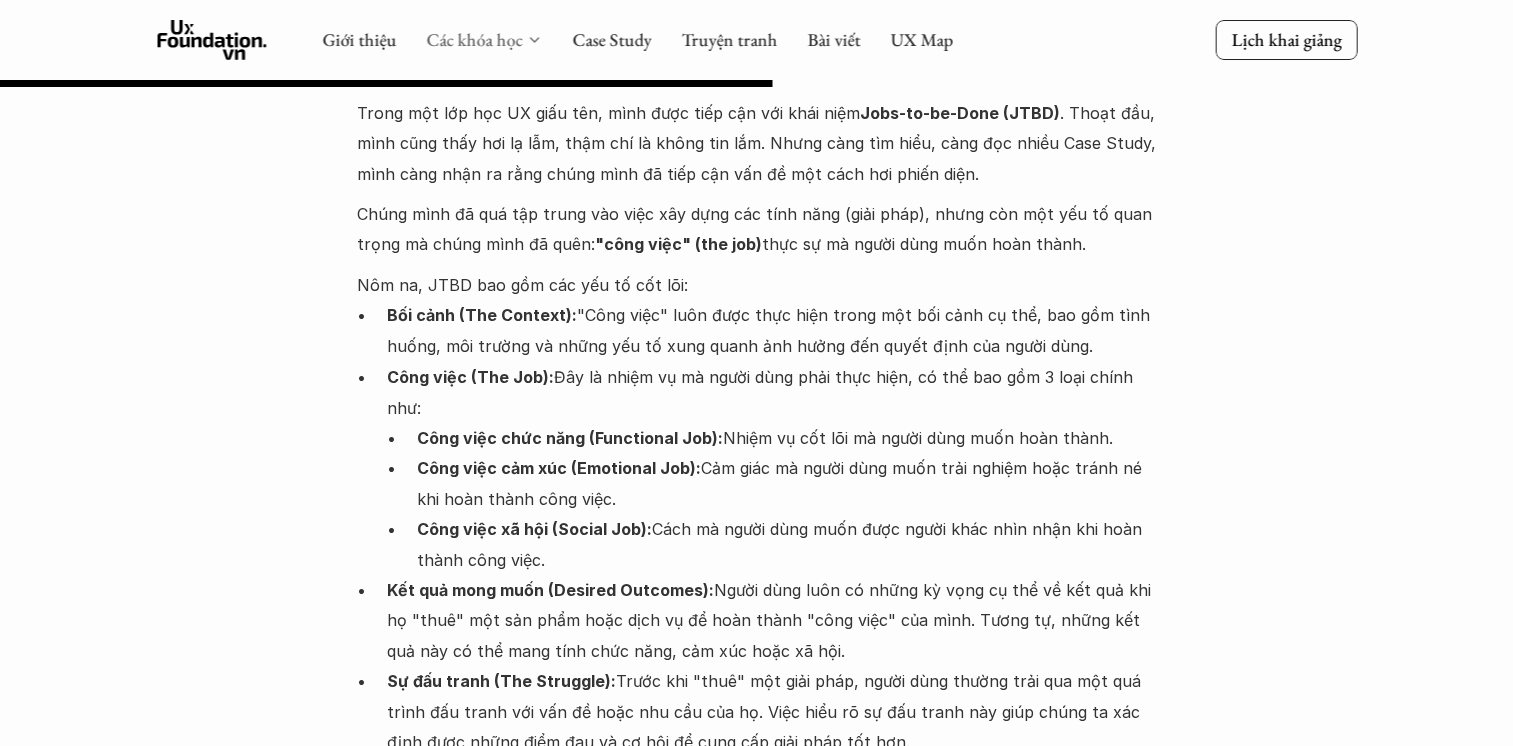 click on "Các khóa học" at bounding box center (474, 39) 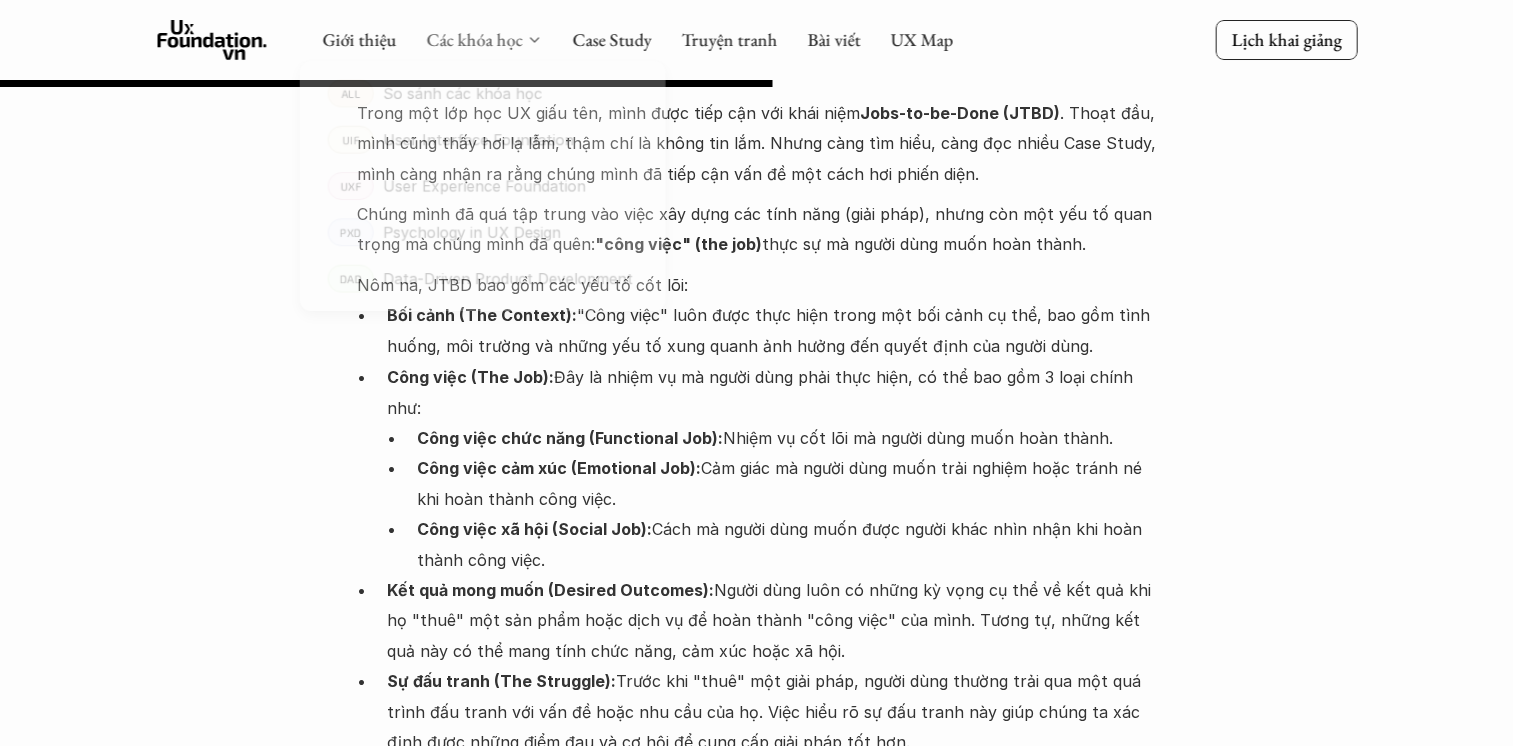click on "Các khóa học" at bounding box center [474, 39] 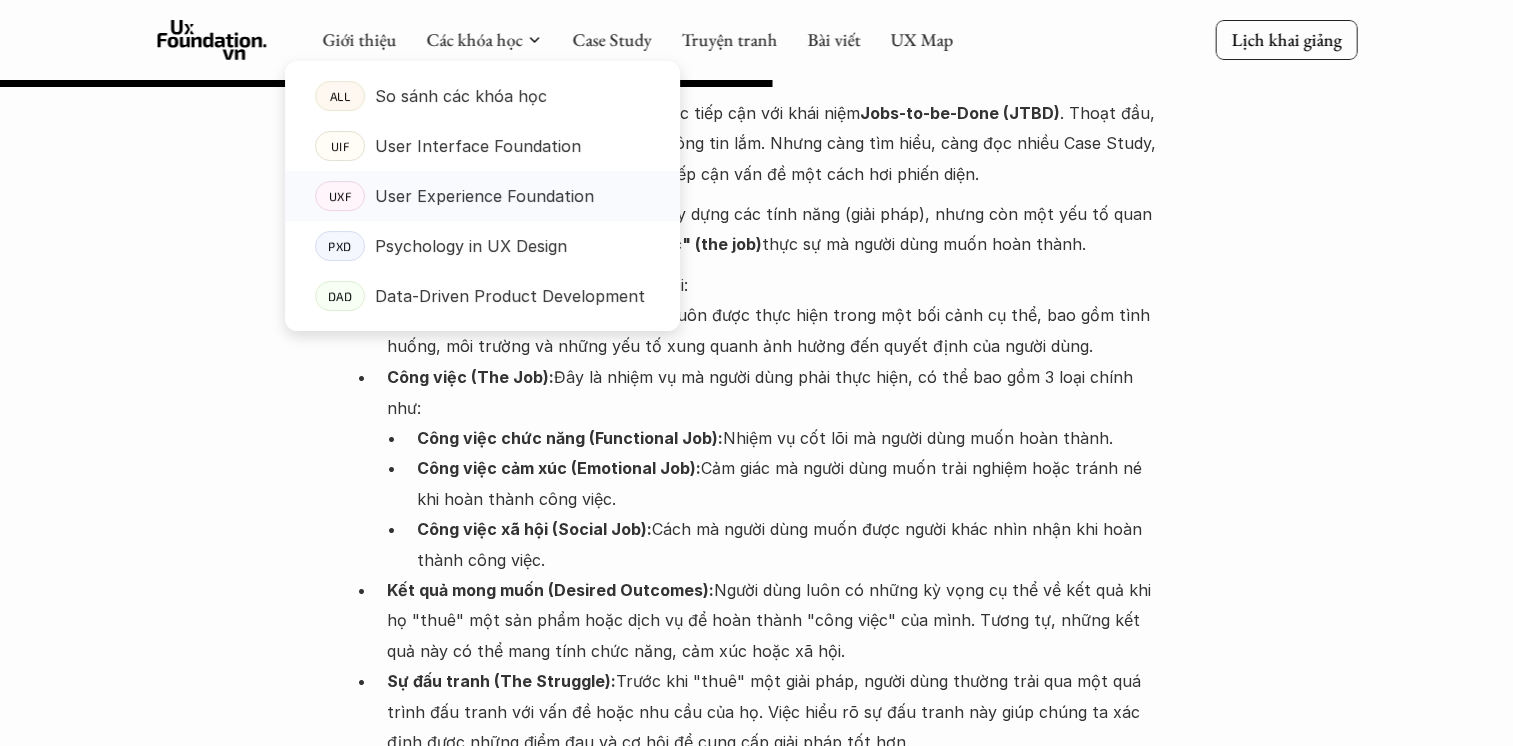 click on "User Experience Foundation" at bounding box center (484, 196) 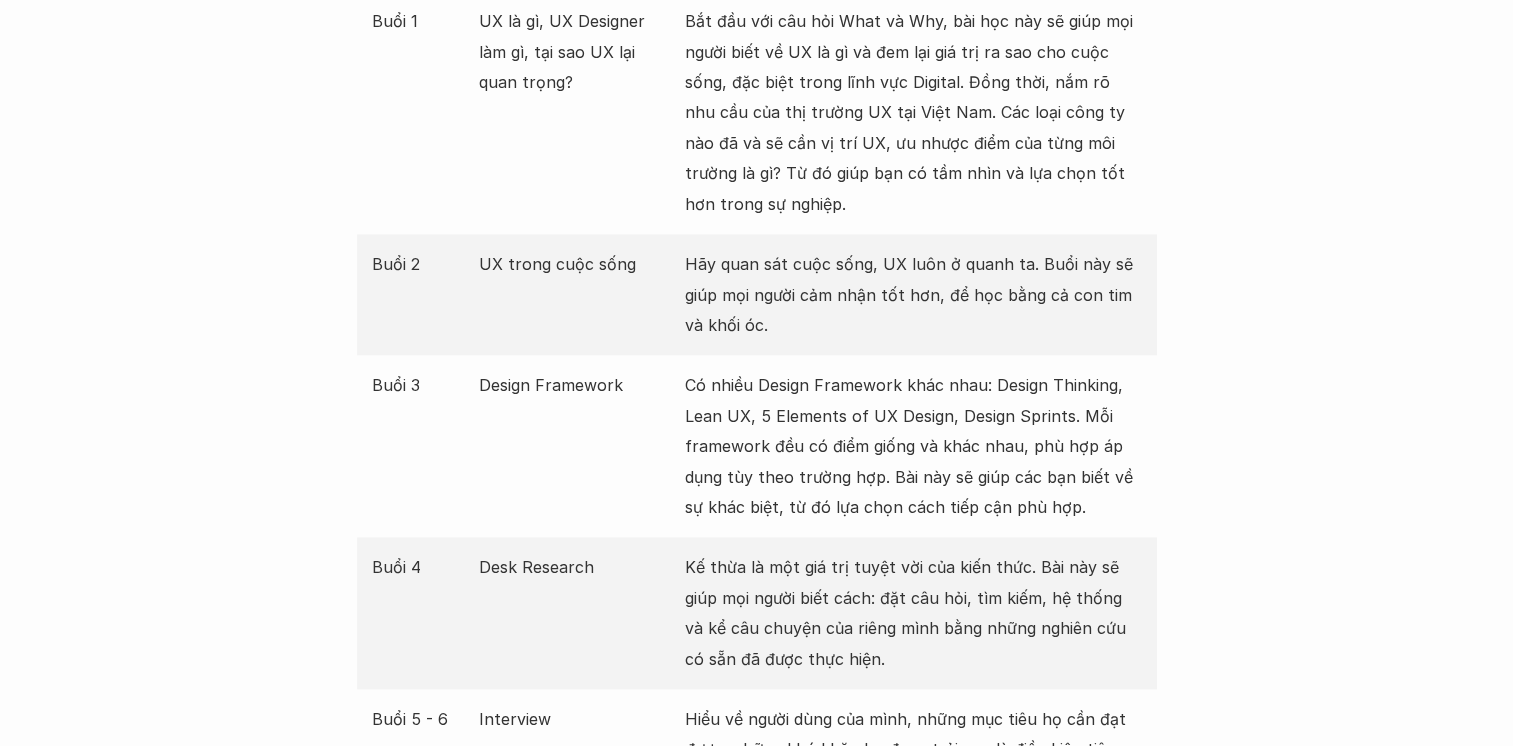 scroll, scrollTop: 2500, scrollLeft: 0, axis: vertical 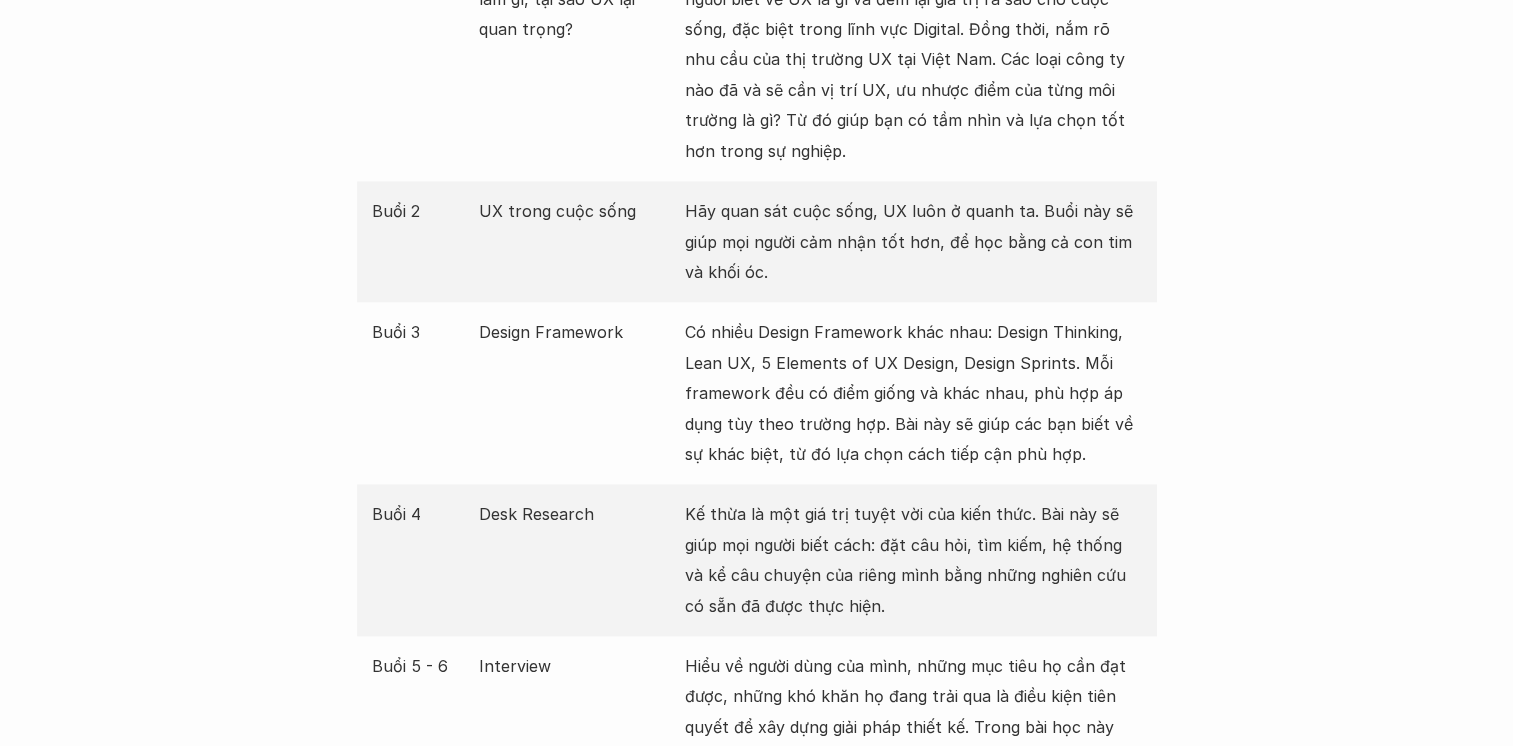 click on "Giới thiệu Các khóa học Case Study Truyện tranh Bài viết UX Map Lịch khai giảng Khóa học UX Foundation Nên xây dựng  tính năng gì, cho ai, giải quyết vấn đề gì? Lịch  khai giảng Các lớp sẽ đóng đăng ký khi đủ số lượng học viên, thường sẽ đóng trước lịch khai giảng 1-3 tháng Offline Khóa UXF Offline Tháng 08/2025 🗓️ Học từ 14/8 - 23/10 🕙 Tối thứ 5: 19h30 - 22h30 Chiều chủ nhật: 14h - 17h 🏋️ 14 buổi học 📍 Học Offline tại Hà Nội 💰 Học phí 8 triệu Đã đủ học viên Online Khóa UXF Online Tháng 10/2025 🗓️ Học từ 11/10 đến 24/12 🕙 Tối thứ 4: 19h30 - 22h30 Tối thứ 7: 19h30 - 22h30 🏋️ 14 buổi học 📍 Học Online qua Google Meet 💰 Học phí 8 triệu Đăng ký Online Khóa UXF Offline Tháng 11/2025 🗓️ Học từ 06/11 - 29/12 🕙 Tối thứ 5: 19h30 - 22h30 Chiều chủ nhật: 14h - 17h 🏋️ 14 buổi học 📍 💰 Đăng ký Chung" at bounding box center (756, 2641) 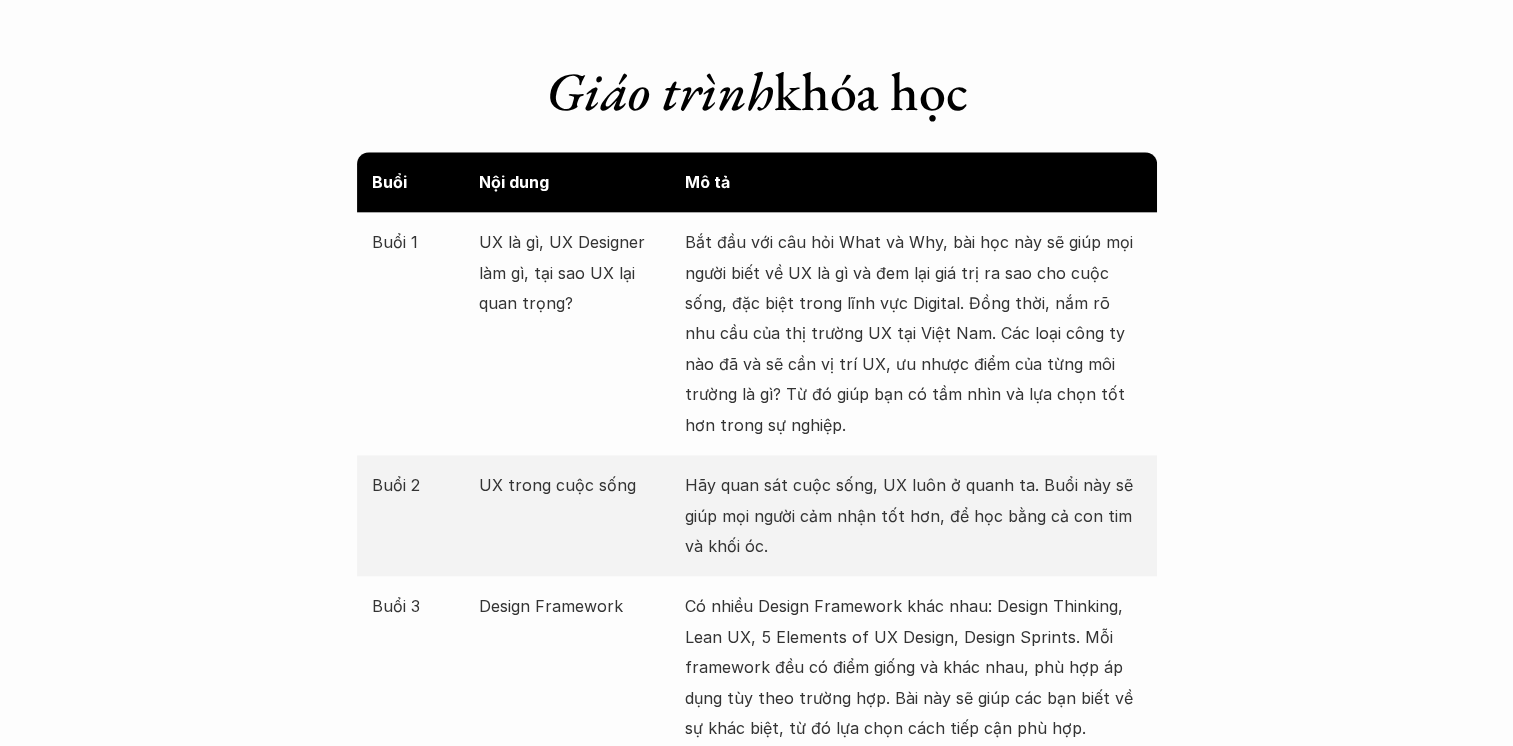 scroll, scrollTop: 1900, scrollLeft: 0, axis: vertical 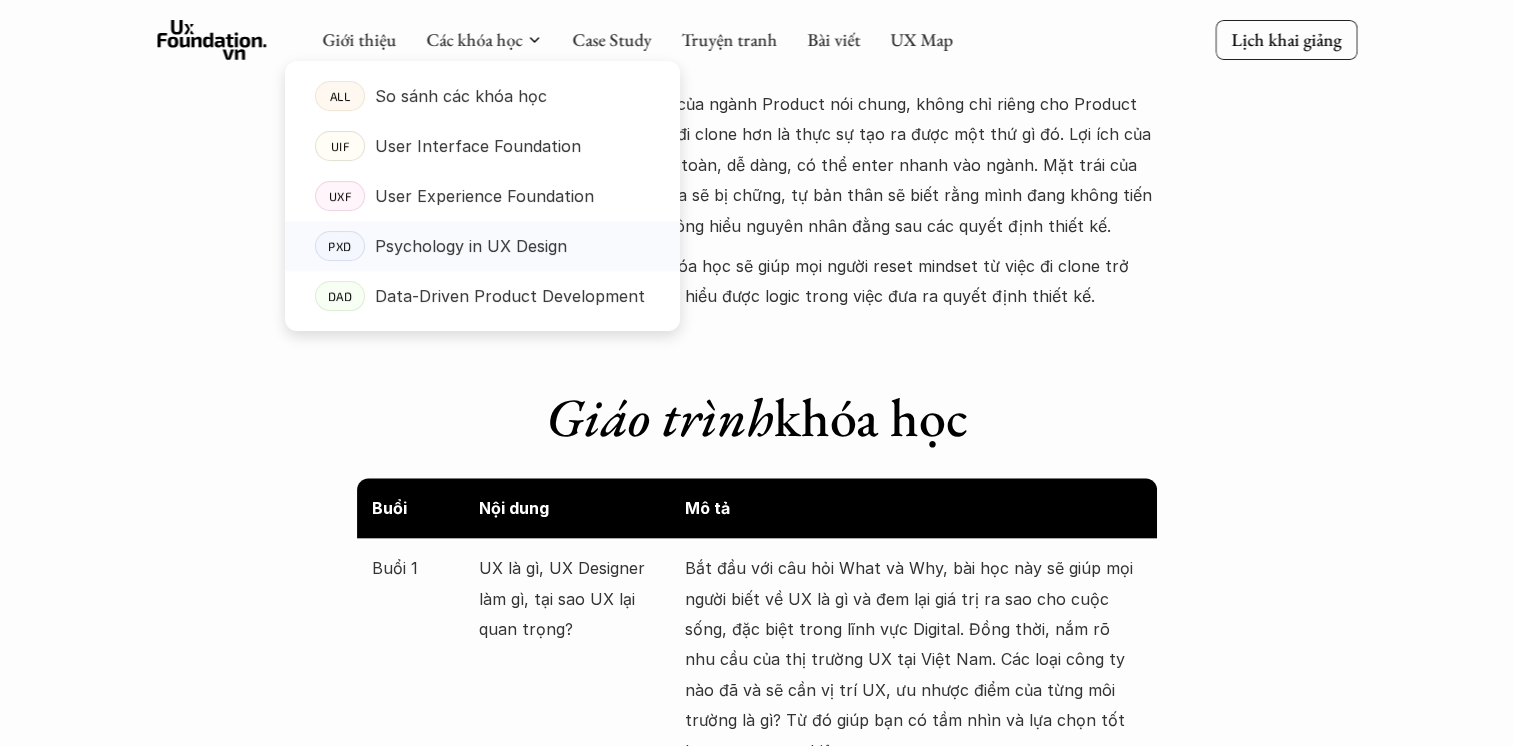 click on "Psychology in UX Design" at bounding box center [471, 246] 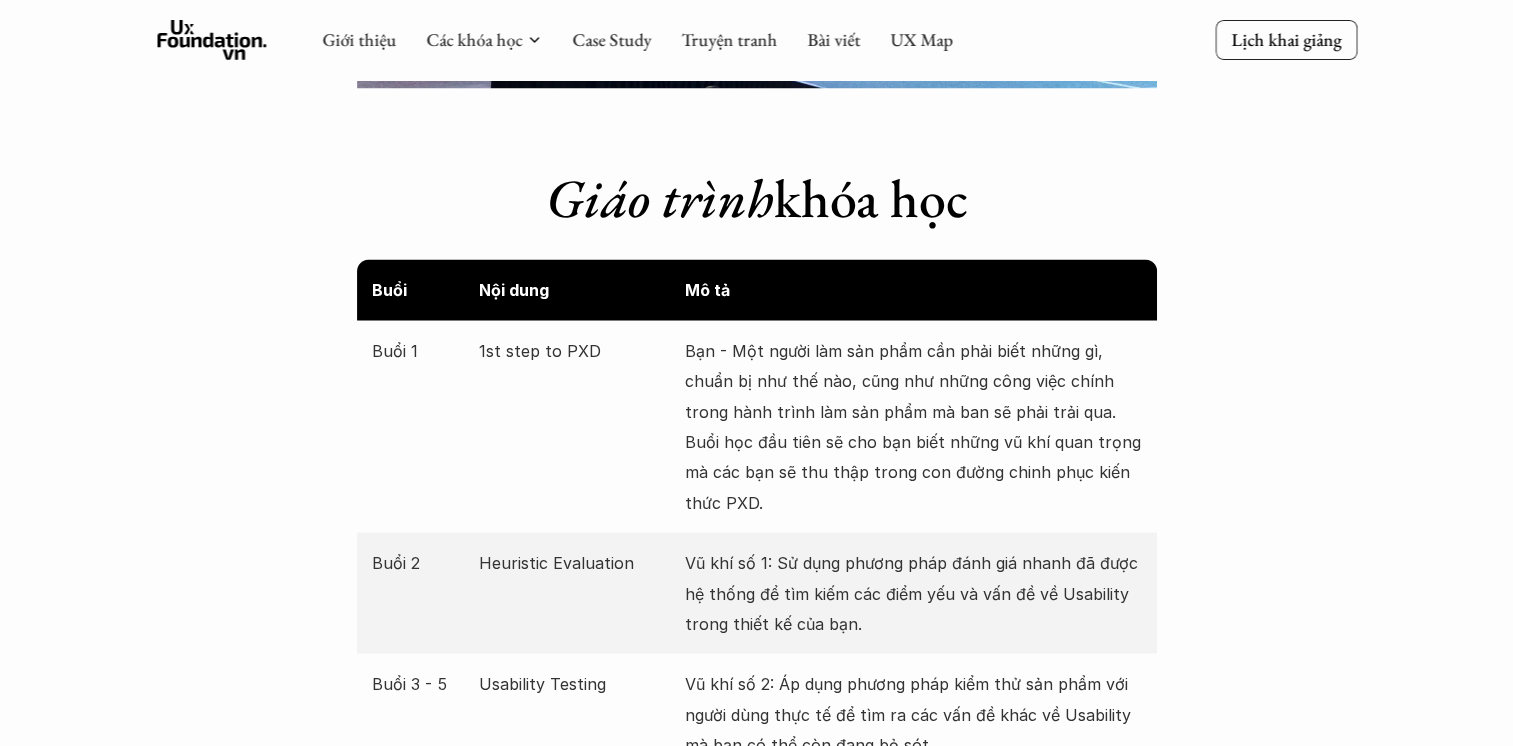 scroll, scrollTop: 3500, scrollLeft: 0, axis: vertical 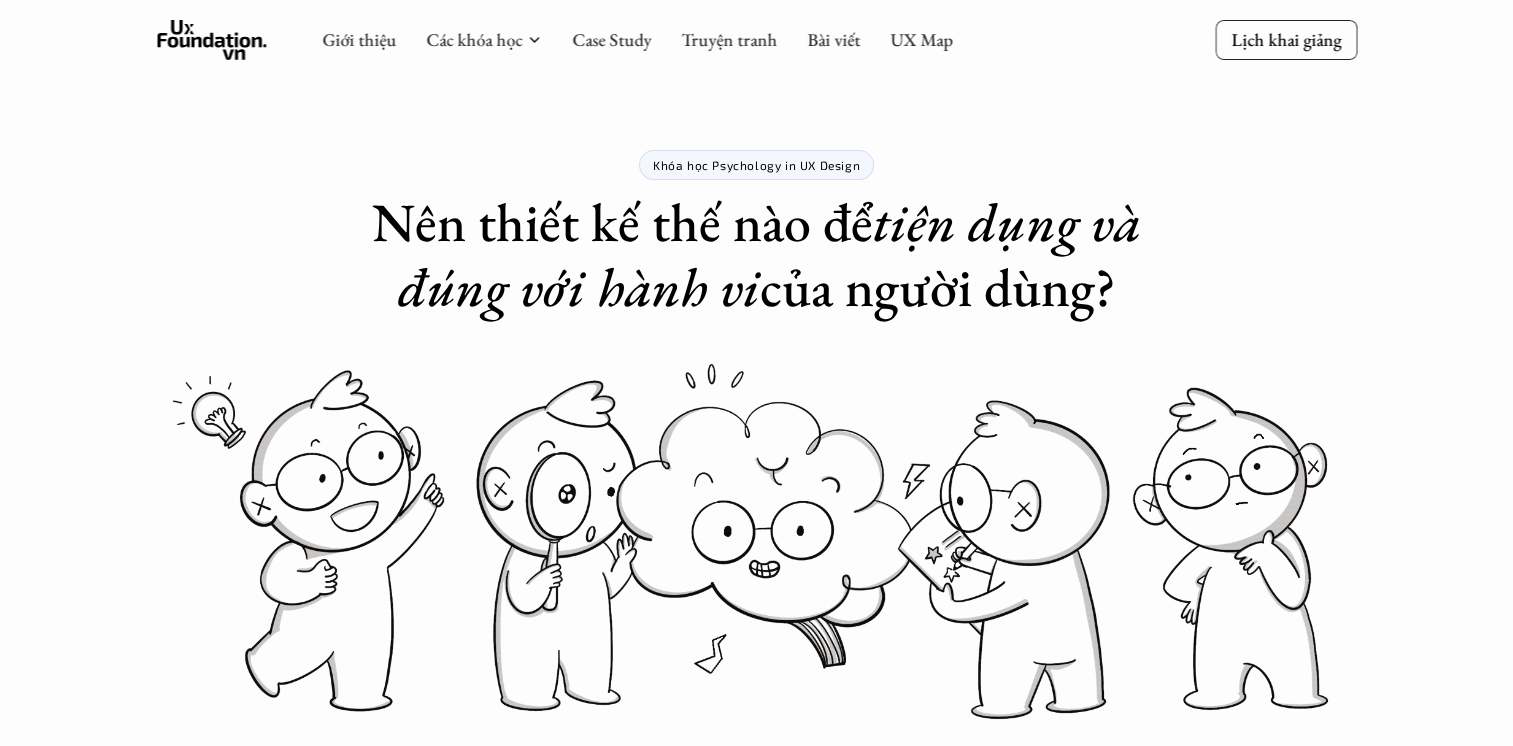 click on "Giới thiệu Các khóa học Case Study Truyện tranh Bài viết UX Map Lịch khai giảng Khóa học Psychology in UX Design Nên thiết kế thế nào để  tiện dụng và đúng với hành vi  của người dùng? Lịch khai giảng Các lớp sẽ đóng đăng ký khi đủ số lượng học viên, thường sẽ đóng trước lịch khai giảng 1-3 tháng Online Khóa PXD tháng 04/2025 🗓️ Học từ 14/04 đến 23/06 🕙 Tối thứ 2: 19h30 - 22h30 Tối thứ 6: 19h30 - 22h30 🏋️ 16 buổi học 📍 Học Online qua GG Meet 💰 Học phí 8 triệu  Đã đủ học viên Online Khóa PXD tháng 07/2025 🗓️ Học từ 16/07 đến 21/09 🕙 Tối thứ 4: 19h30 - 22h30 Tối thứ 7: 19h30 - 22h30 🏋️ 16 buổi học 📍 Học Online qua GG Meet 💰 Học phí 8 triệu Đã đủ học viên Online Khóa PXD tháng 09/2025 🗓️ Học từ 15/09 đến 27/11 🕙 Tối thứ 2: 19h30 - 22h30 Tối thứ 6: 19h30 - 22h30 🏋️ 16 buổi học 📍 💰" at bounding box center [756, 5150] 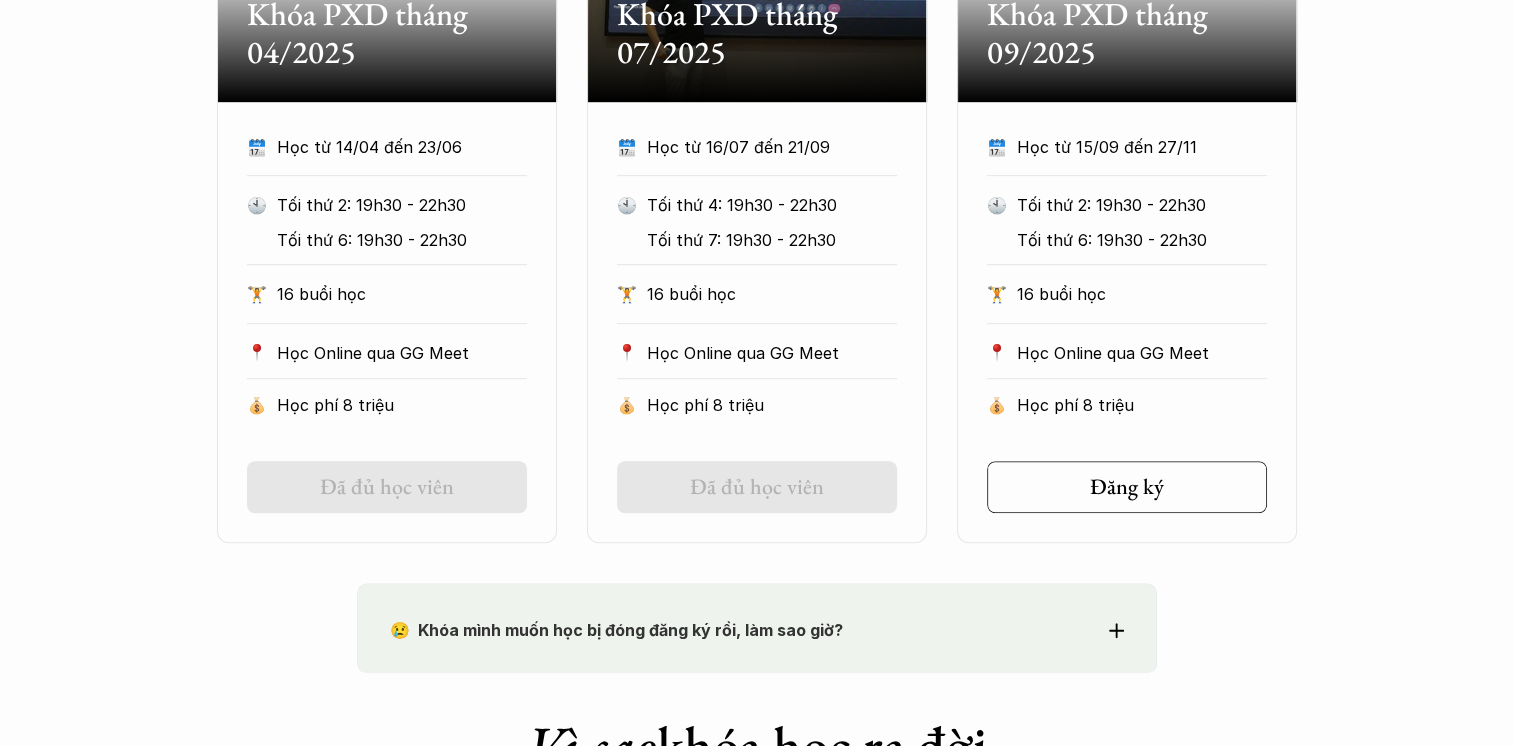 scroll, scrollTop: 1200, scrollLeft: 0, axis: vertical 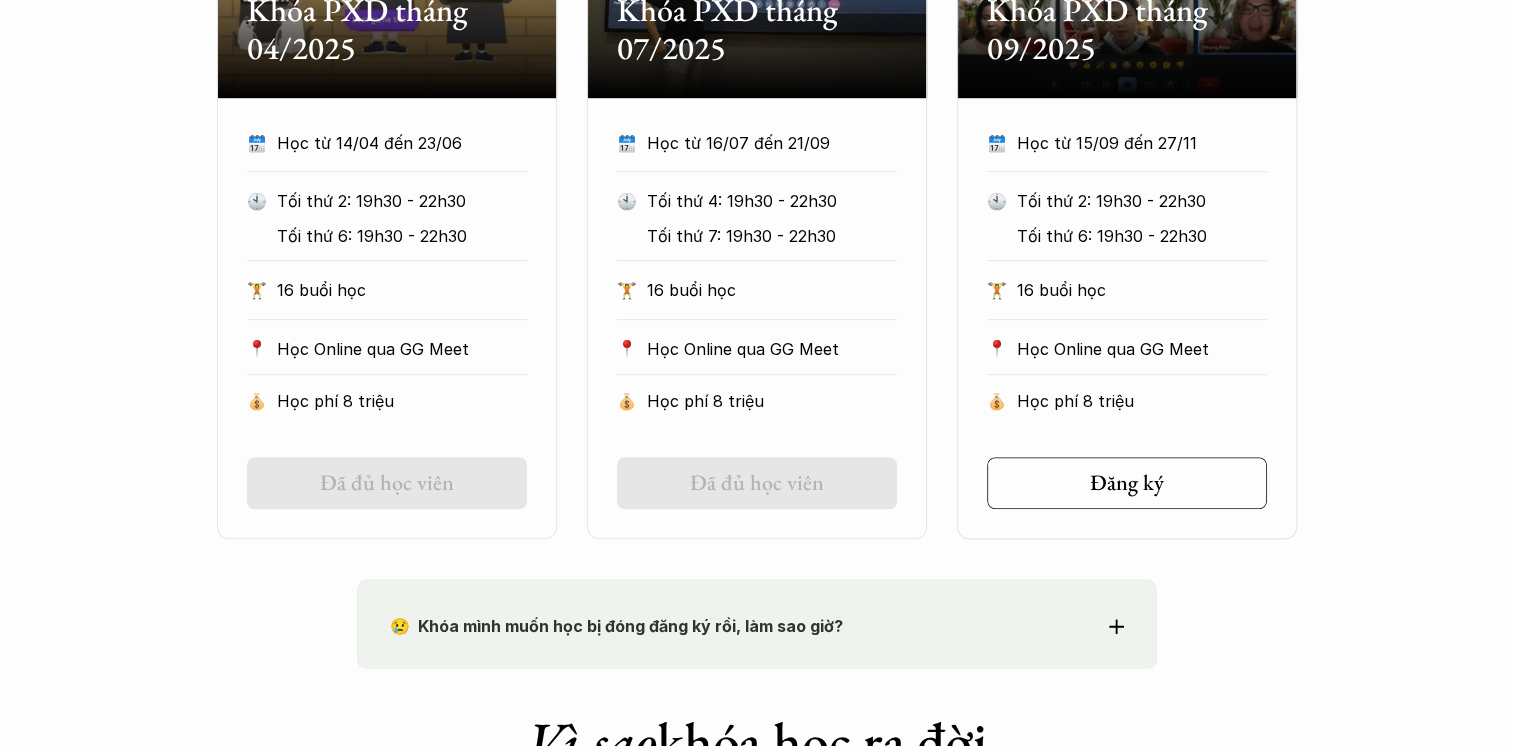 click on "Online Khóa PXD tháng 04/2025 🗓️ Học từ 14/04 đến 23/06 🕙 Tối thứ 2: 19h30 - 22h30 Tối thứ 6: 19h30 - 22h30 🏋️ 16 buổi học 📍 Học Online qua GG Meet 💰 Học phí 8 triệu  Đã đủ học viên Online Khóa PXD tháng 07/2025 🗓️ Học từ 16/07 đến 21/09 🕙 Tối thứ 4: 19h30 - 22h30 Tối thứ 7: 19h30 - 22h30 🏋️ 16 buổi học 📍 Học Online qua GG Meet 💰 Học phí 8 triệu Đã đủ học viên Online Khóa PXD tháng 09/2025 🗓️ Học từ 15/09 đến 27/11 🕙 Tối thứ 2: 19h30 - 22h30 Tối thứ 6: 19h30 - 22h30 🏋️ 16 buổi học 📍 Học Online qua GG Meet 💰 Học phí 8 triệu Đăng ký" at bounding box center [757, 168] 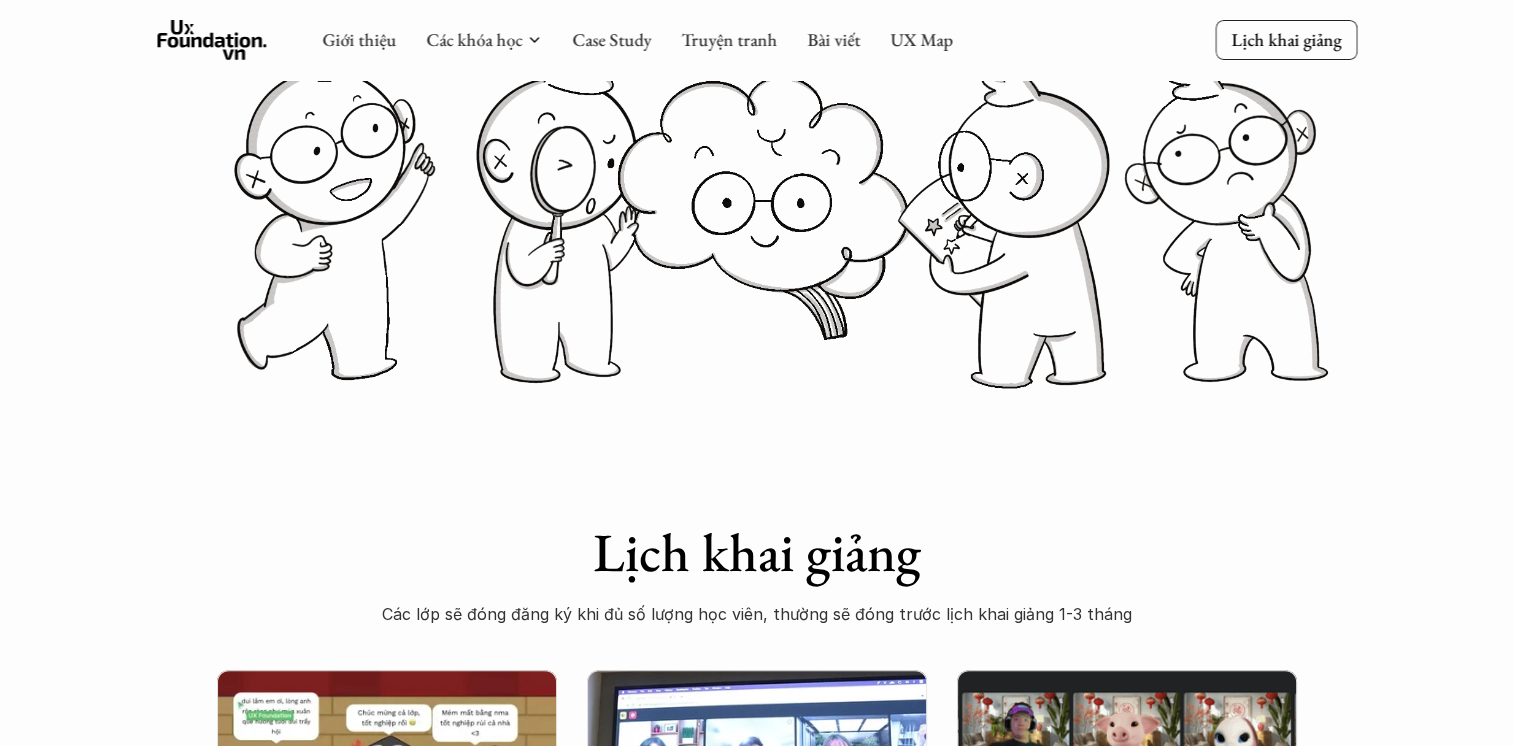 scroll, scrollTop: 300, scrollLeft: 0, axis: vertical 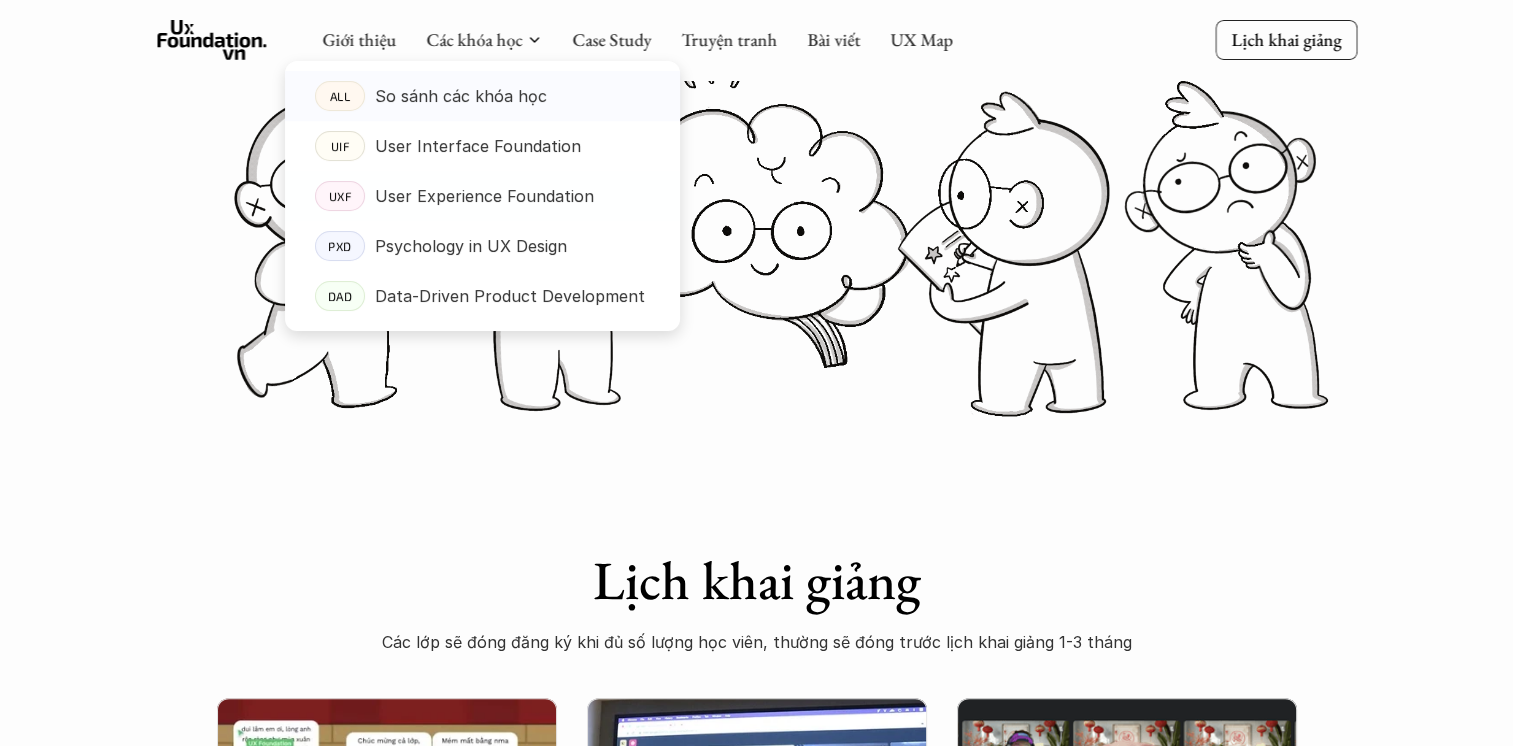 click on "So sánh các khóa học" at bounding box center (461, 96) 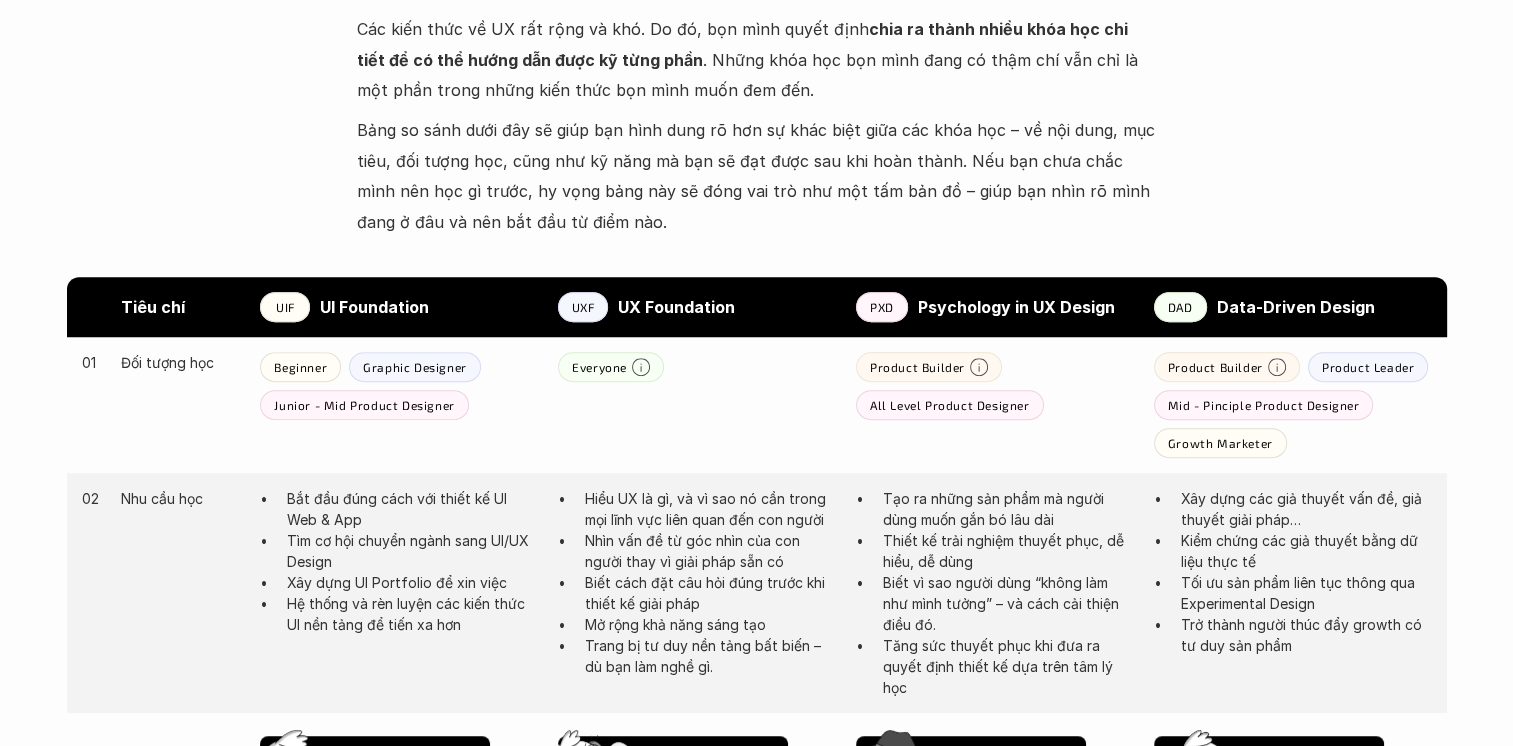 scroll, scrollTop: 900, scrollLeft: 0, axis: vertical 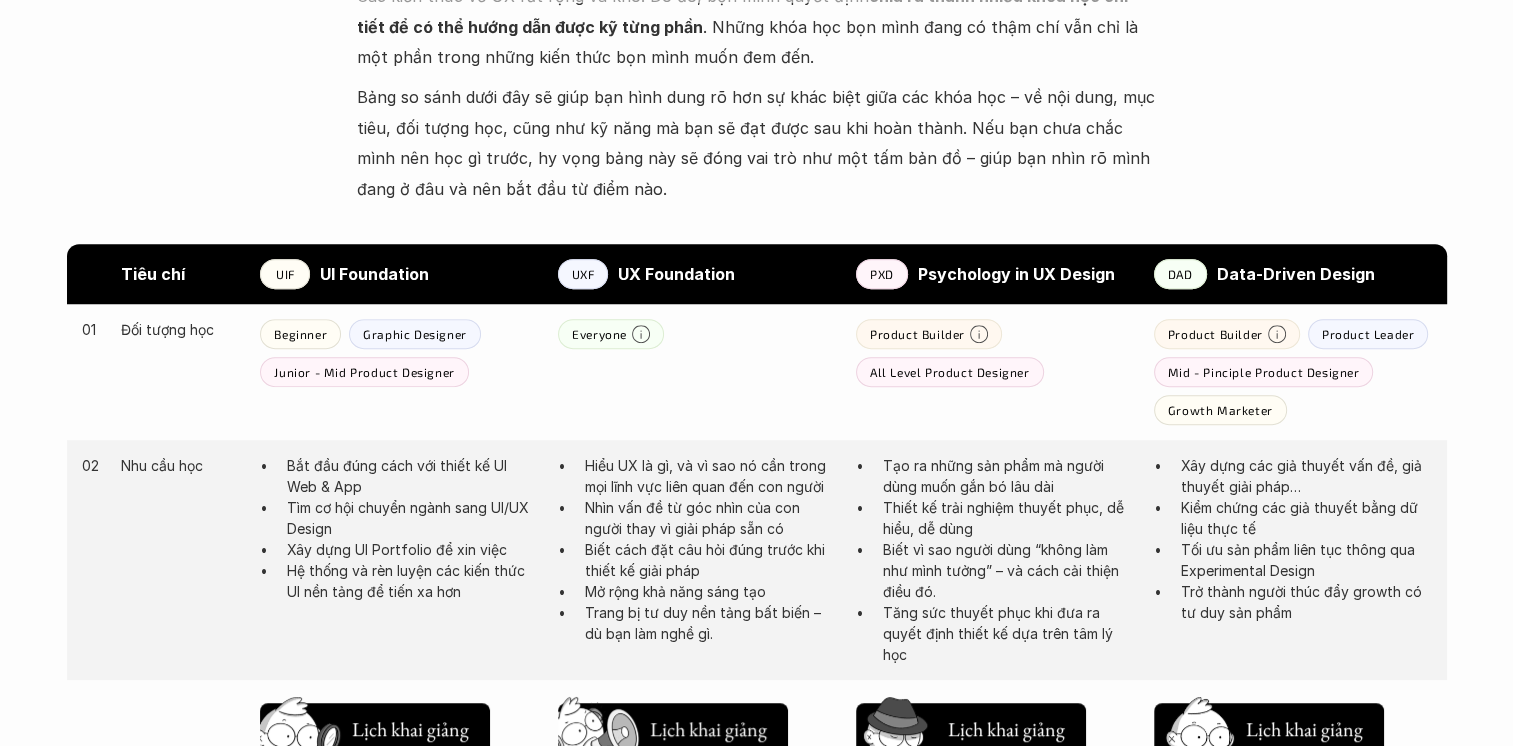 click on "Giới thiệu Các khóa học Case Study Truyện tranh Bài viết UX Map Lịch khai giảng So sánh khóa học Nên lựa chọn  môn học nào, lộ trình ra sao? Mỗi người có một lộ trình phù hợp khác nhau, tùy thuộc vào background và mục đích học của mỗi người. Có người là người mới bắt đầu quan tâm đến UX. Có người đang làm thiết kế, phát triển, hay quản lý sản phẩm và muốn bổ sung góc nhìn người dùng vào công việc hàng ngày. Cũng có người từng tự học nhiều nơi nhưng vẫn thấy thiếu một cách tiếp cận bài bản và có định hướng. Các kiến thức về UX rất rộng và khó. Do đó, bọn mình quyết định  chia ra thành nhiều khóa học chi tiết để có thể hướng dẫn được kỹ từng phần . Những khóa học bọn mình đang có thậm chí vẫn chỉ là một phần trong những kiến thức bọn mình muốn đem đến.   Tiêu chí" at bounding box center [756, 935] 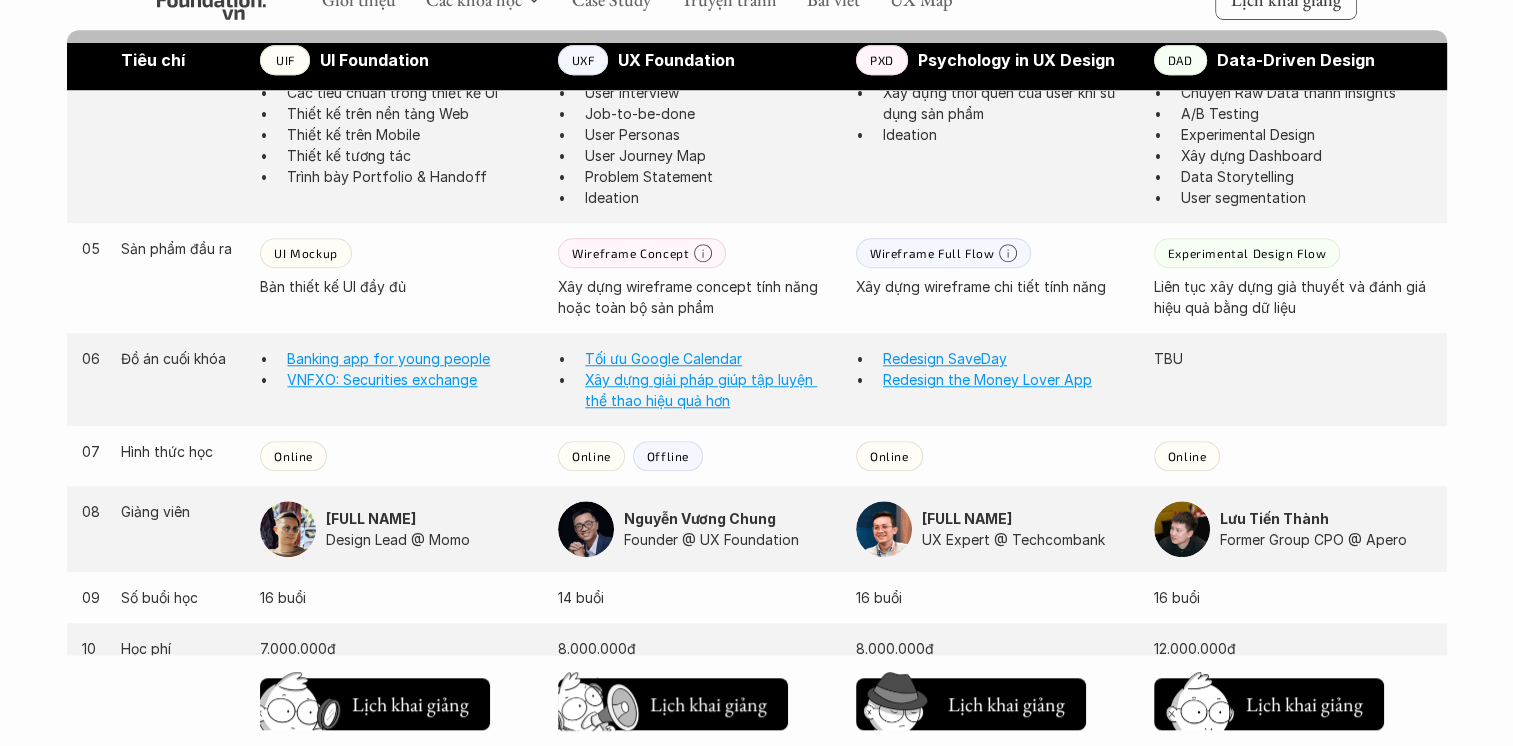 scroll, scrollTop: 1600, scrollLeft: 0, axis: vertical 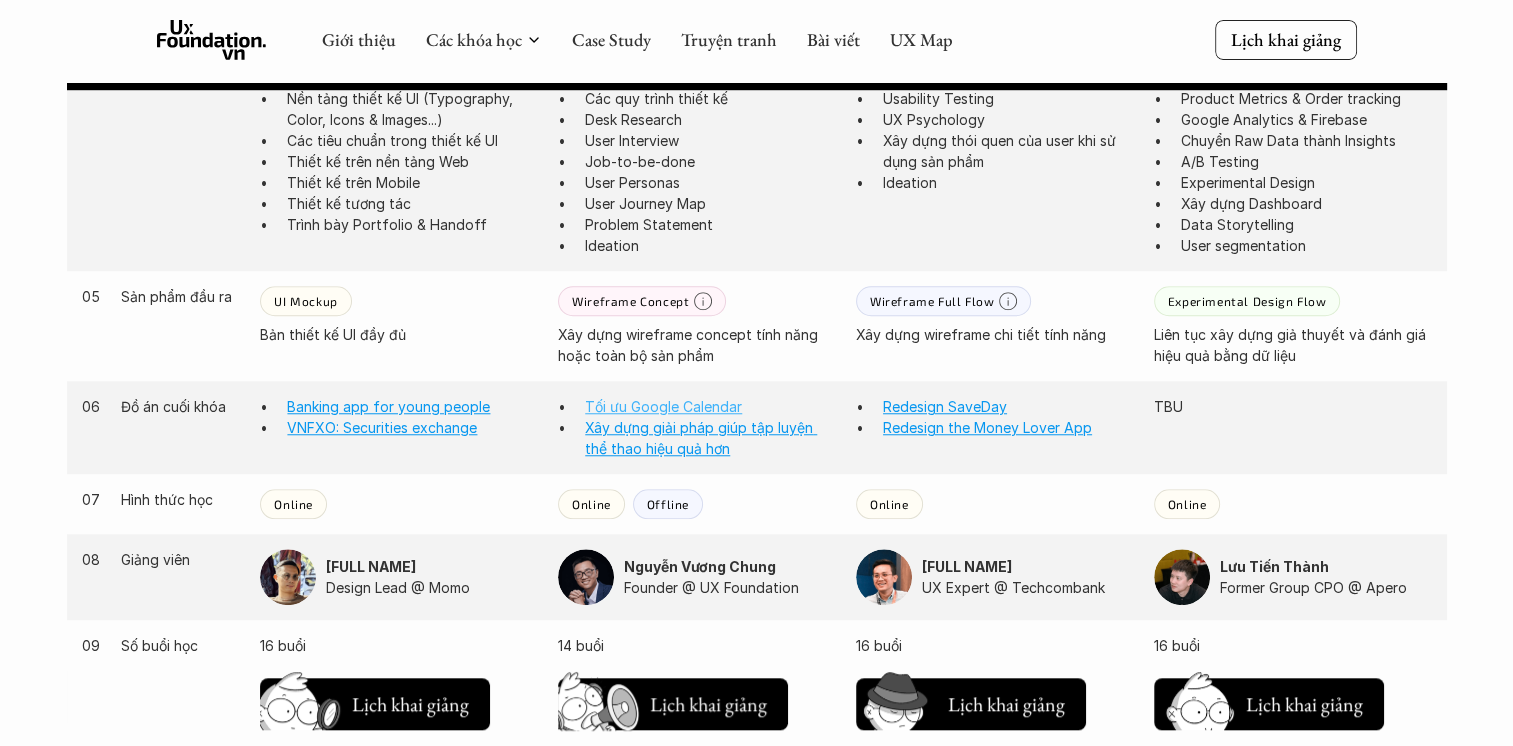 click on "Tối ưu Google Calendar" at bounding box center [663, 406] 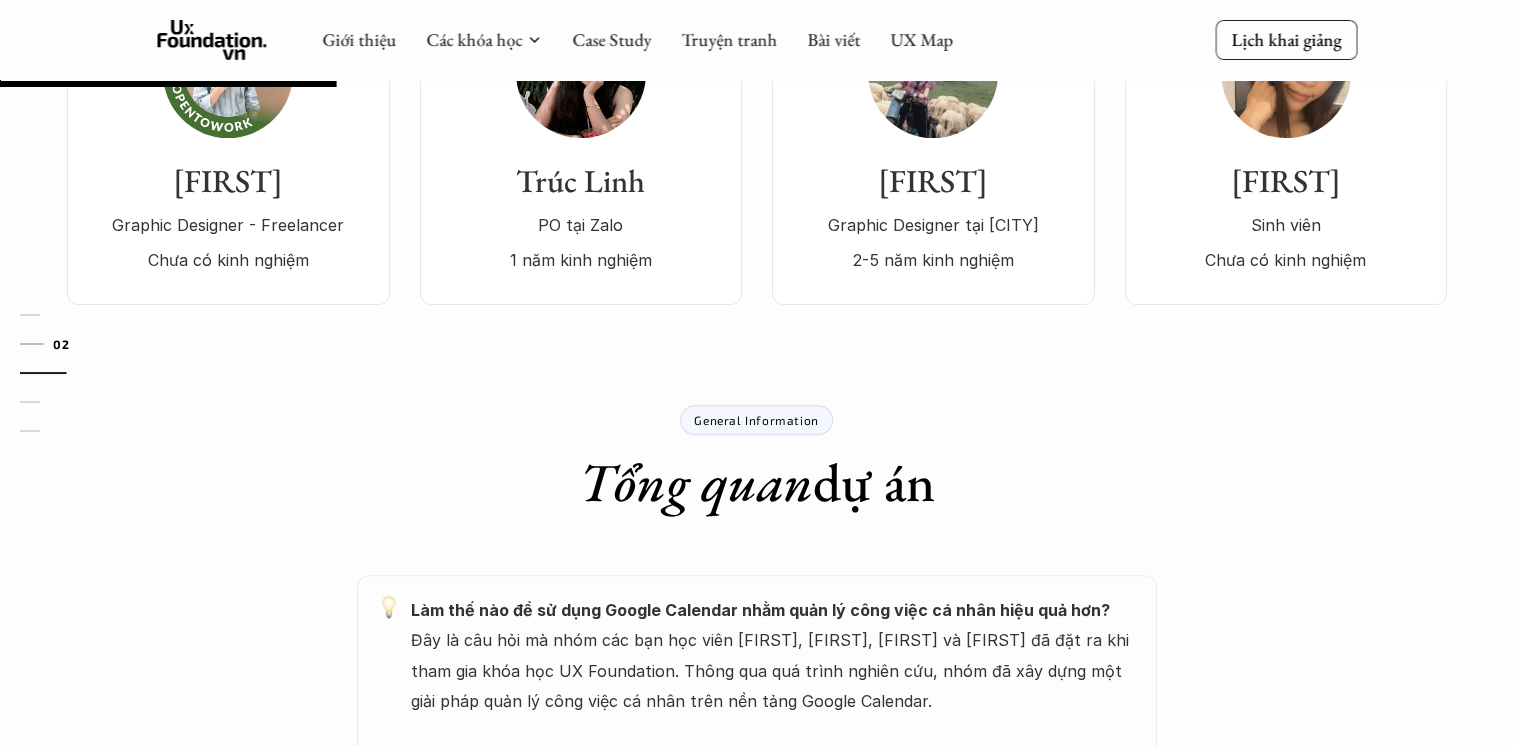 scroll, scrollTop: 500, scrollLeft: 0, axis: vertical 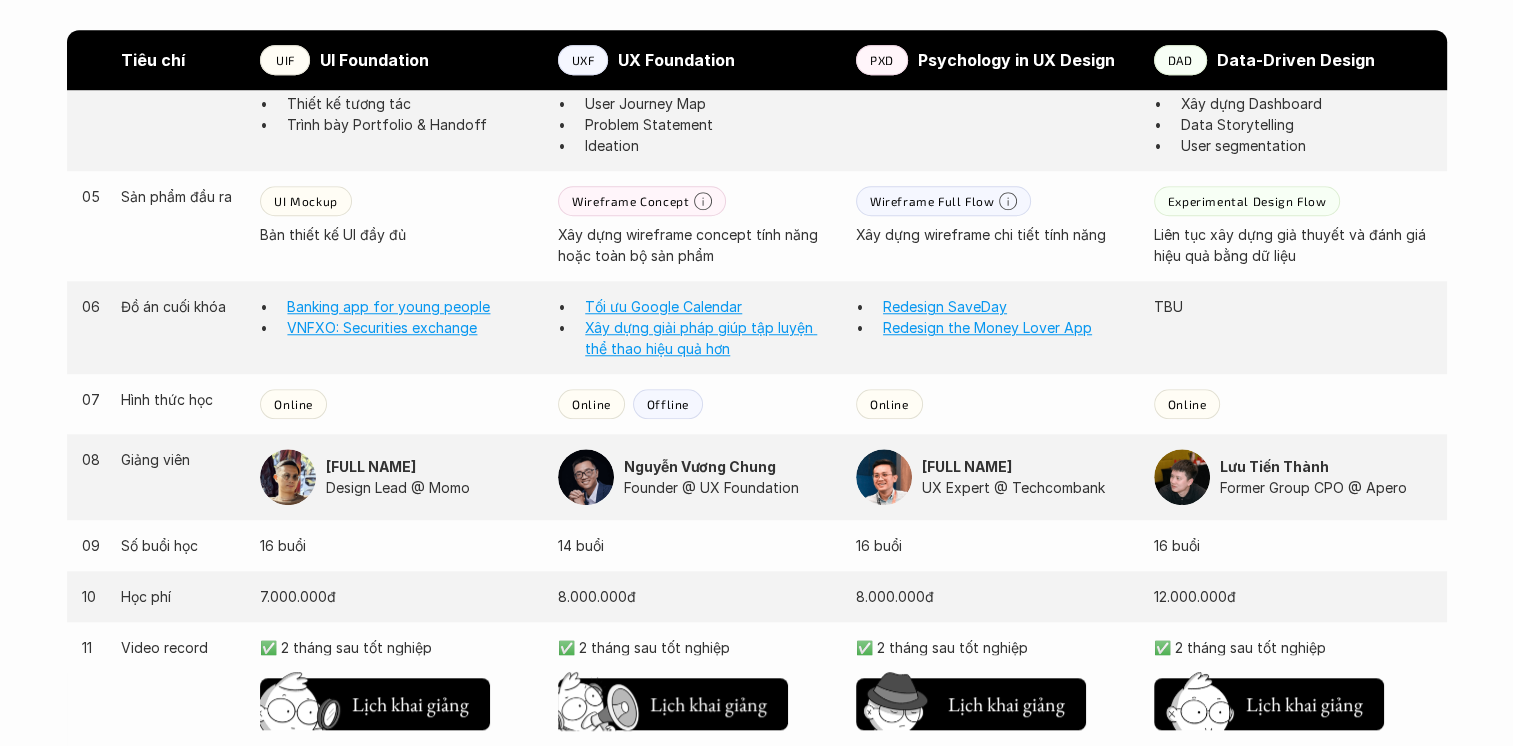 click on "Giới thiệu Các khóa học Case Study Truyện tranh Bài viết UX Map Lịch khai giảng So sánh khóa học Nên lựa chọn  môn học nào, lộ trình ra sao? Mỗi người có một lộ trình phù hợp khác nhau, tùy thuộc vào background và mục đích học của mỗi người. Có người là người mới bắt đầu quan tâm đến UX. Có người đang làm thiết kế, phát triển, hay quản lý sản phẩm và muốn bổ sung góc nhìn người dùng vào công việc hàng ngày. Cũng có người từng tự học nhiều nơi nhưng vẫn thấy thiếu một cách tiếp cận bài bản và có định hướng. Các kiến thức về UX rất rộng và khó. Do đó, bọn mình quyết định  chia ra thành nhiều khóa học chi tiết để có thể hướng dẫn được kỹ từng phần   Tiêu chí UIF UI Foundation UXF UX Foundation PXD Psychology in UX Design DAD Data-Driven Design 01" at bounding box center [756, 135] 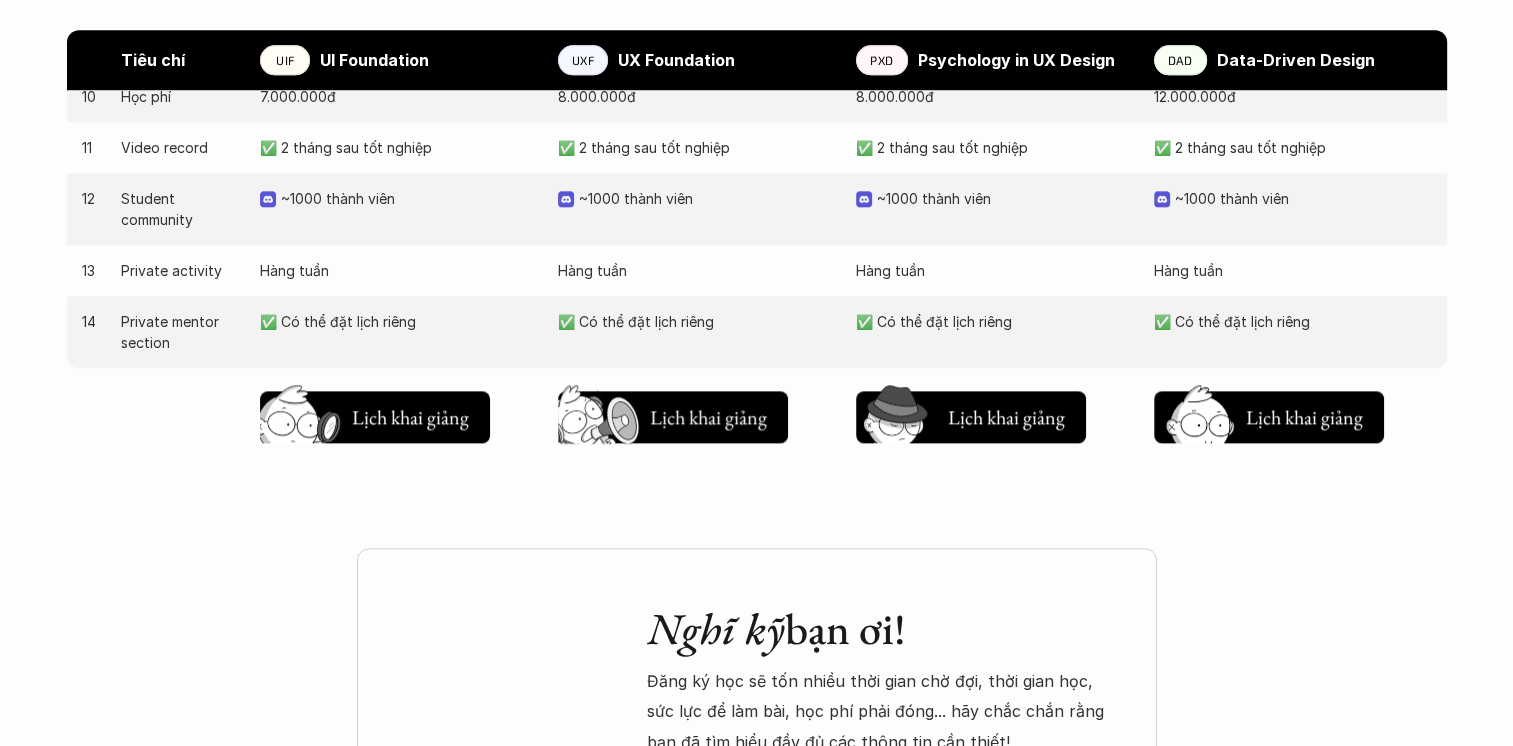 scroll, scrollTop: 2400, scrollLeft: 0, axis: vertical 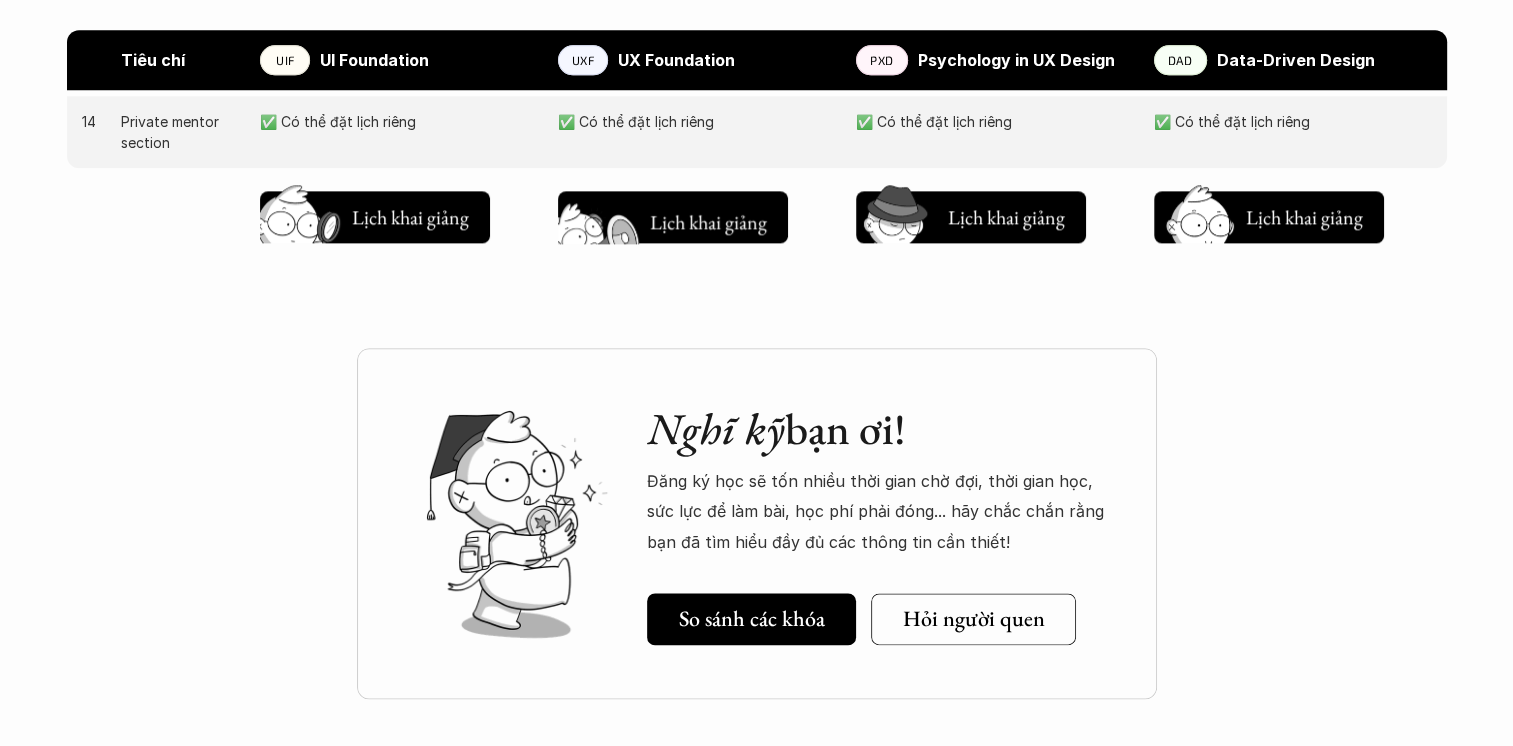 click on "Lịch khai giảng" at bounding box center [708, 221] 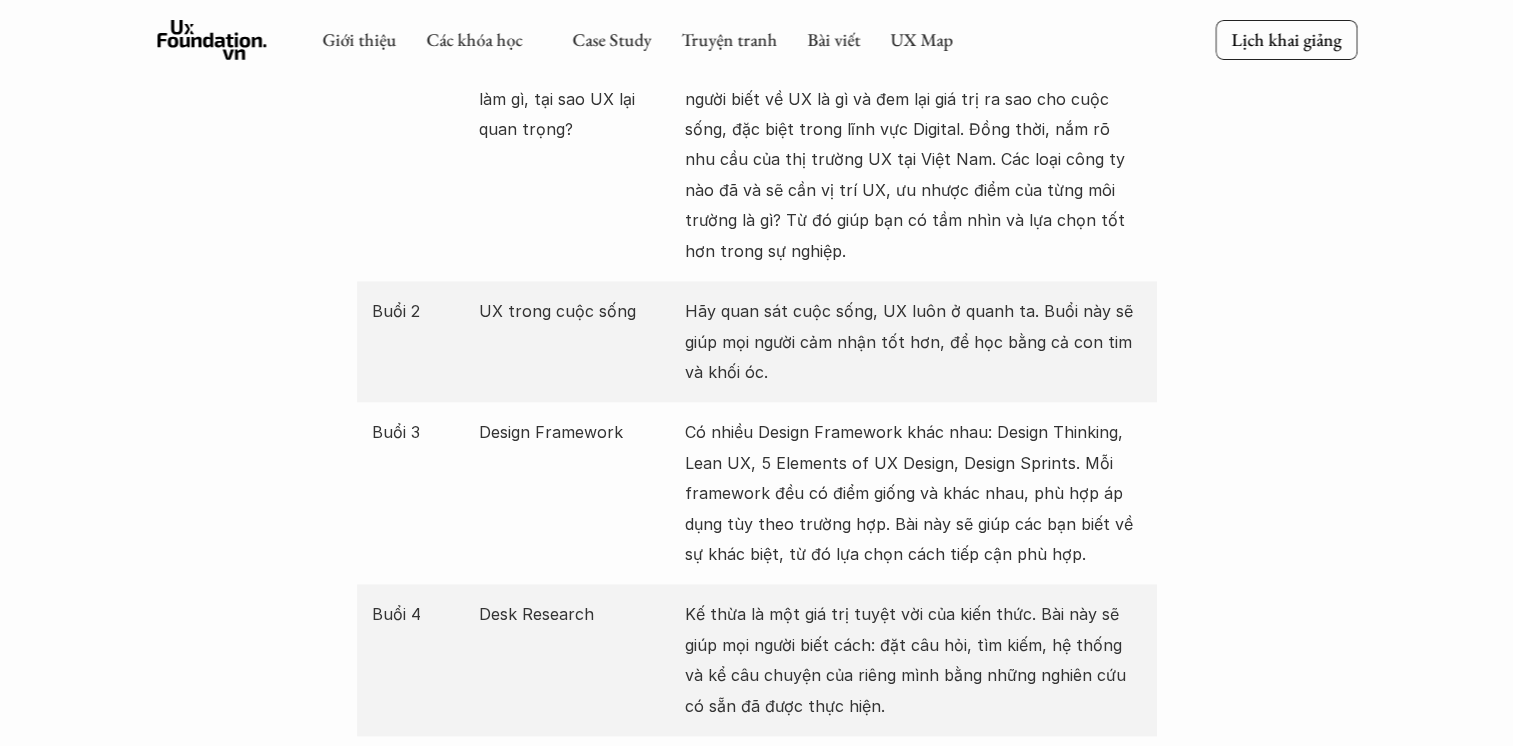 scroll, scrollTop: 768, scrollLeft: 0, axis: vertical 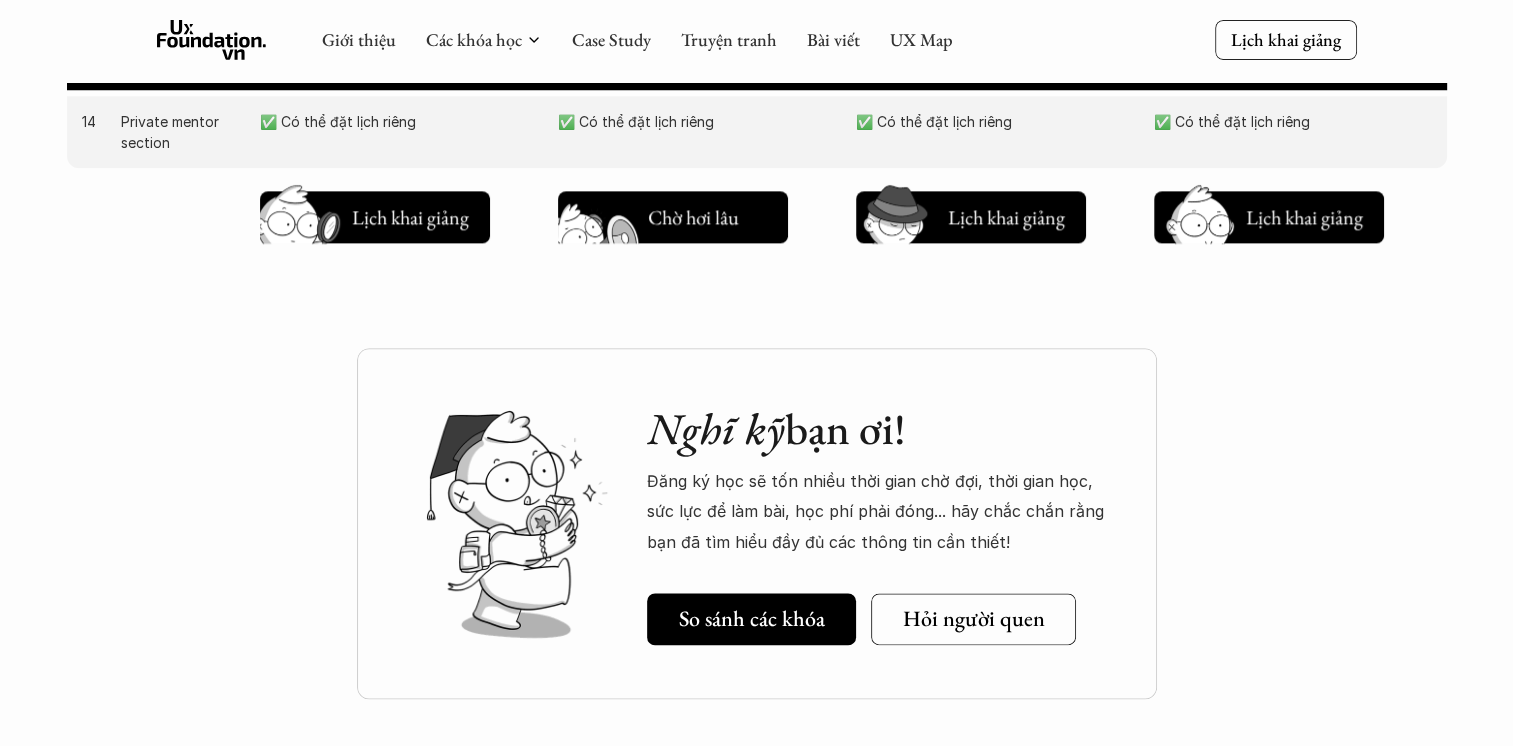 click on "Lịch khai giảng" at bounding box center [708, 222] 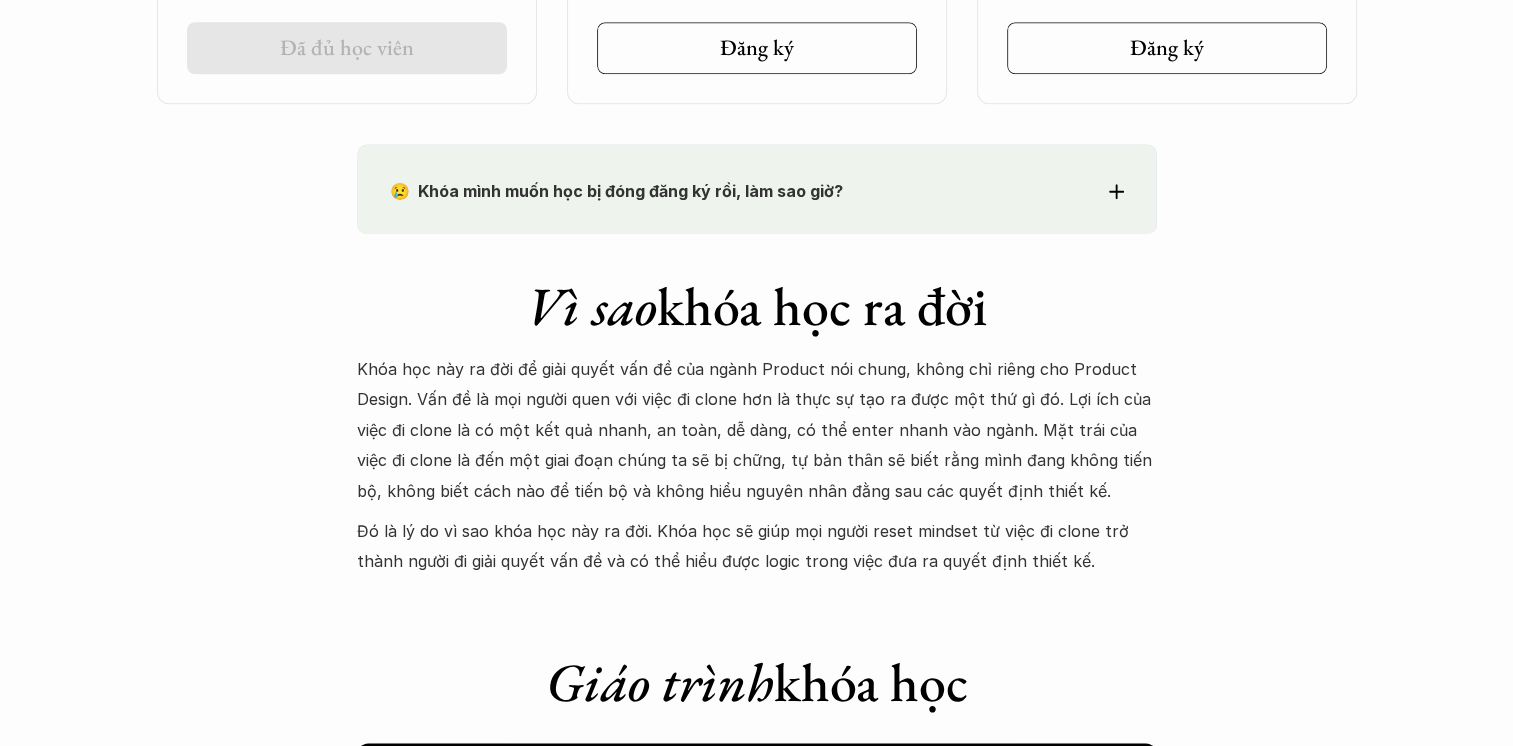 scroll, scrollTop: 1668, scrollLeft: 0, axis: vertical 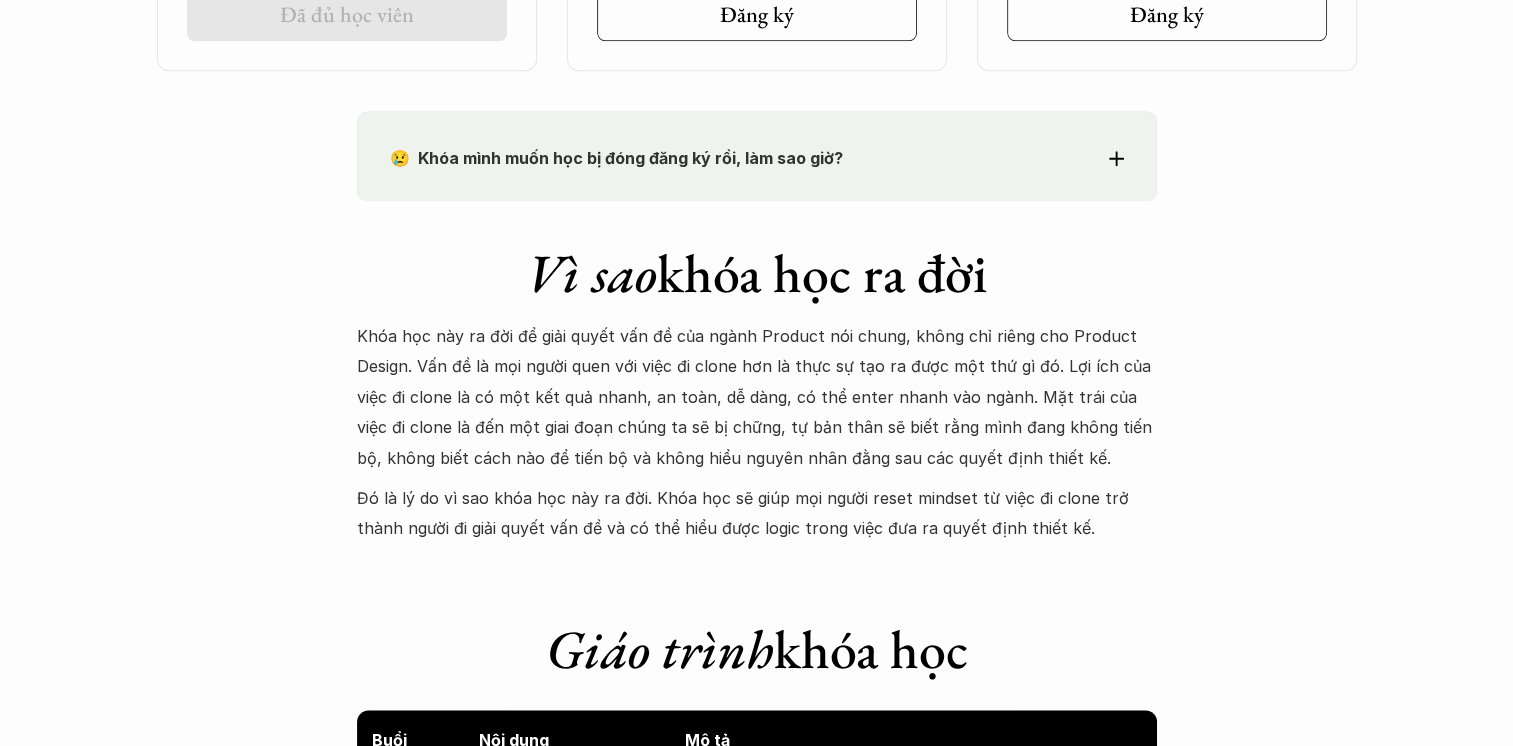click on "😢  Khóa mình muốn học bị đóng đăng ký rồi, làm sao giờ?" at bounding box center (616, 158) 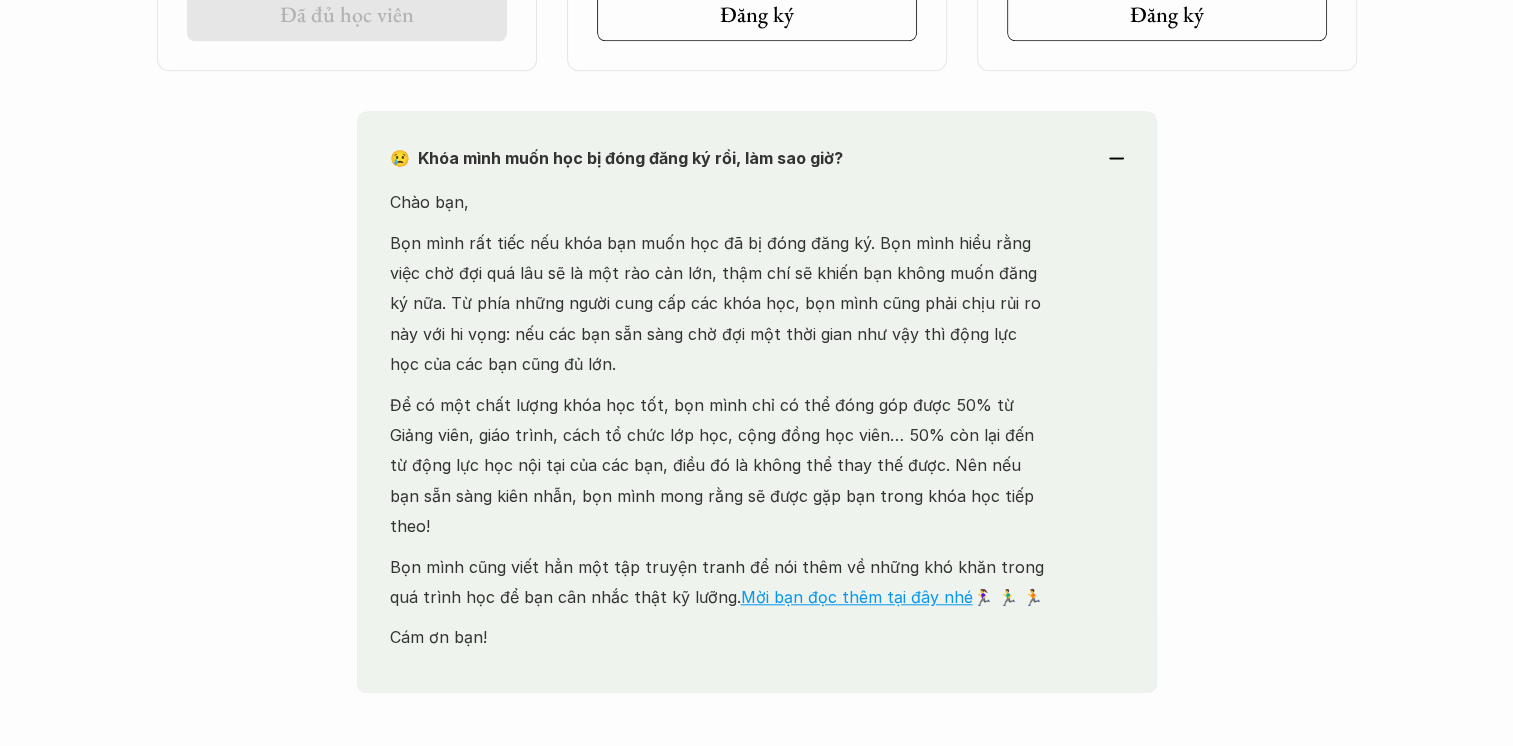 click on "😢  Khóa mình muốn học bị đóng đăng ký rồi, làm sao giờ?" at bounding box center (757, 158) 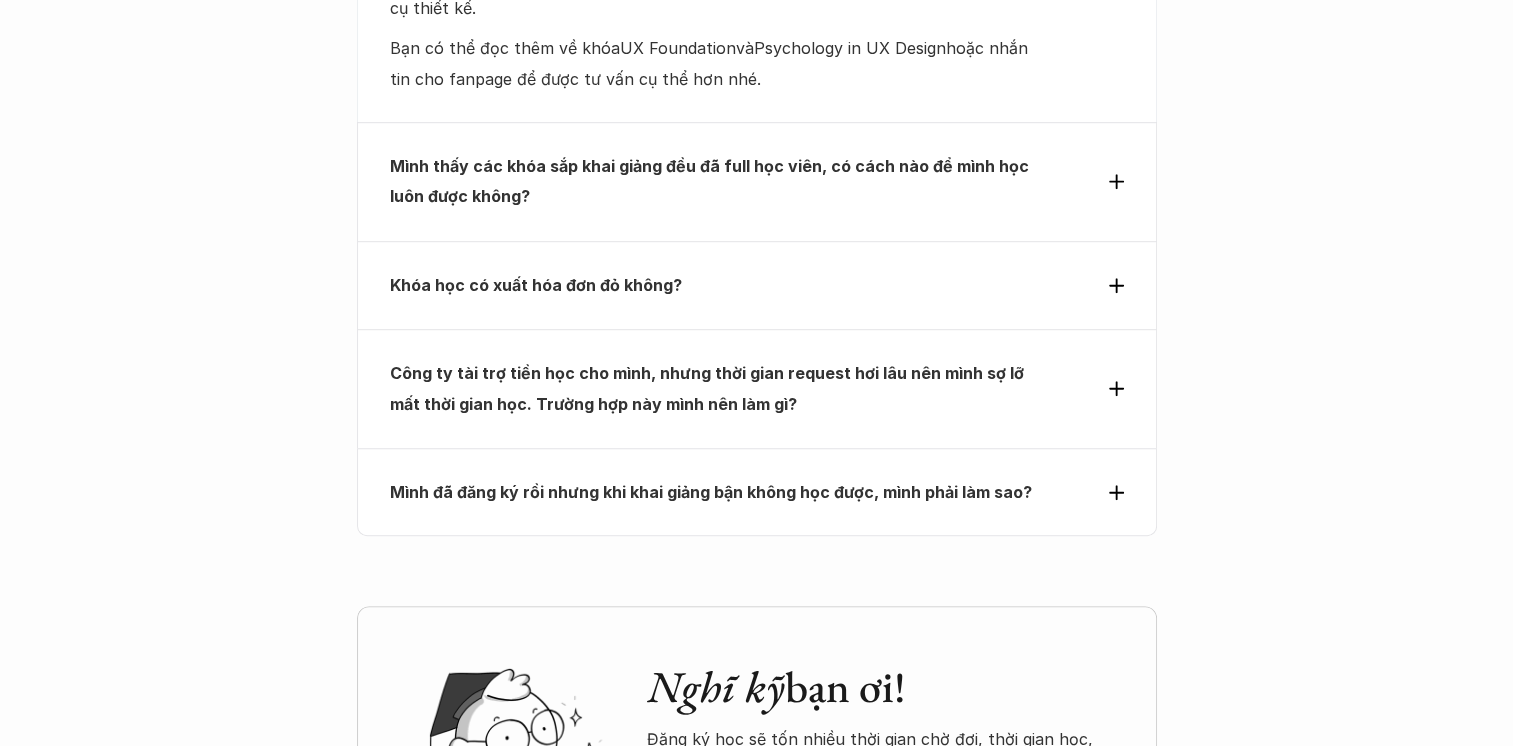 scroll, scrollTop: 8768, scrollLeft: 0, axis: vertical 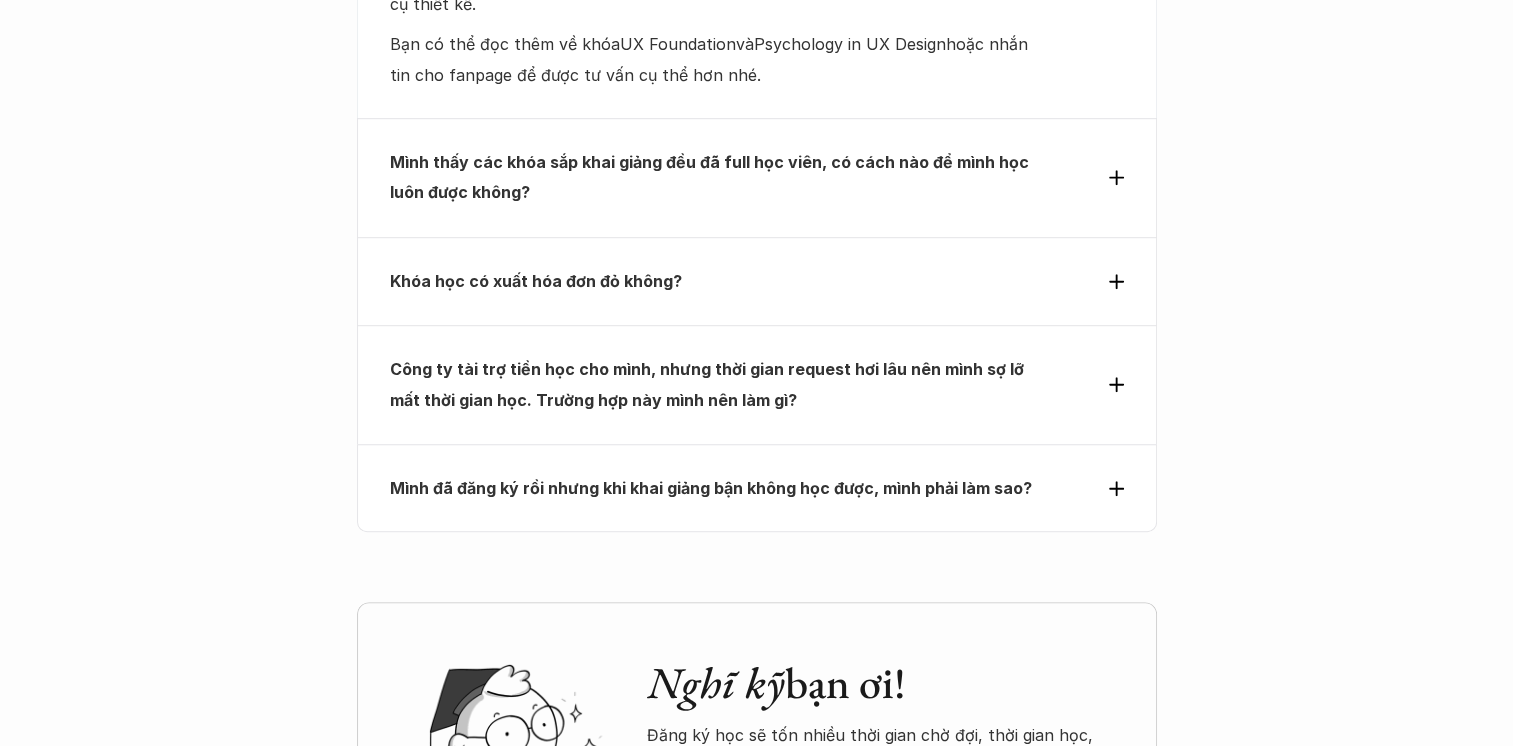 click on "Công ty tài trợ tiền học cho mình, nhưng thời gian request hơi lâu nên mình sợ lỡ mất thời gian học. Trường hợp này mình nên làm gì?" at bounding box center (720, 384) 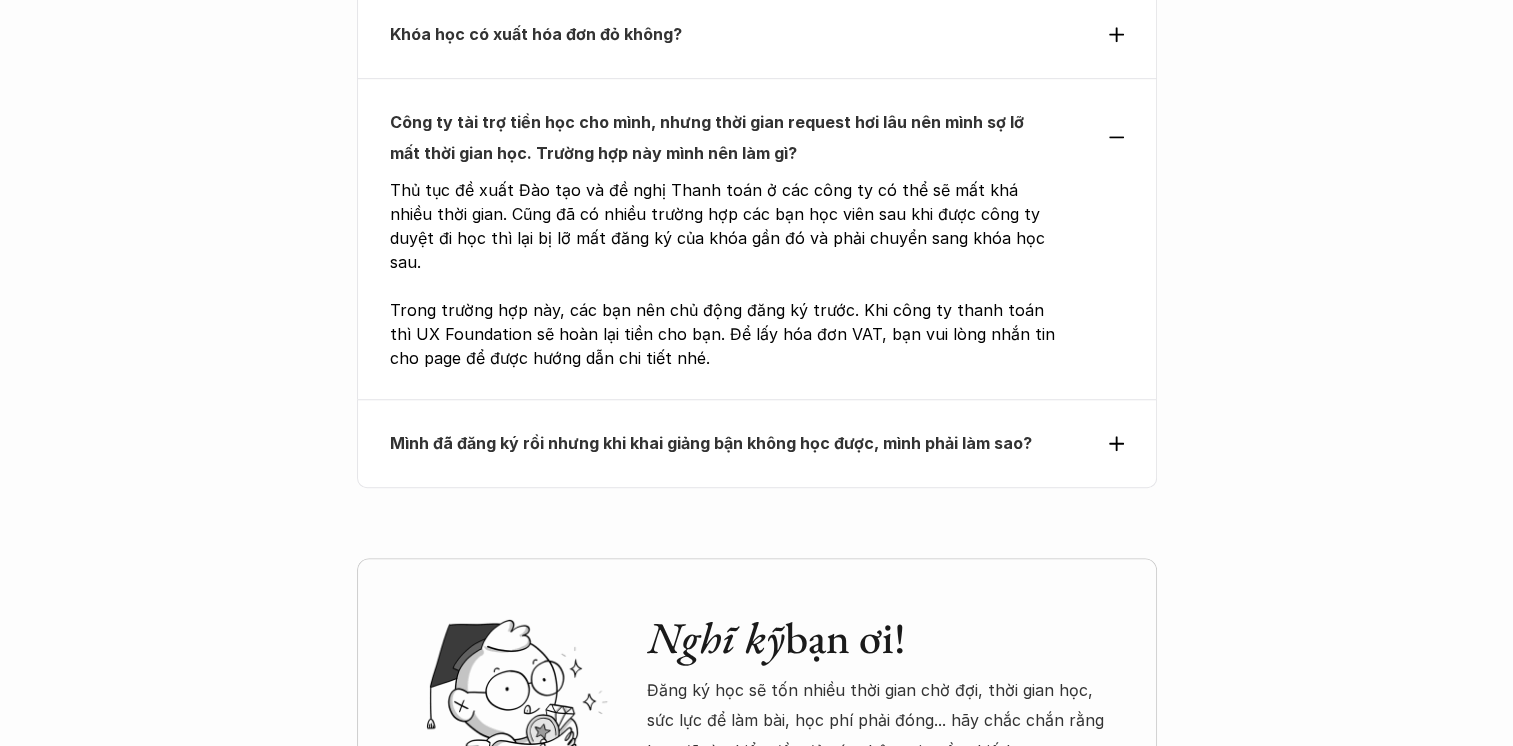click on "Công ty tài trợ tiền học cho mình, nhưng thời gian request hơi lâu nên mình sợ lỡ mất thời gian học. Trường hợp này mình nên làm gì?" at bounding box center (757, 137) 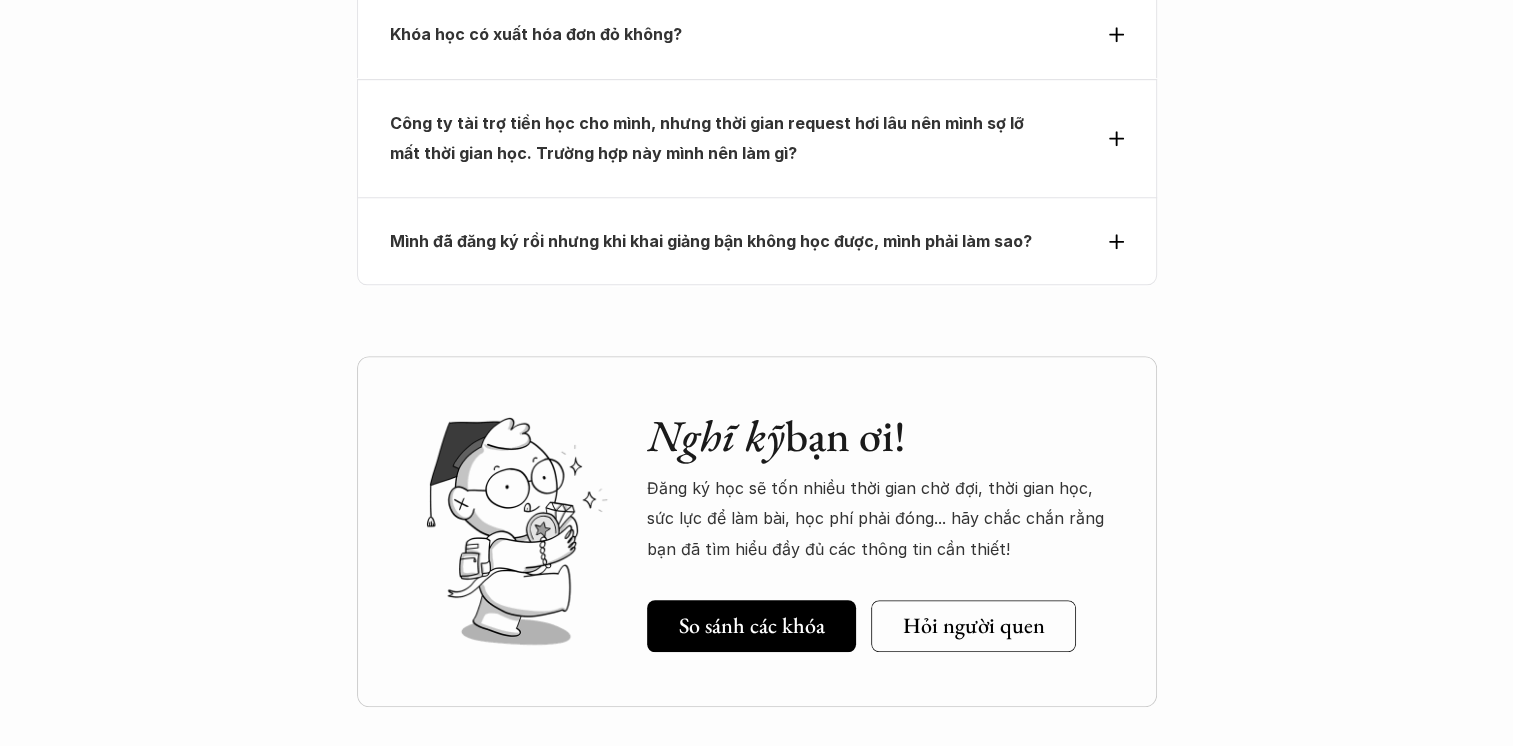 click on "Mình đã đăng ký rồi nhưng khi khai giảng bận không học được, mình phải làm sao?" at bounding box center [711, 241] 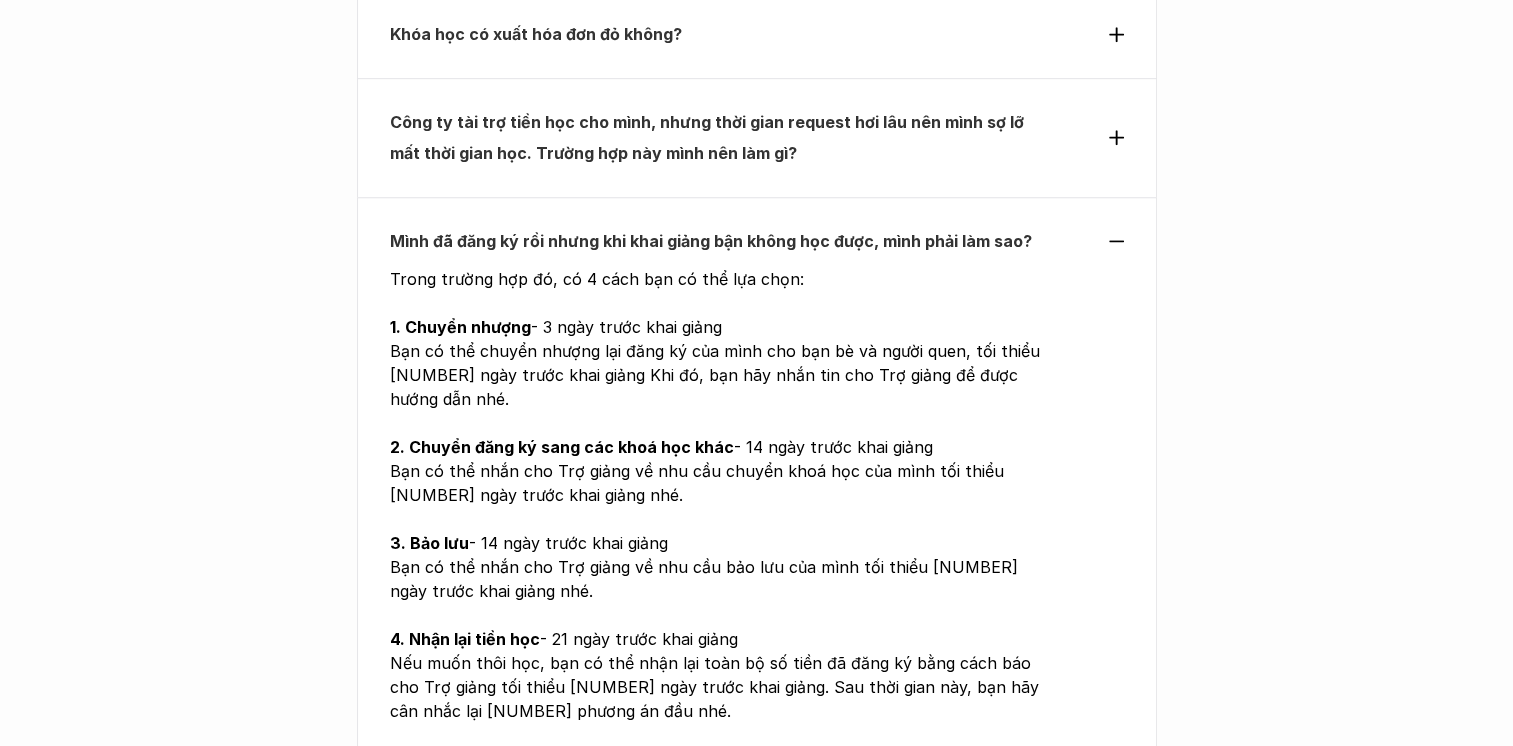 scroll, scrollTop: 8868, scrollLeft: 0, axis: vertical 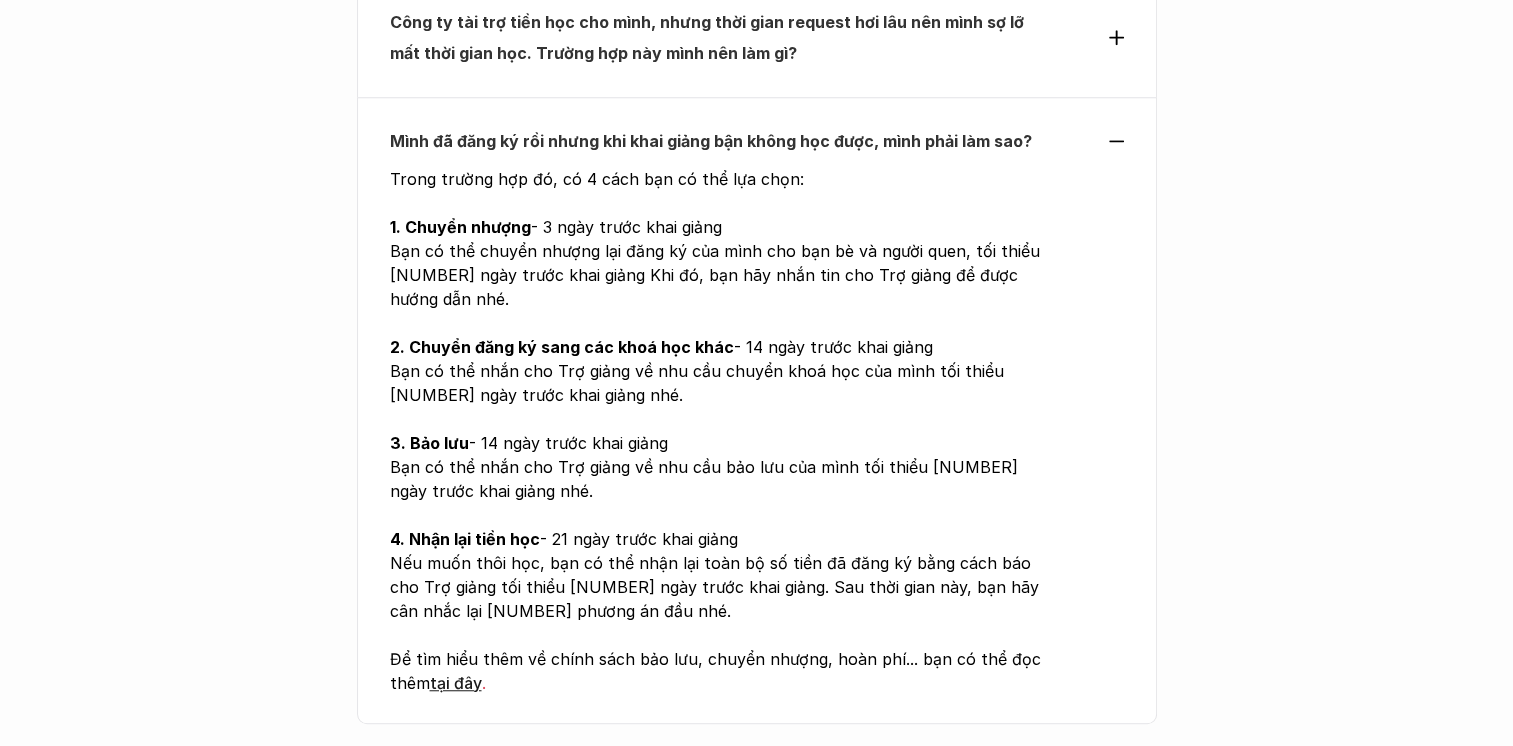 click on "Mình đã đăng ký rồi nhưng khi khai giảng bận không học được, mình phải làm sao?" at bounding box center (757, 141) 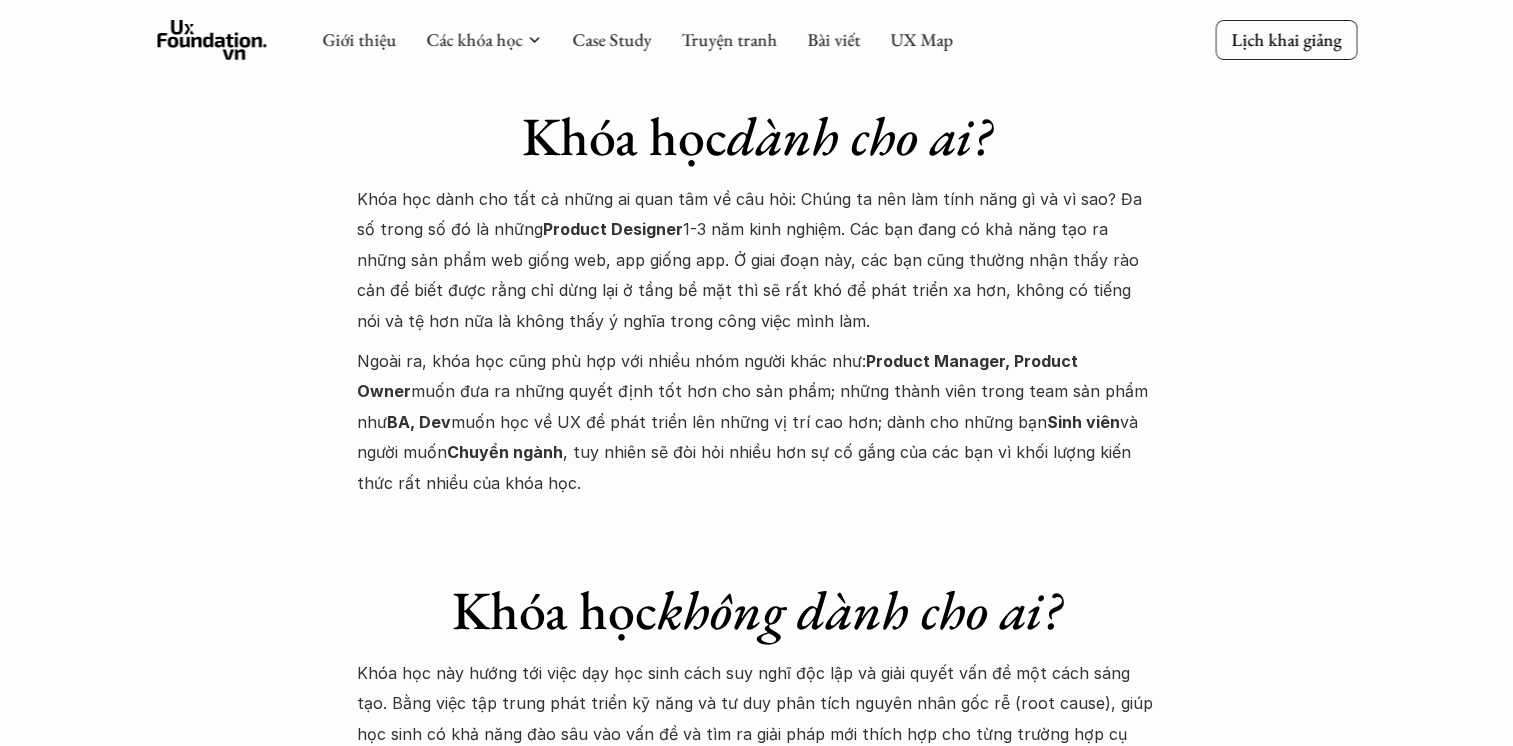 scroll, scrollTop: 7459, scrollLeft: 0, axis: vertical 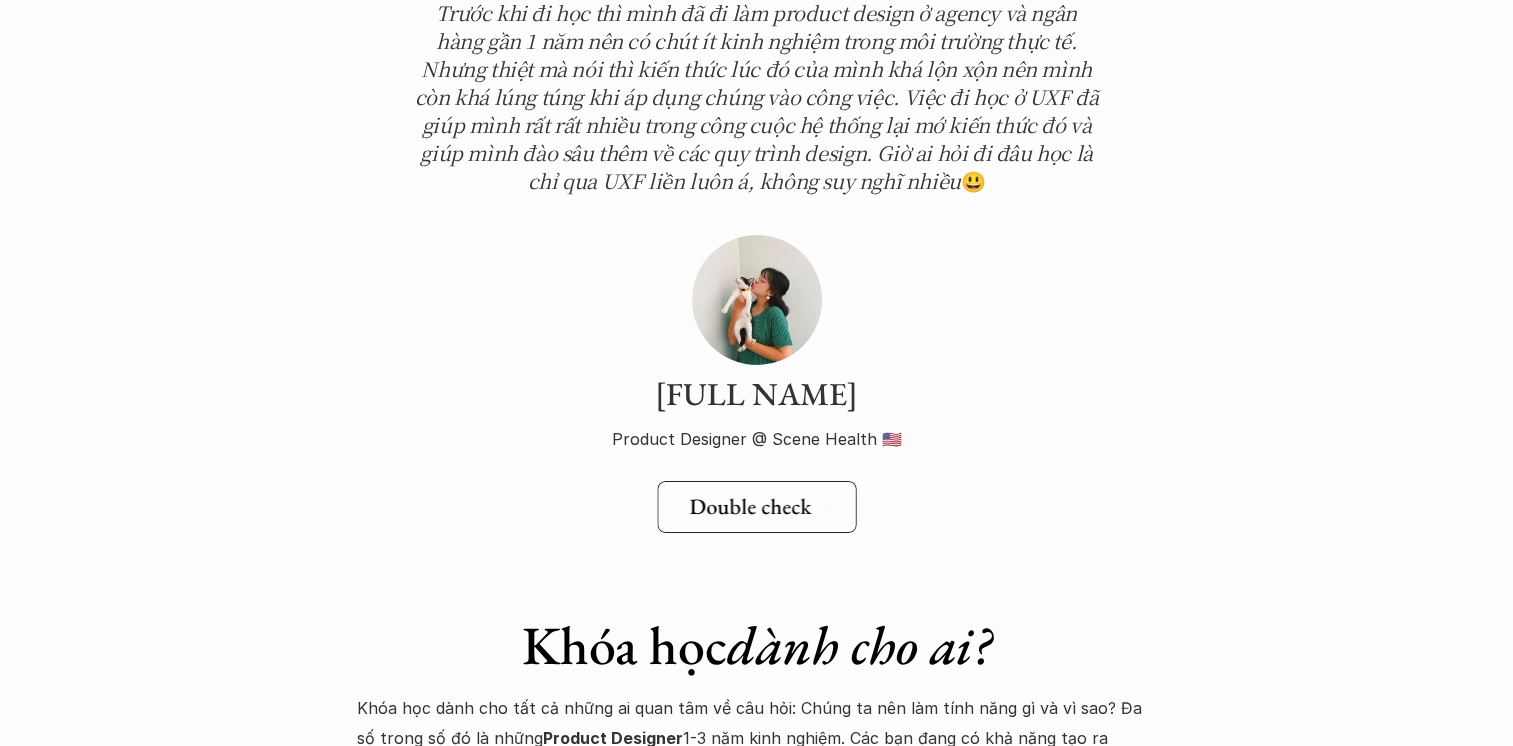 click on "Double check" at bounding box center [750, 507] 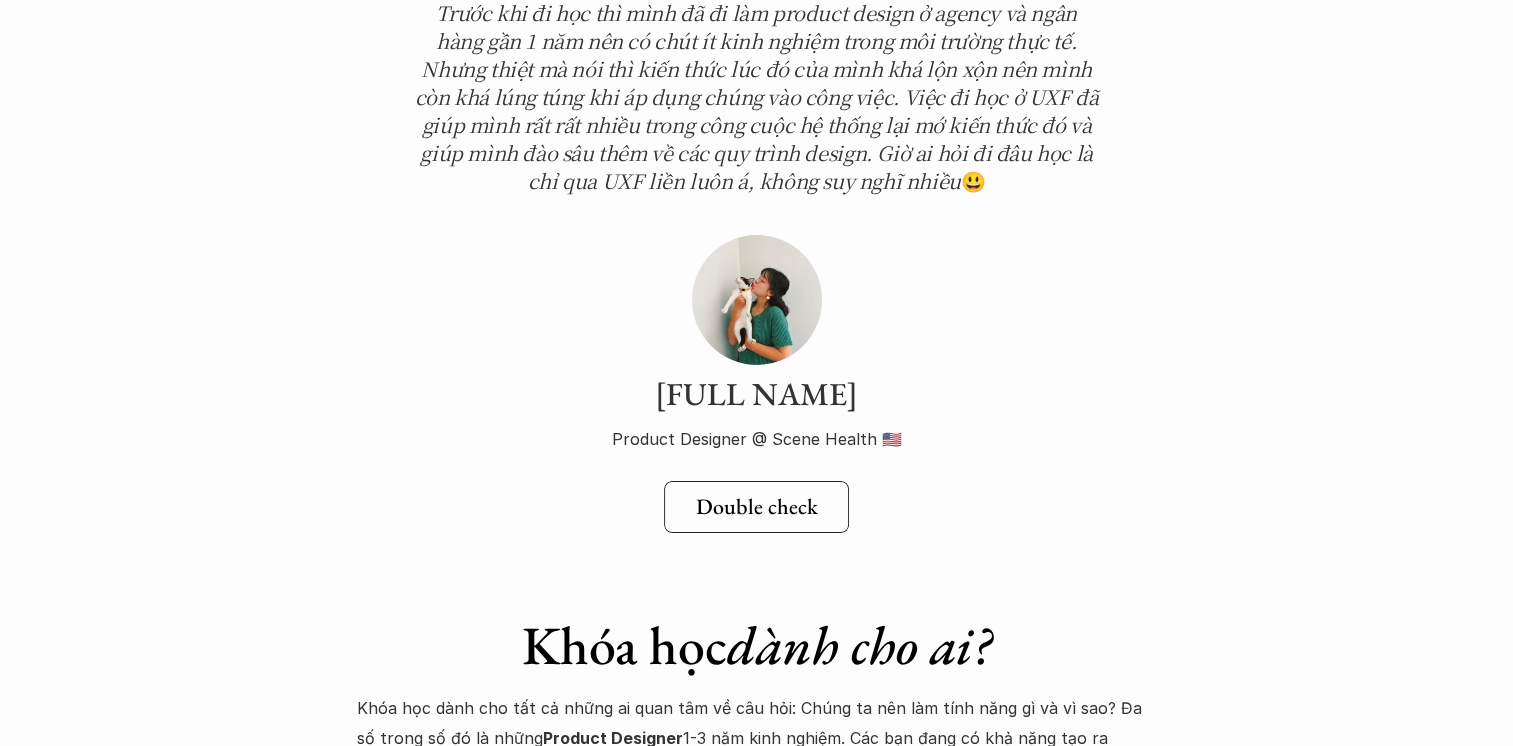 scroll, scrollTop: 6159, scrollLeft: 0, axis: vertical 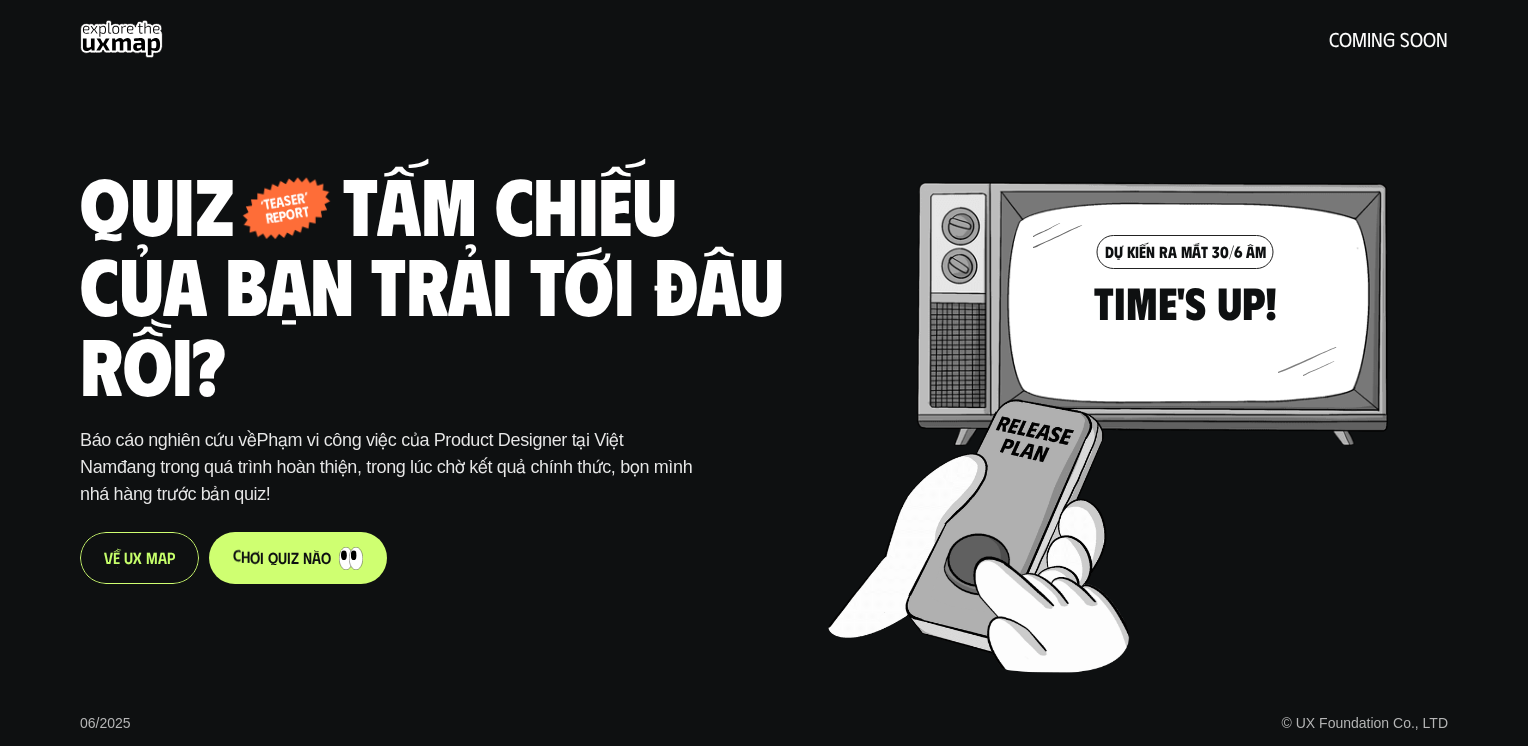 click on "c h ơ i   q u i z   n à o" at bounding box center (282, 557) 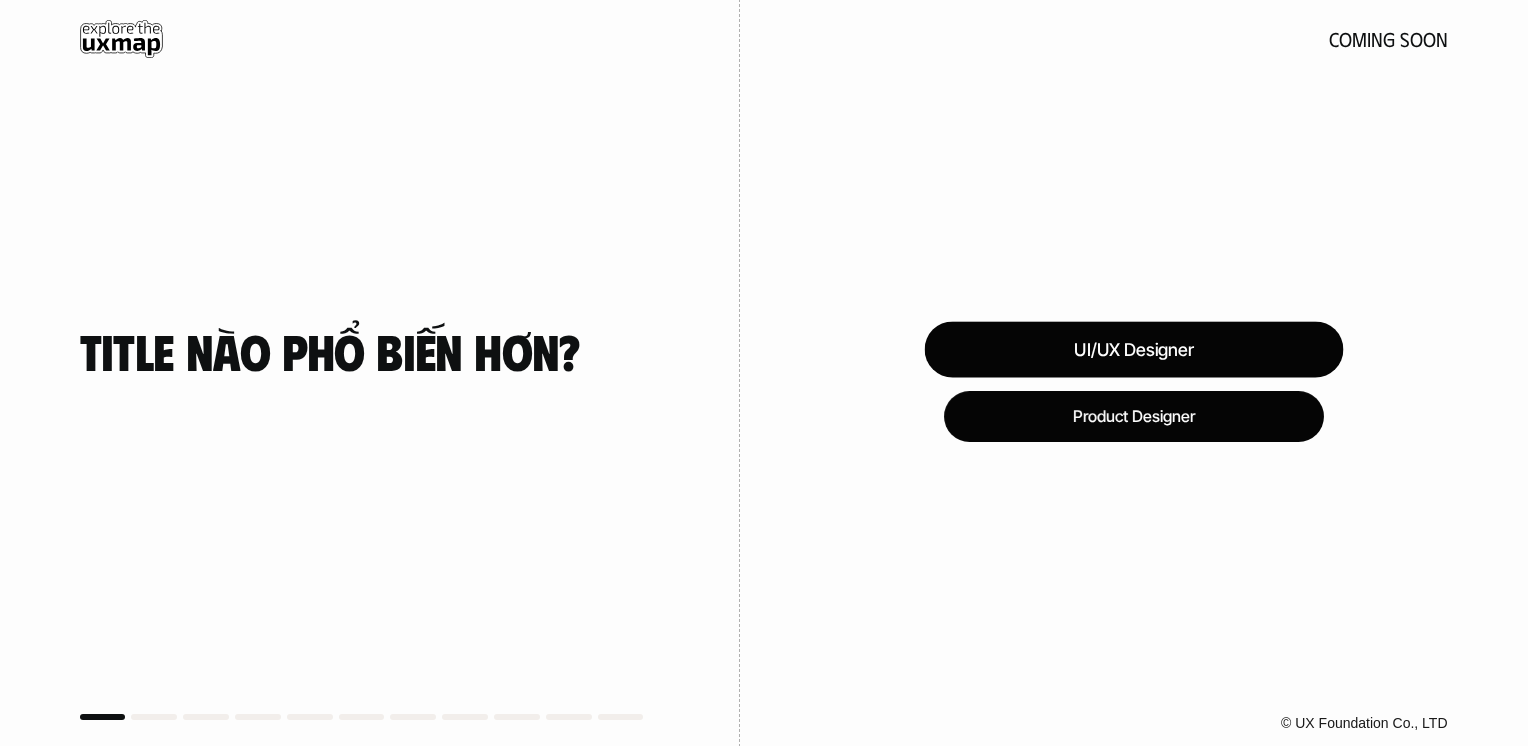 click on "UI/UX Designer" at bounding box center [1133, 349] 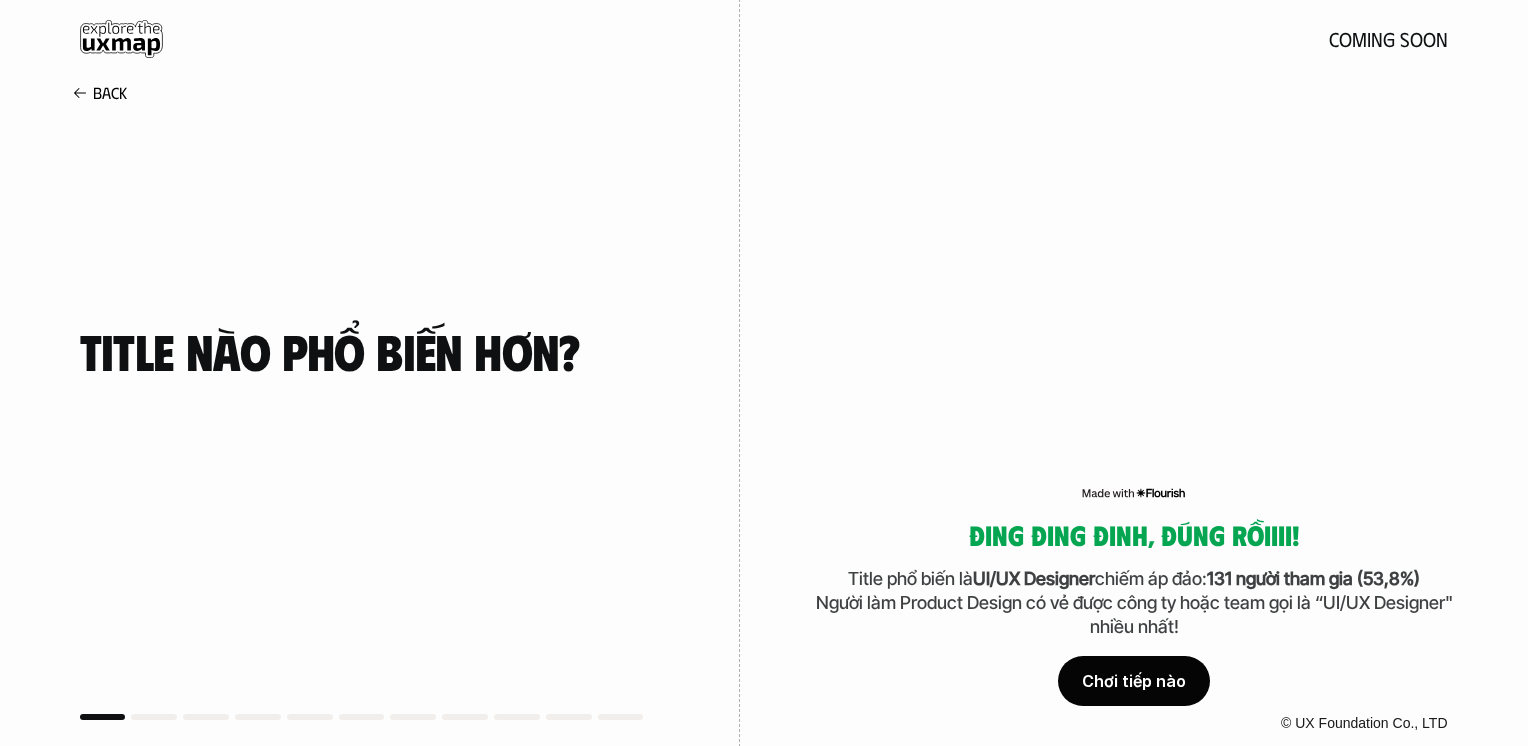 click on "Chơi tiếp nào" at bounding box center (1134, 681) 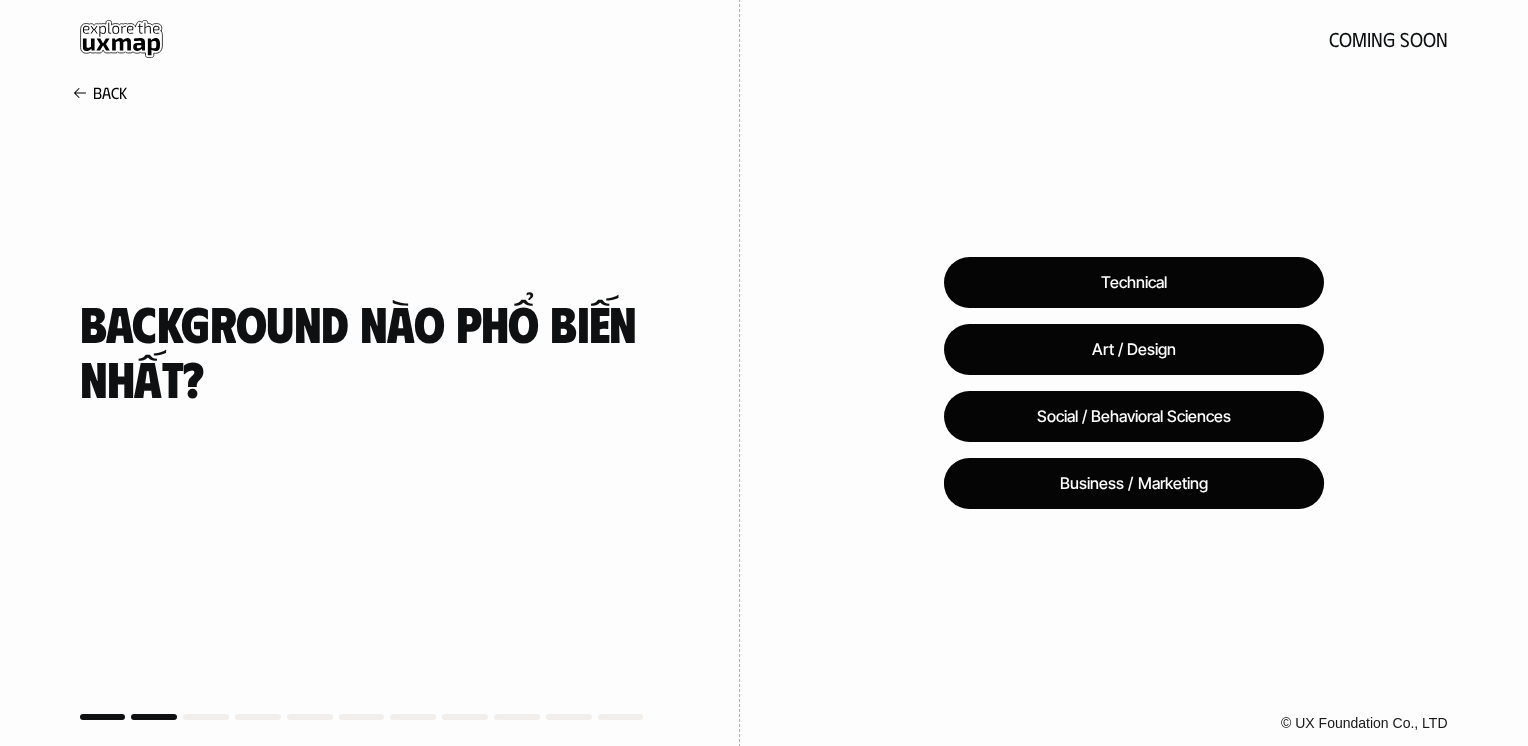 click on "Business / Marketing" at bounding box center [1133, 483] 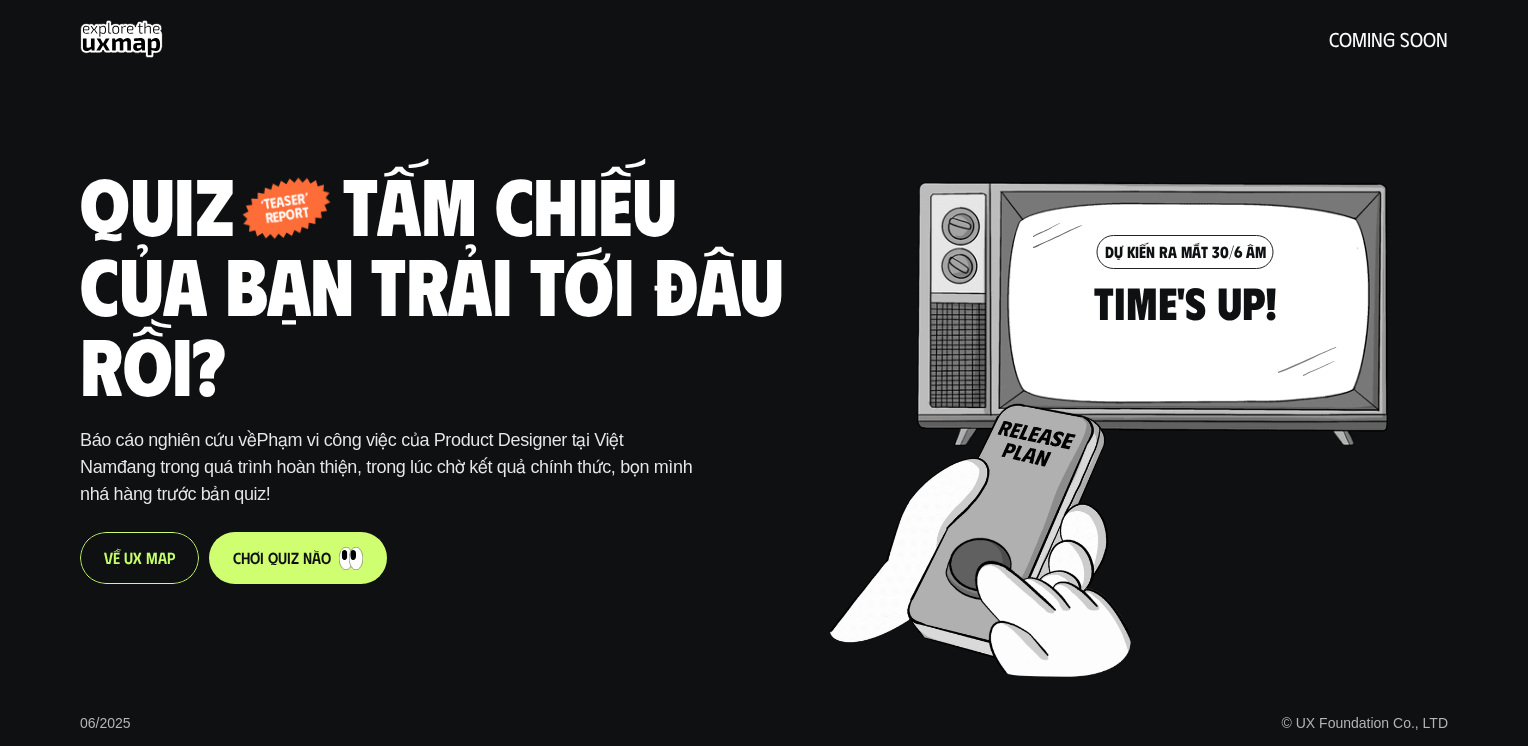 click on "Quiz  -  tấm chiếu của bạn trải tới đâu rồi?  ‘teaser’ report Báo cáo nghiên cứu về  Phạm vi công việc của Product Designer tại Việt Nam  đang trong quá trình hoàn thiện, trong lúc chờ kết quả chính thức, bọn mình nhá hàng trước bản quiz! V ề   U X   M a p c h ơ i   q u i z   n à o" at bounding box center [441, 373] 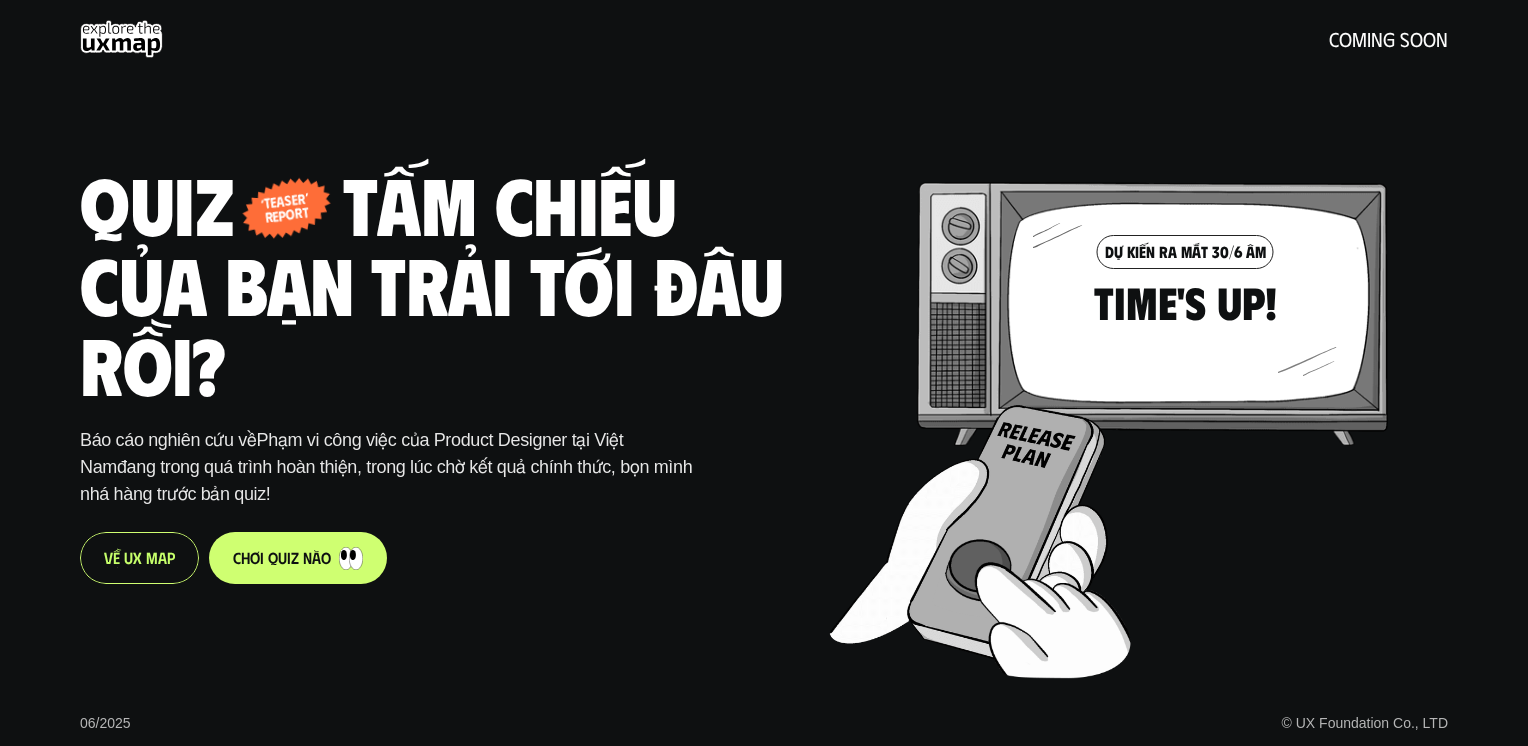 click on "c h ơ i   q u i z   n à o" at bounding box center (298, 558) 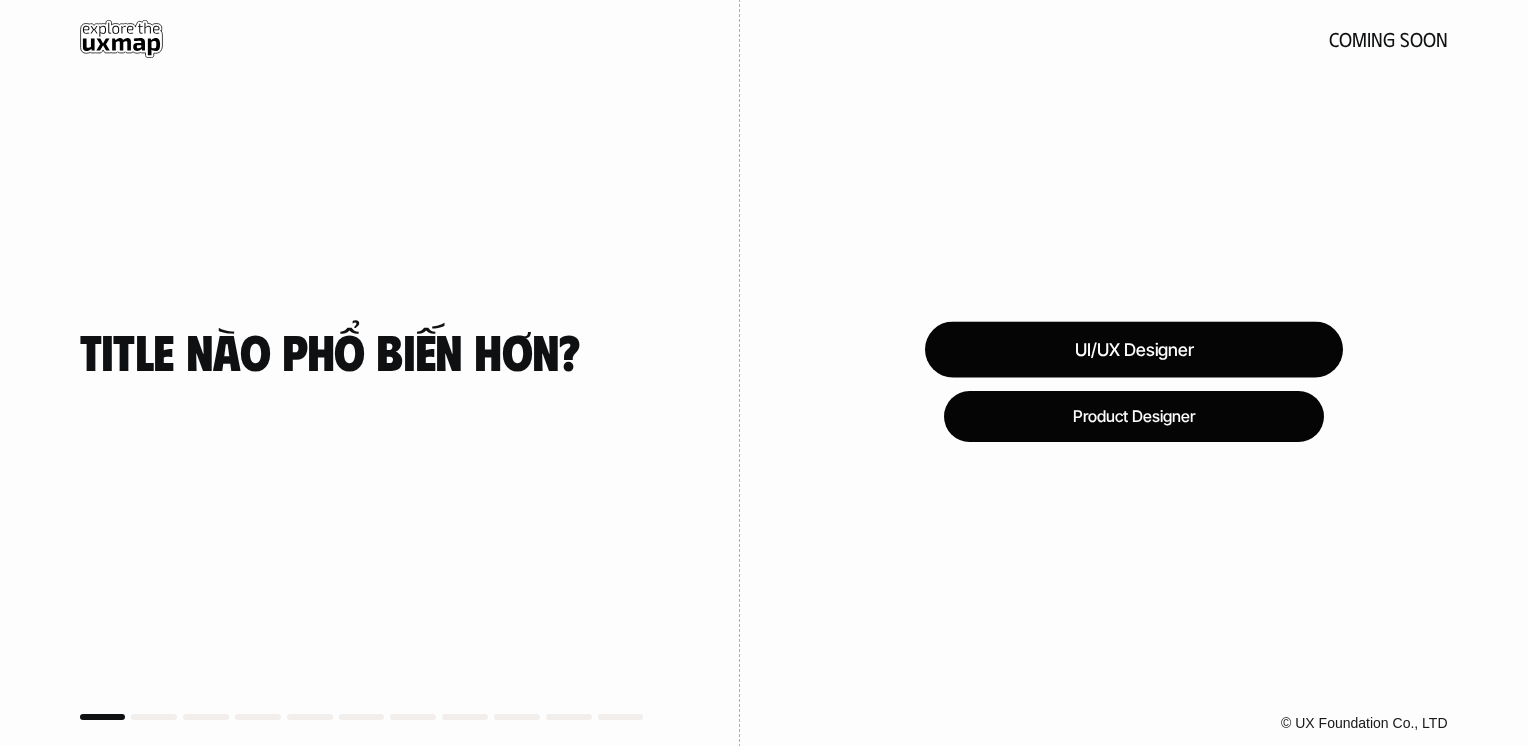 click on "UI/UX Designer" at bounding box center [1134, 349] 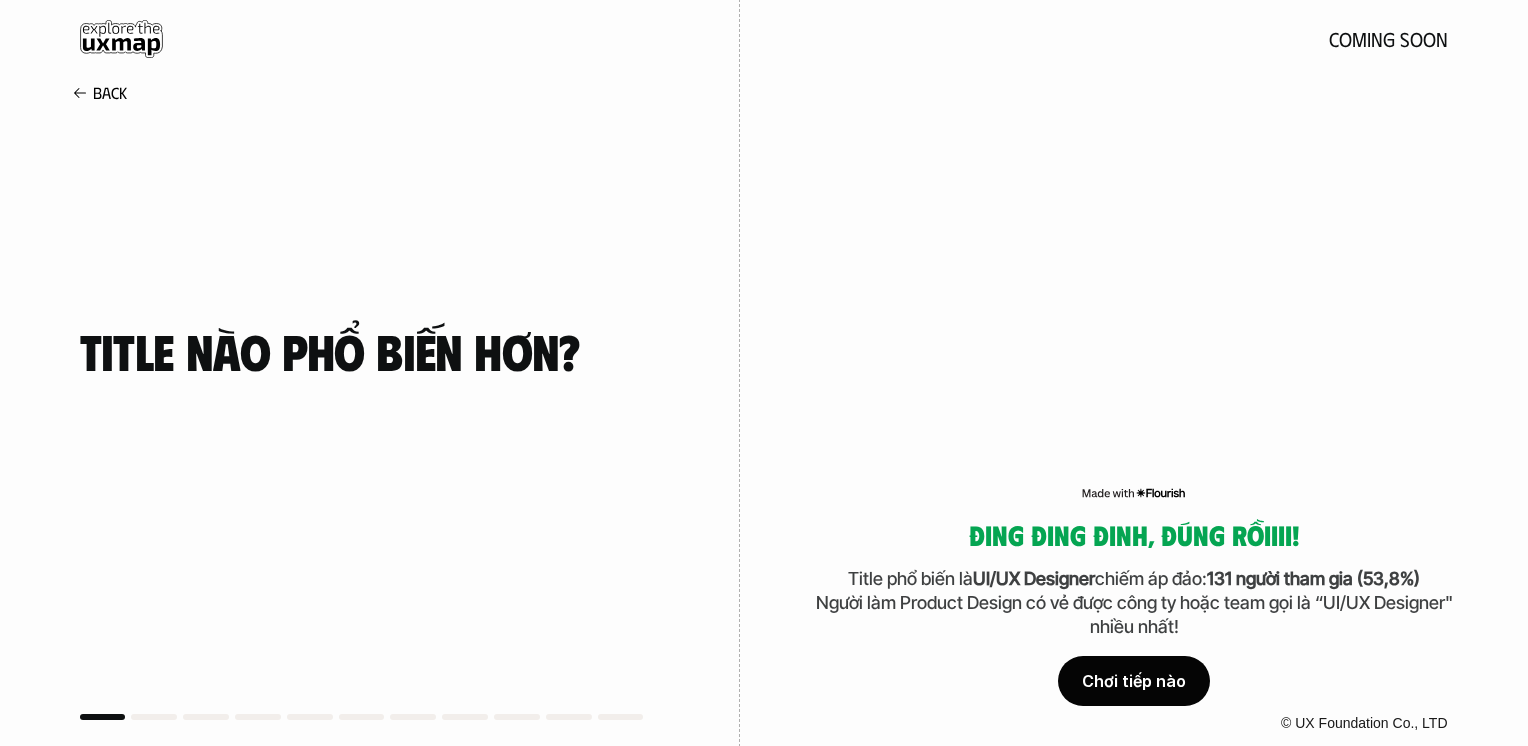 click on "Chơi tiếp nào" at bounding box center (1134, 681) 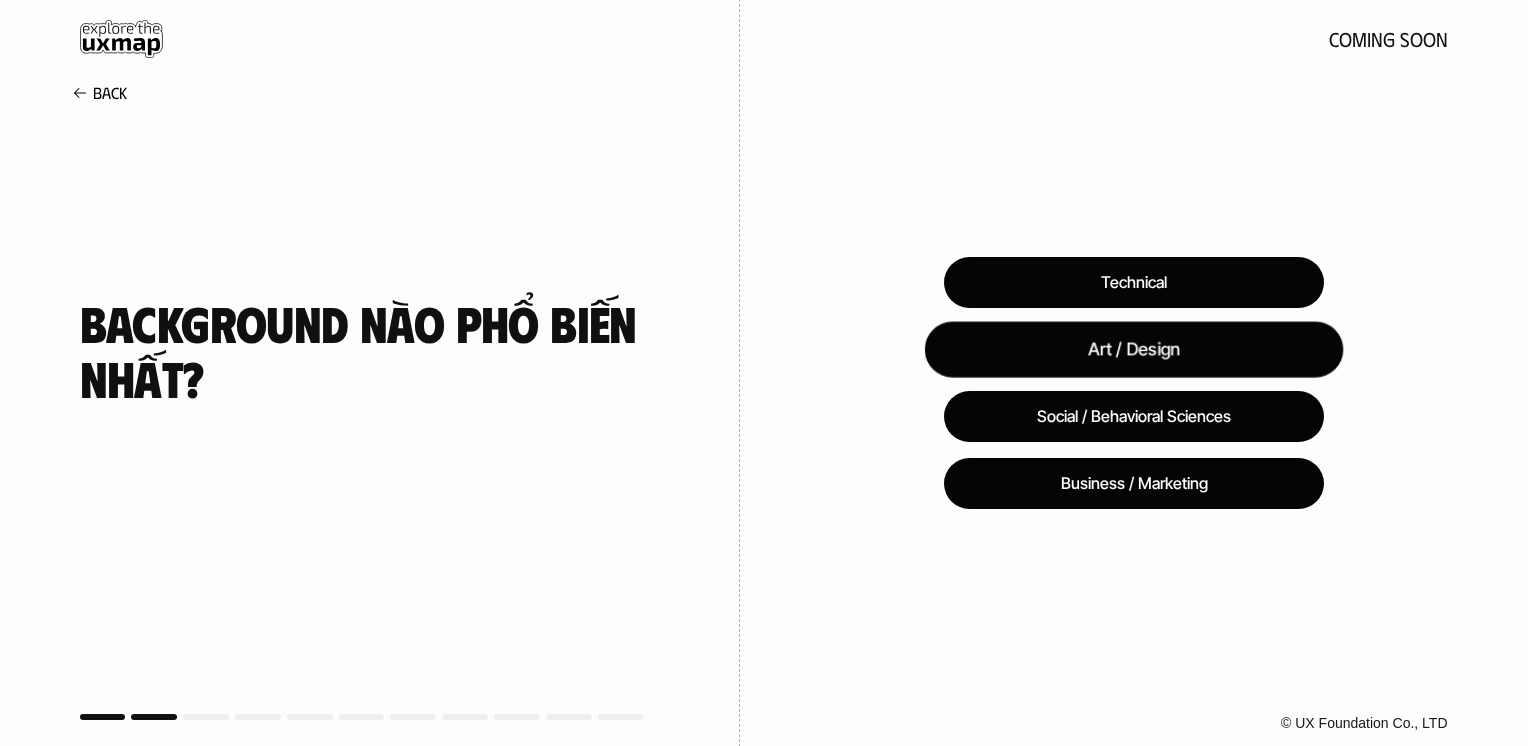 click on "Art / Design" at bounding box center (1133, 349) 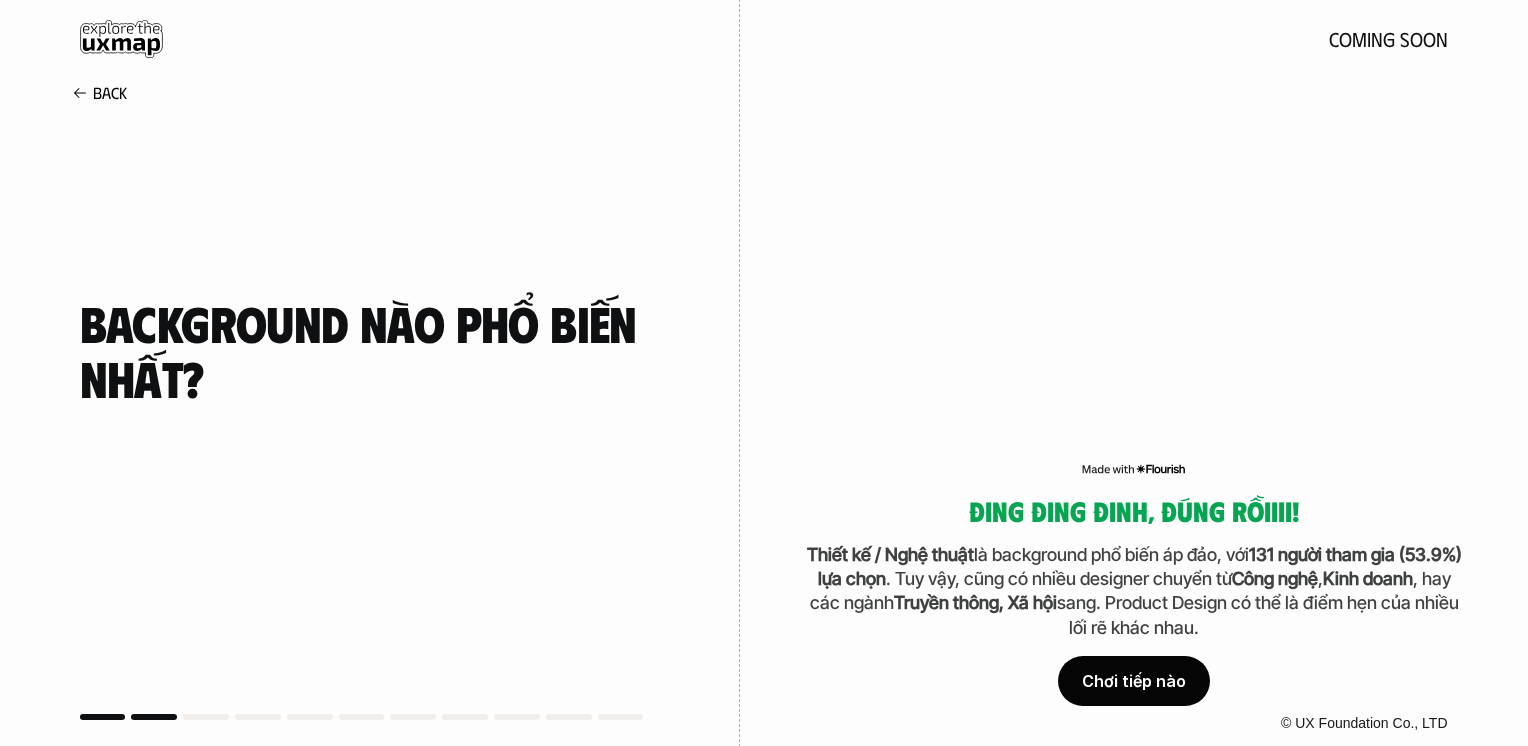 click on "Chơi tiếp nào" at bounding box center (1134, 681) 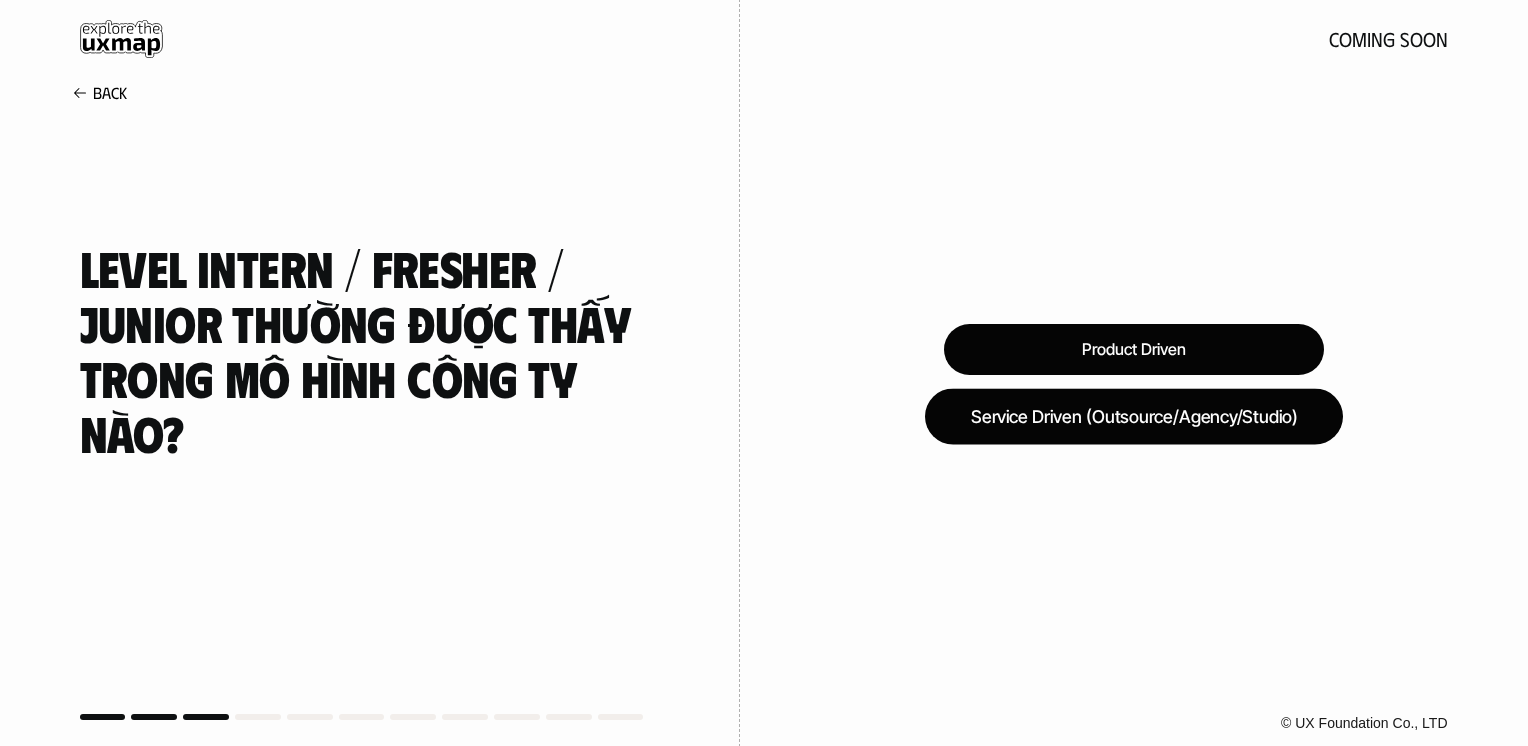click on "Service Driven (Outsource/Agency/Studio)" at bounding box center [1134, 416] 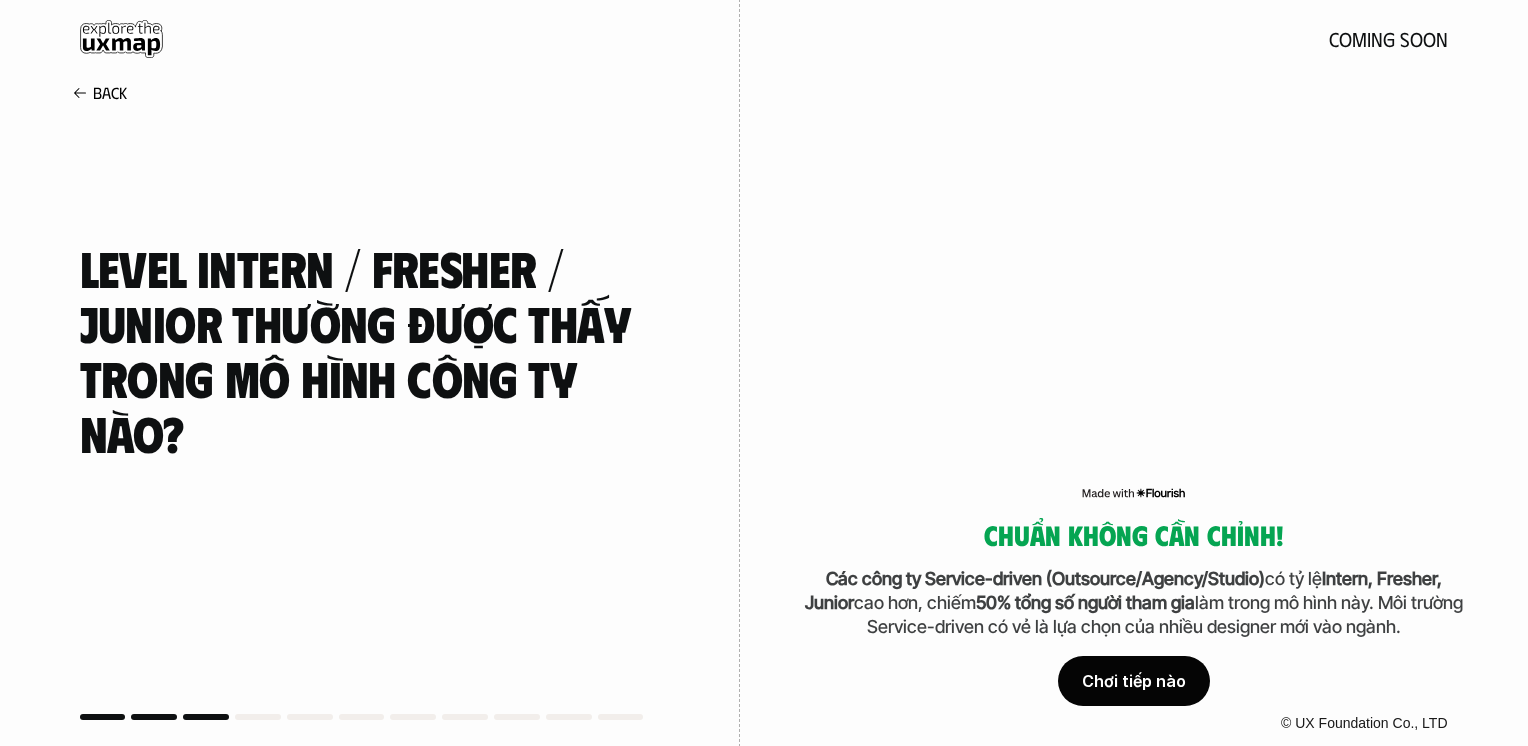 click on "Chơi tiếp nào" at bounding box center [1134, 681] 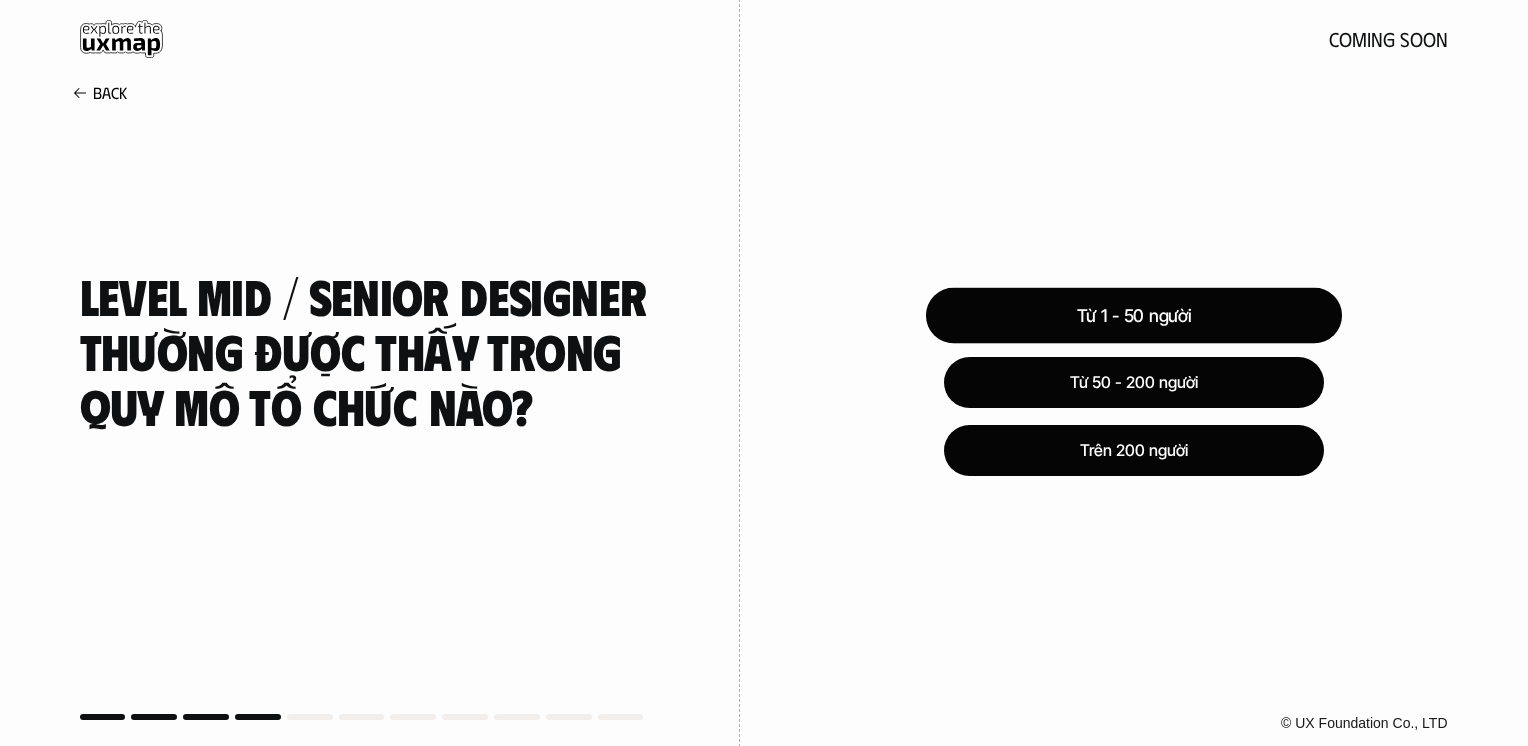 click on "Từ 1 - 50 người" at bounding box center (1133, 316) 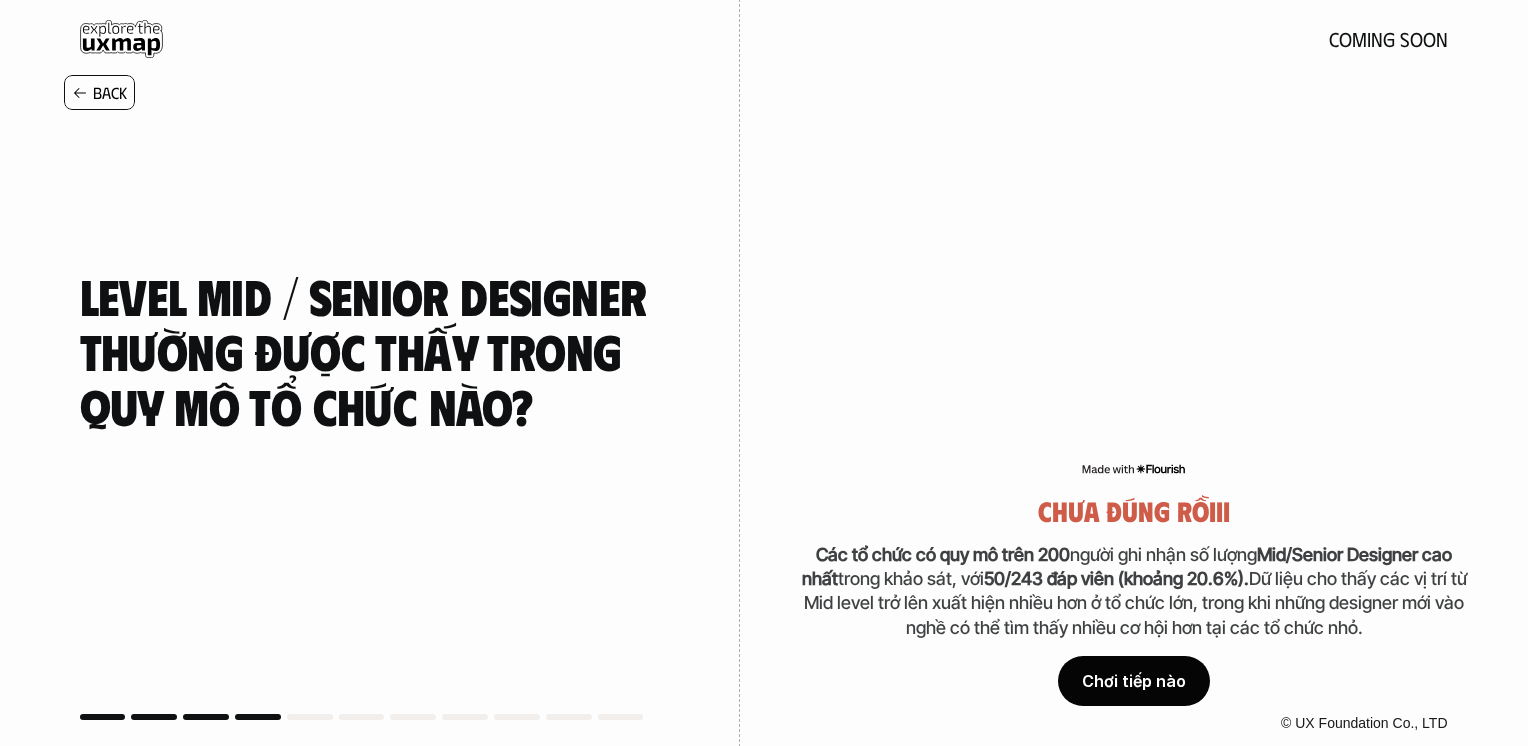 click on "Back" at bounding box center (110, 92) 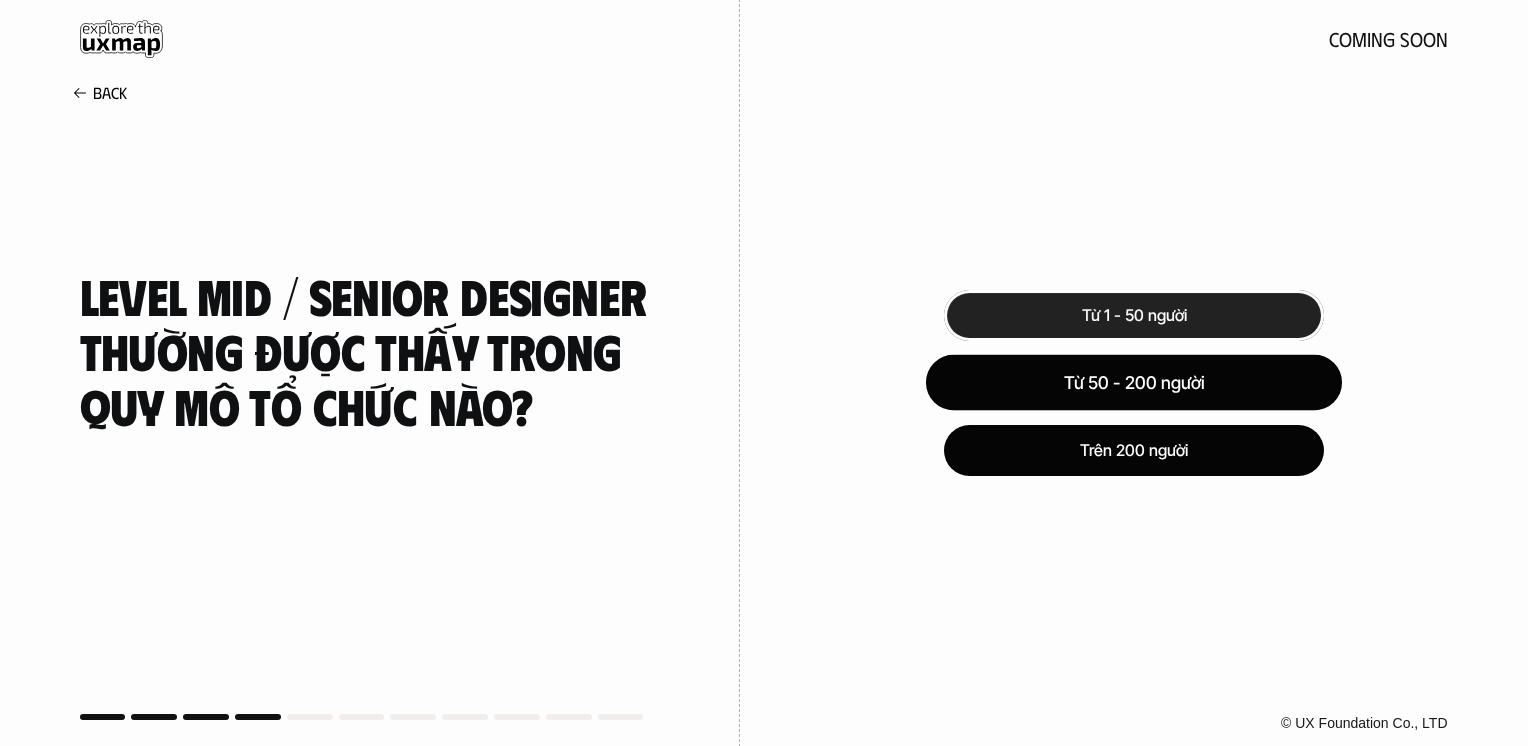 click on "Trên 200 người" at bounding box center [1134, 450] 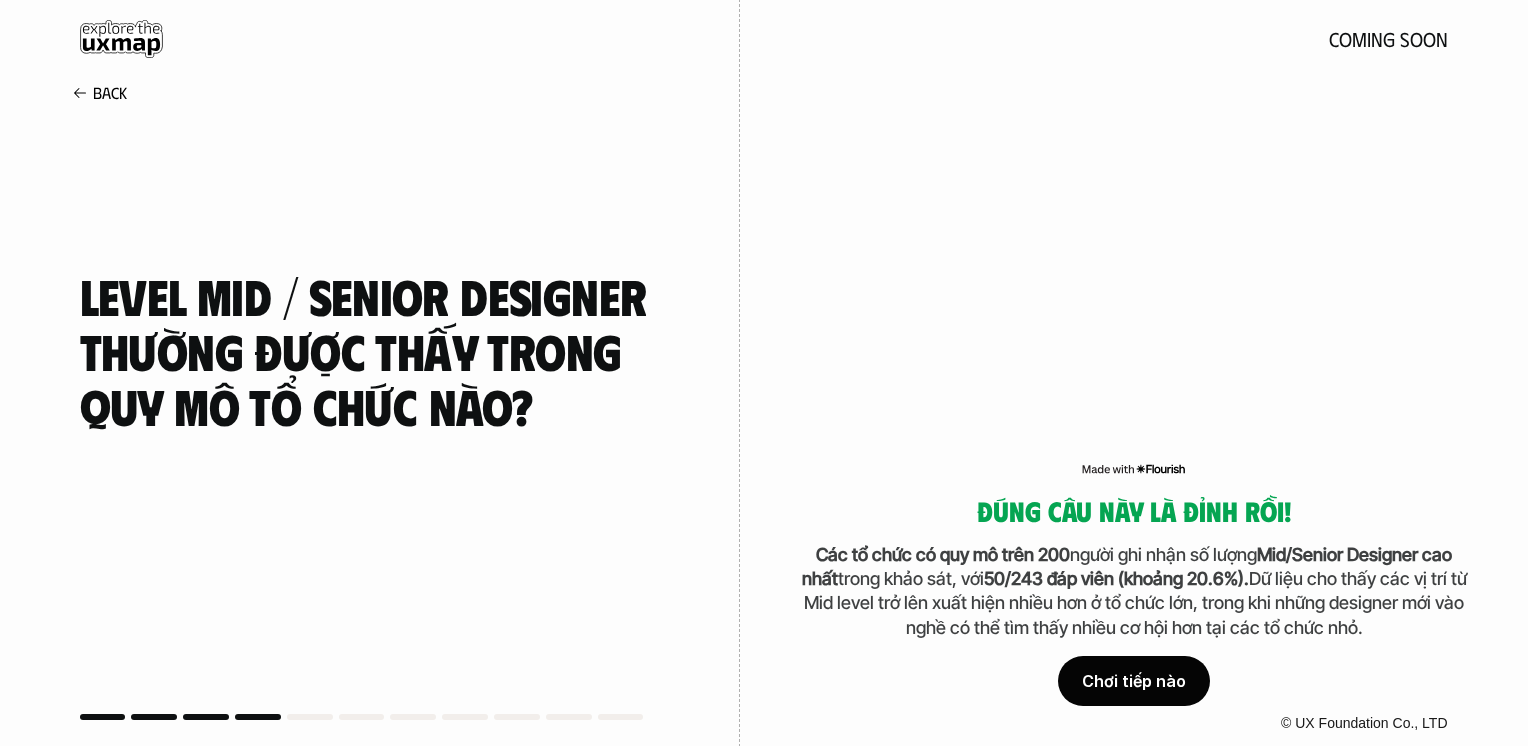 click on "Chơi tiếp nào" at bounding box center (1134, 681) 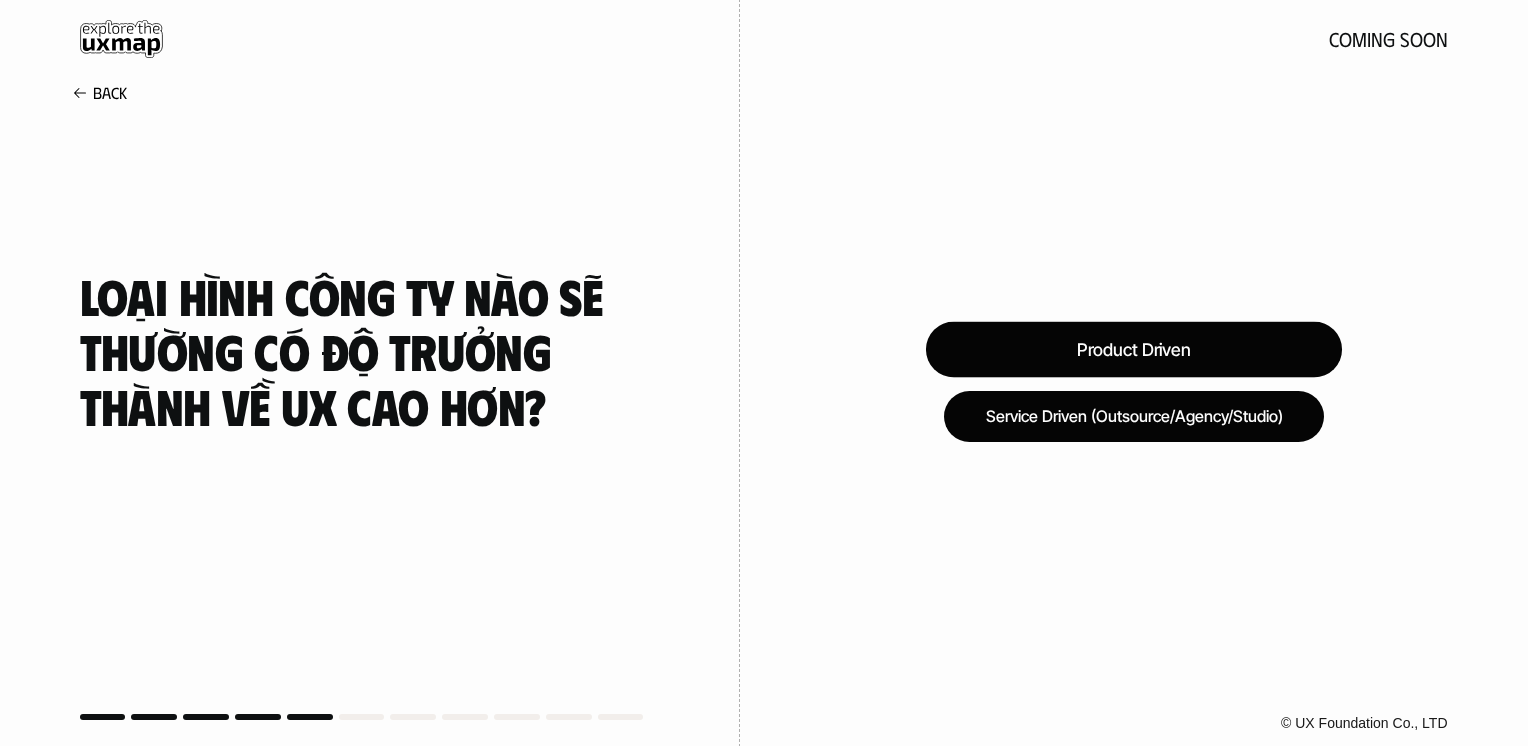 click on "Product Driven" at bounding box center [1133, 349] 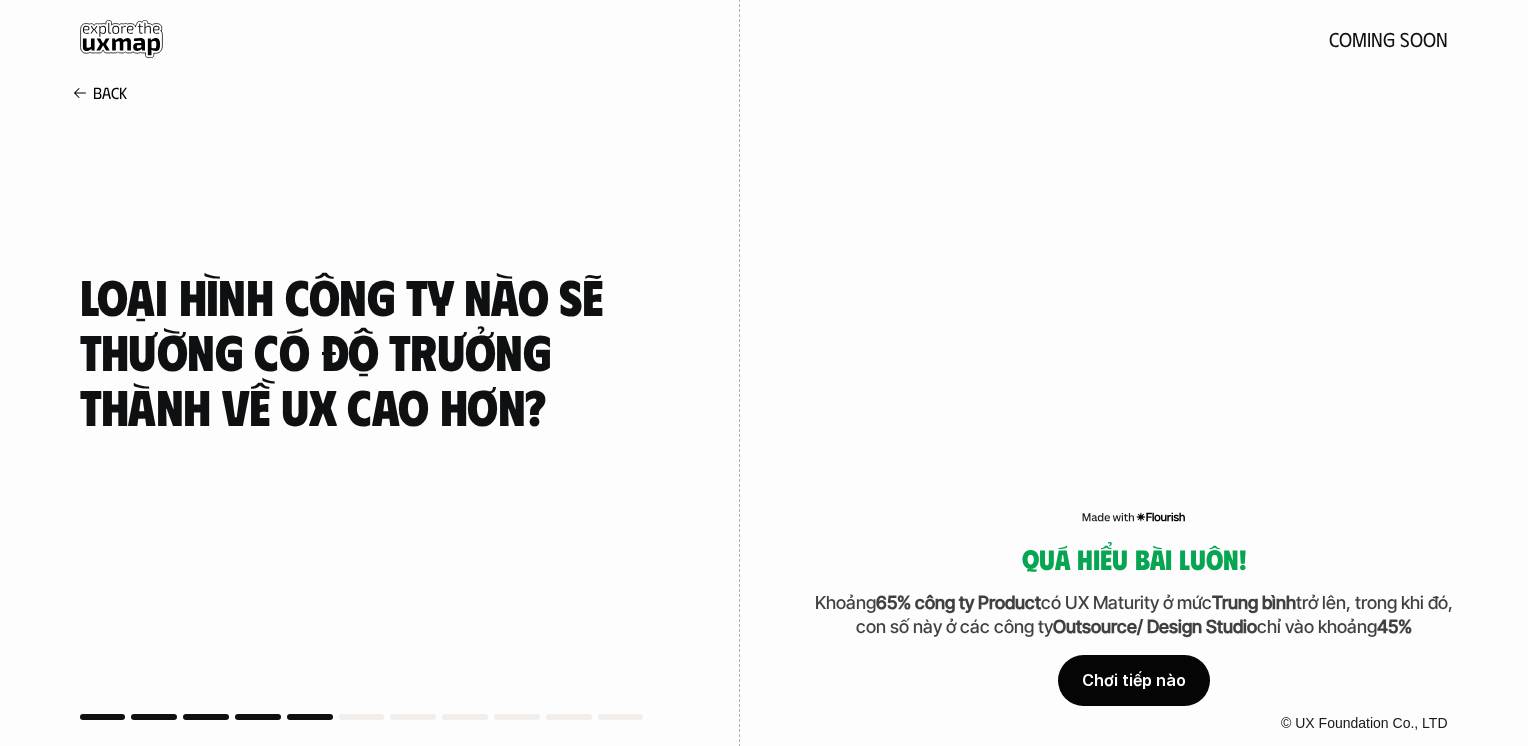 click on "Chơi tiếp nào" at bounding box center [1134, 681] 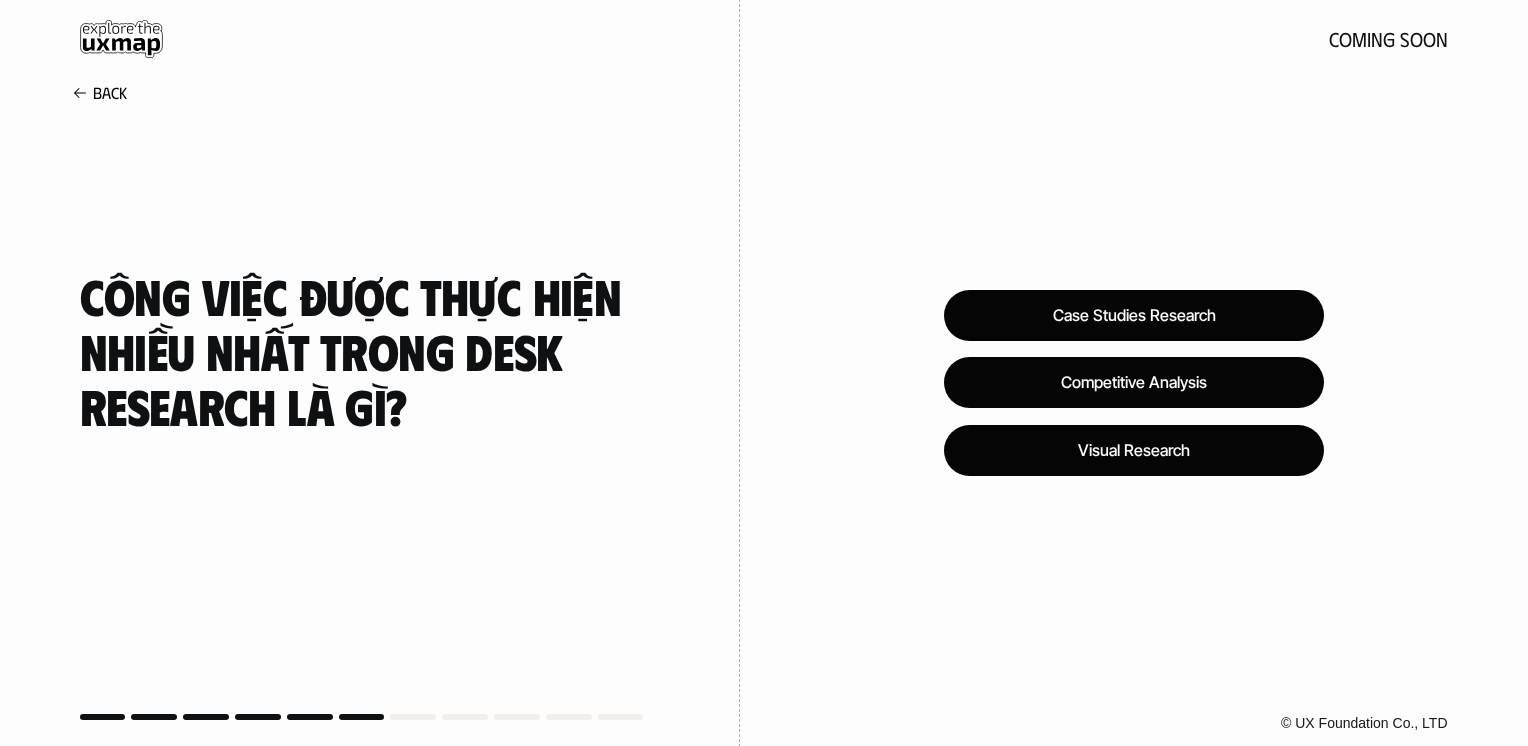 click on "Case Studies Research" at bounding box center (1134, 315) 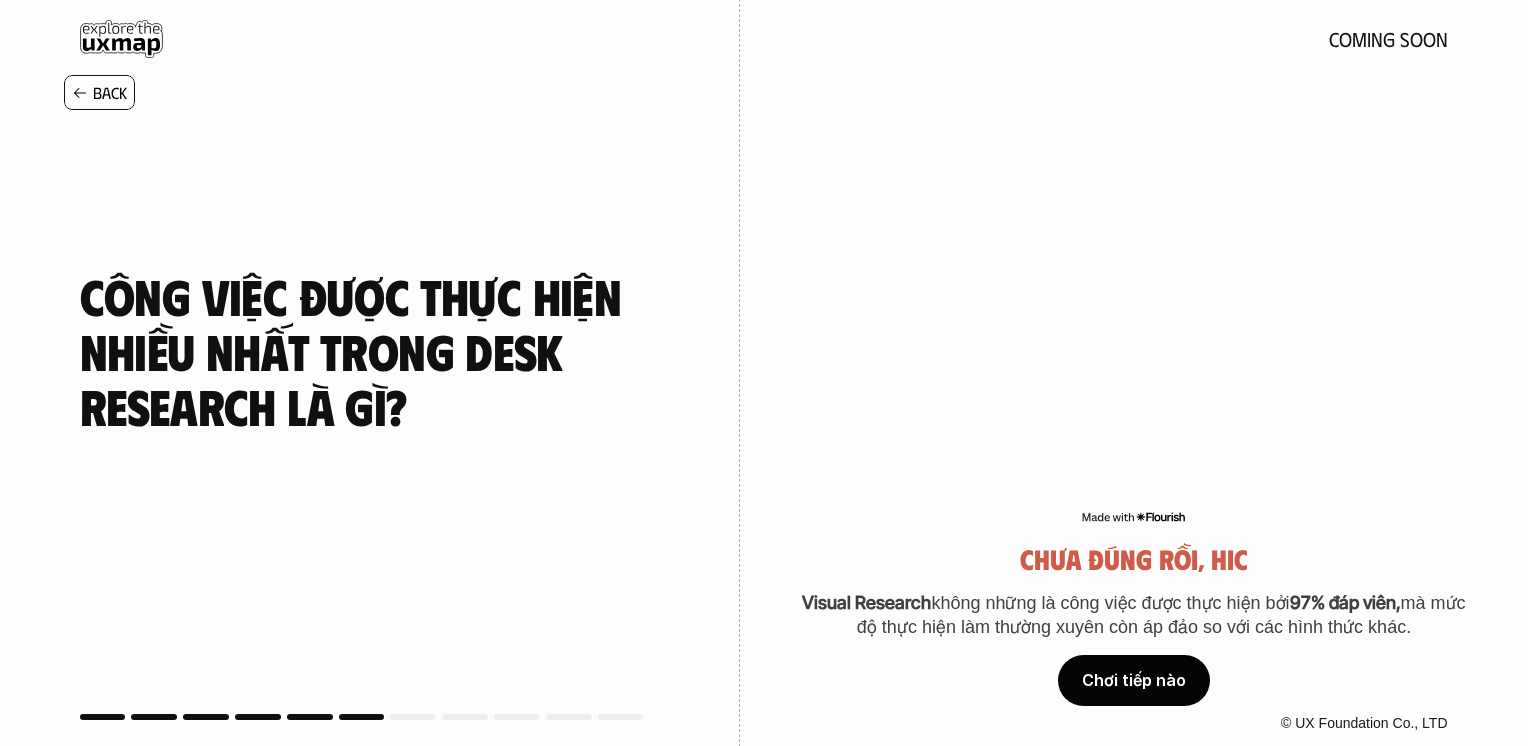 click on "Back" at bounding box center (99, 92) 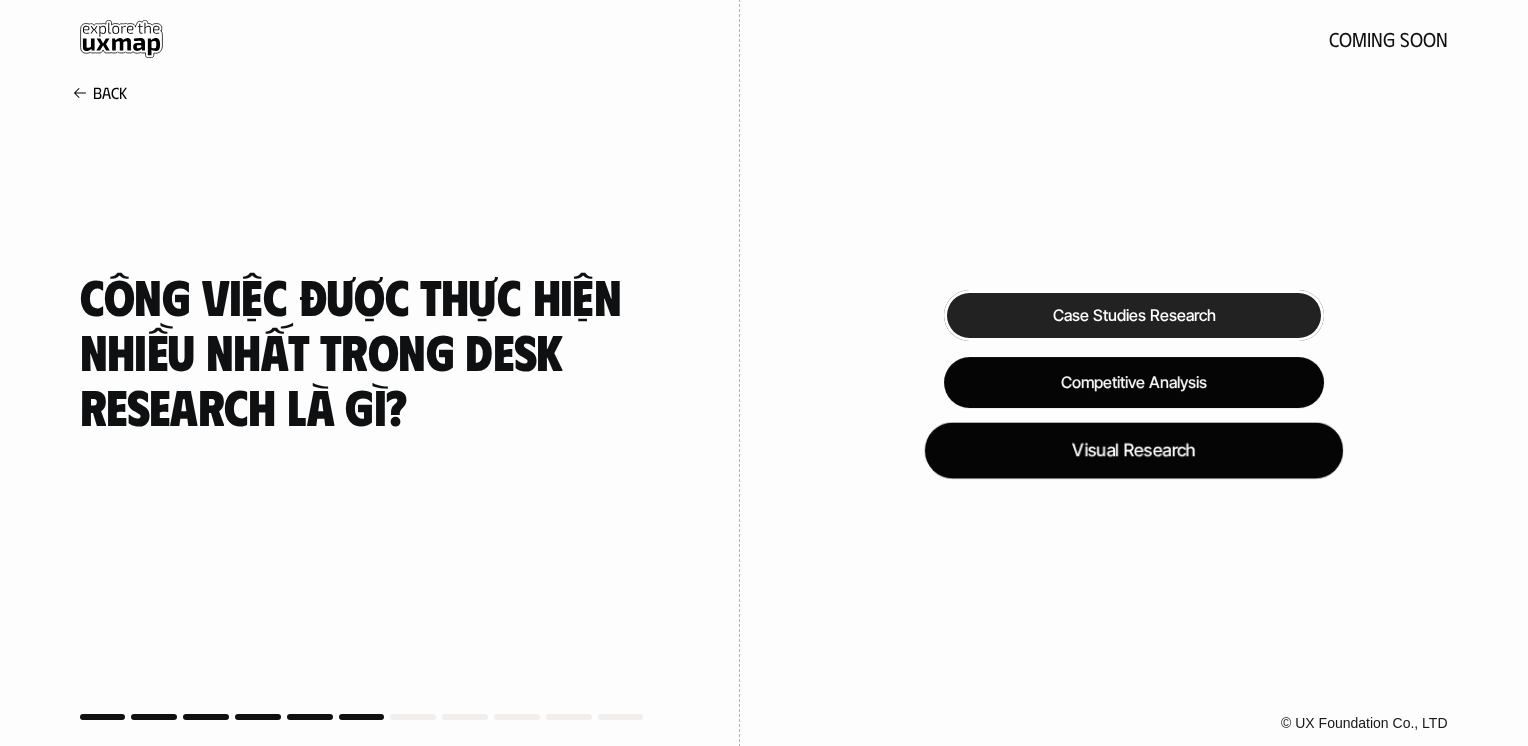 click on "Visual Research" at bounding box center (1133, 450) 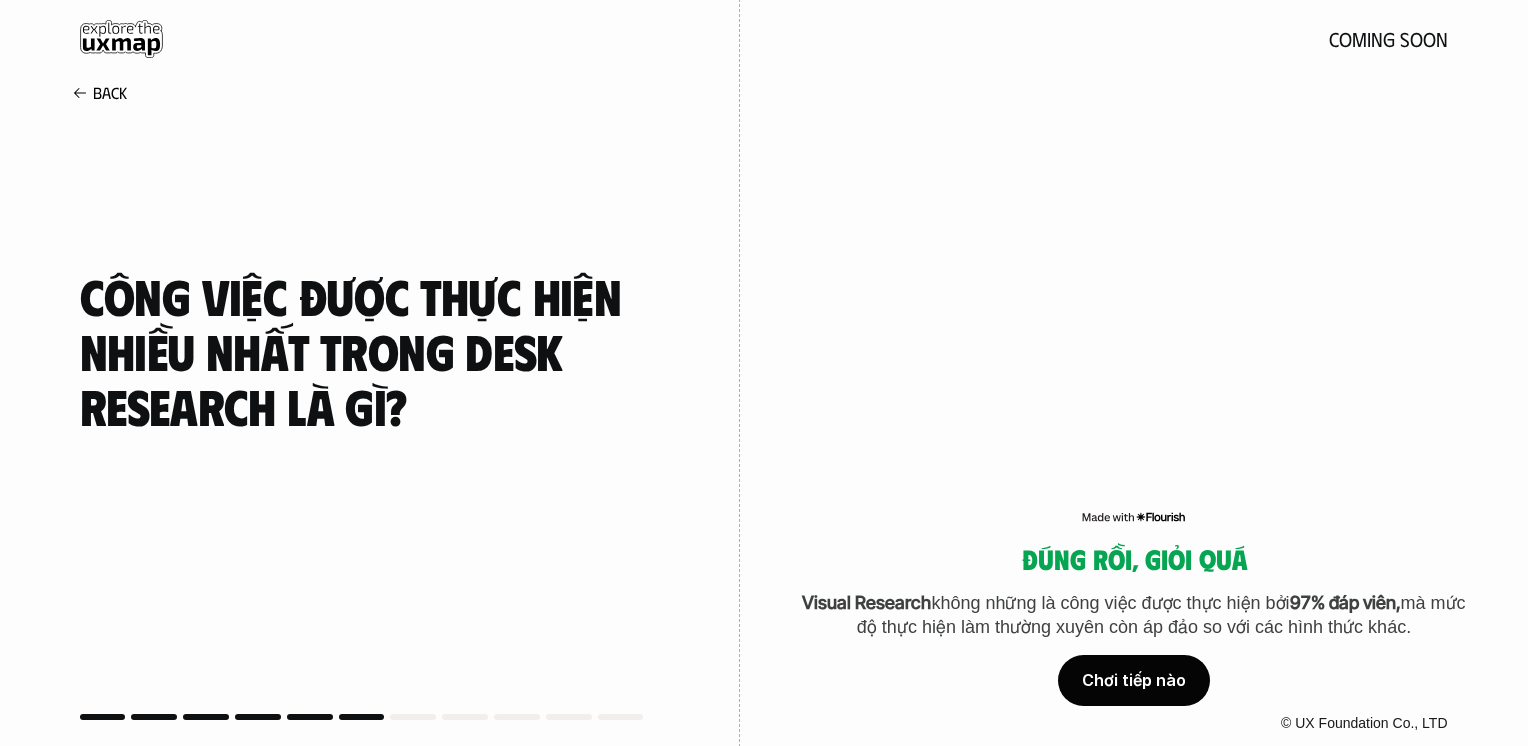 click on "© UX Foundation Co., LTD" at bounding box center [1134, 723] 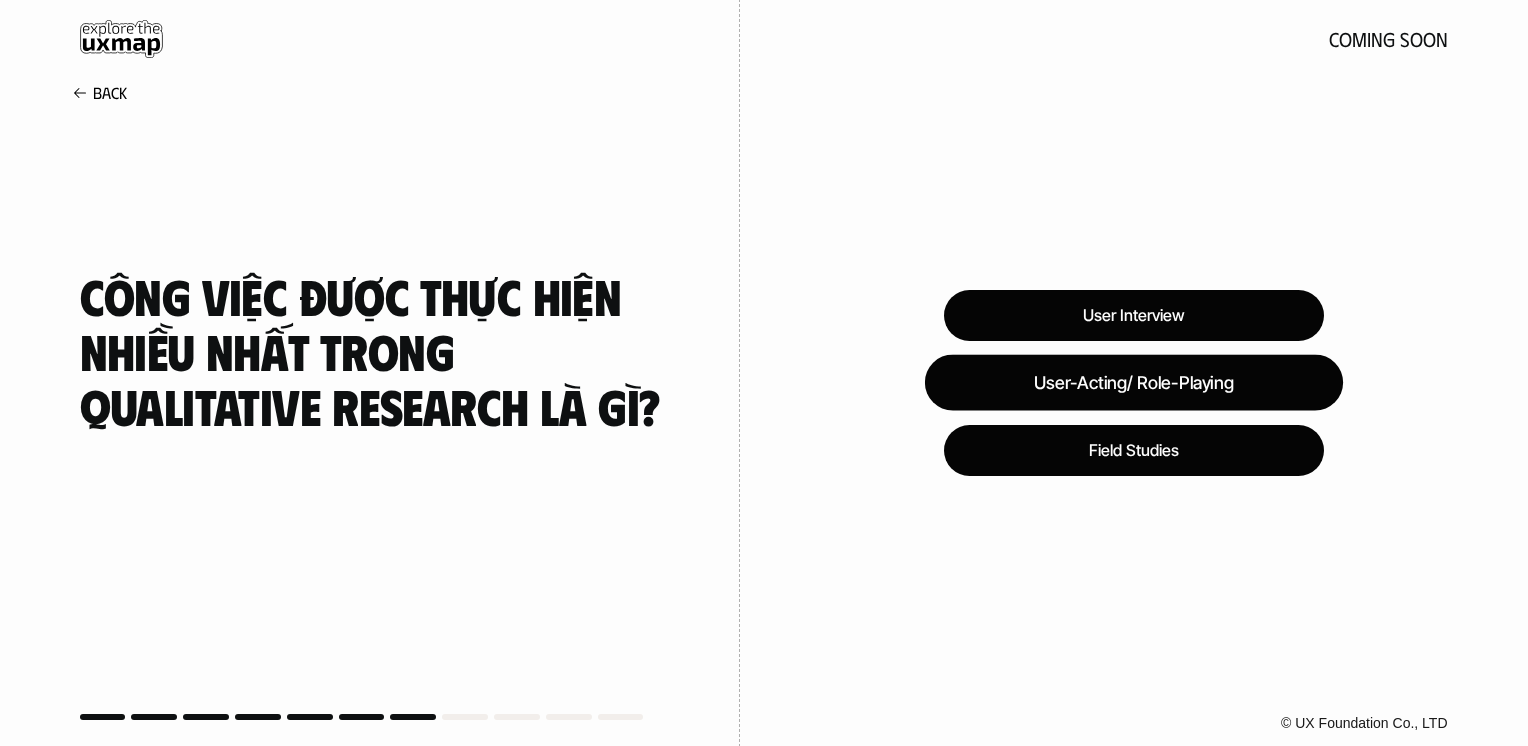 click on "User-Acting/ Role-Playing" at bounding box center [1133, 383] 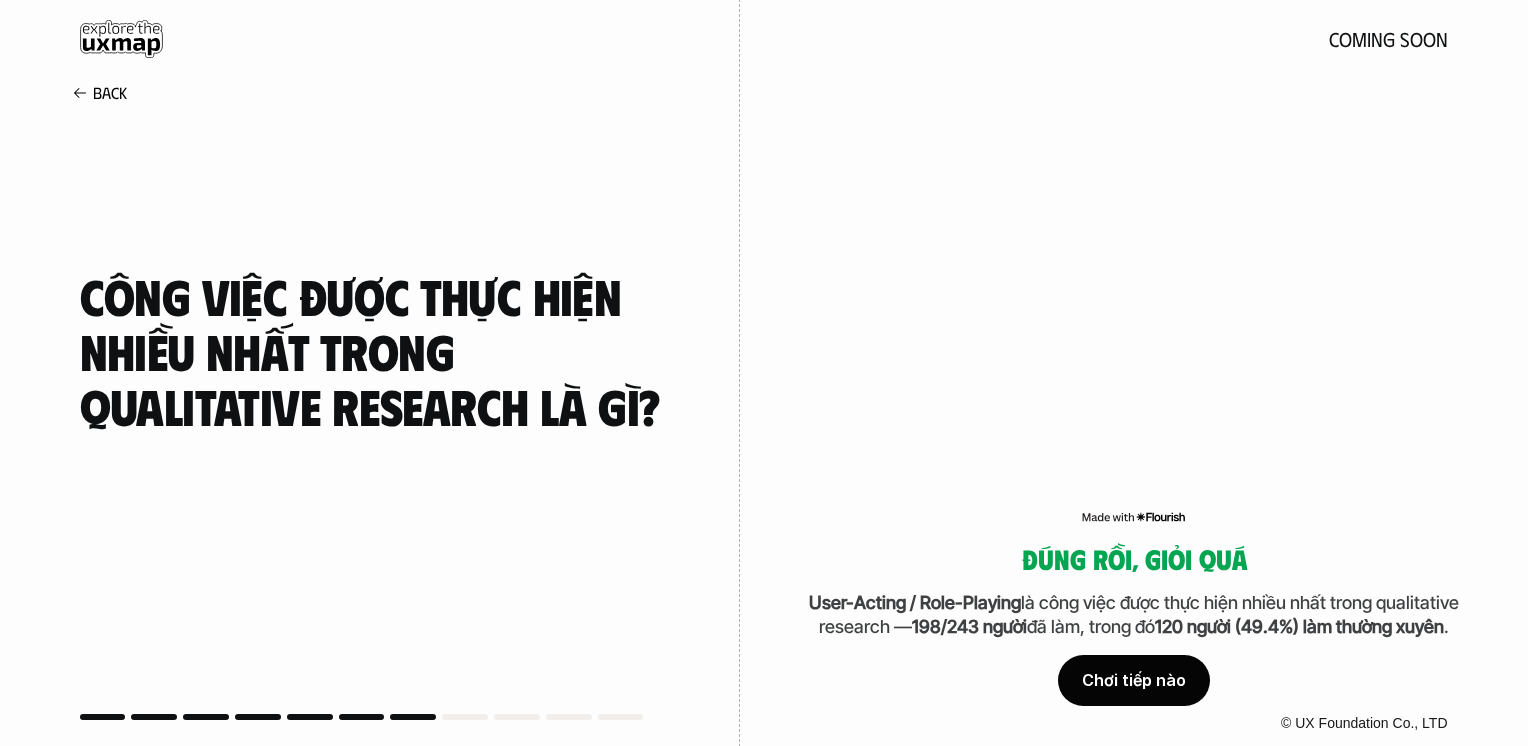 click on "Chơi tiếp nào" at bounding box center [1134, 681] 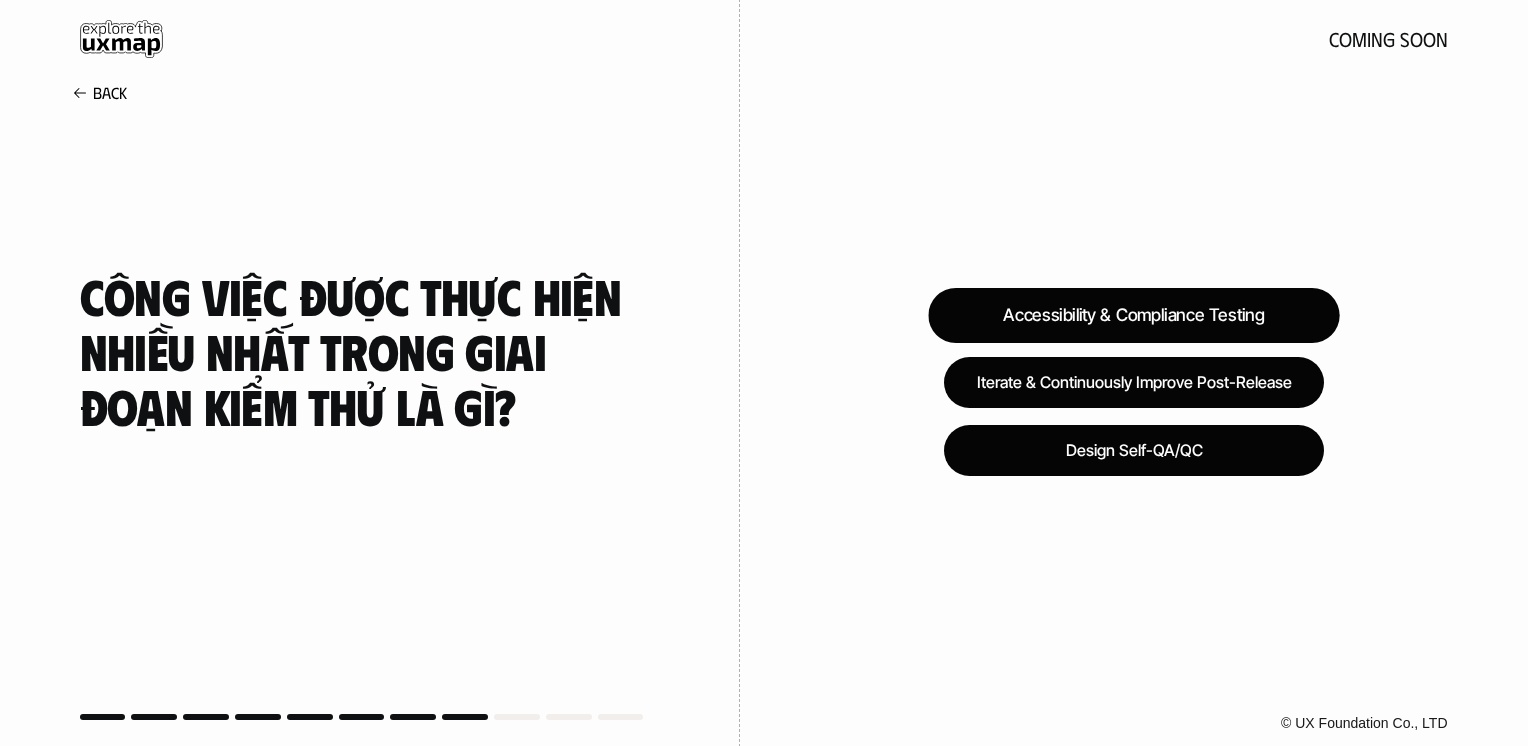 click on "Accessibility & Compliance Testing" at bounding box center [1133, 315] 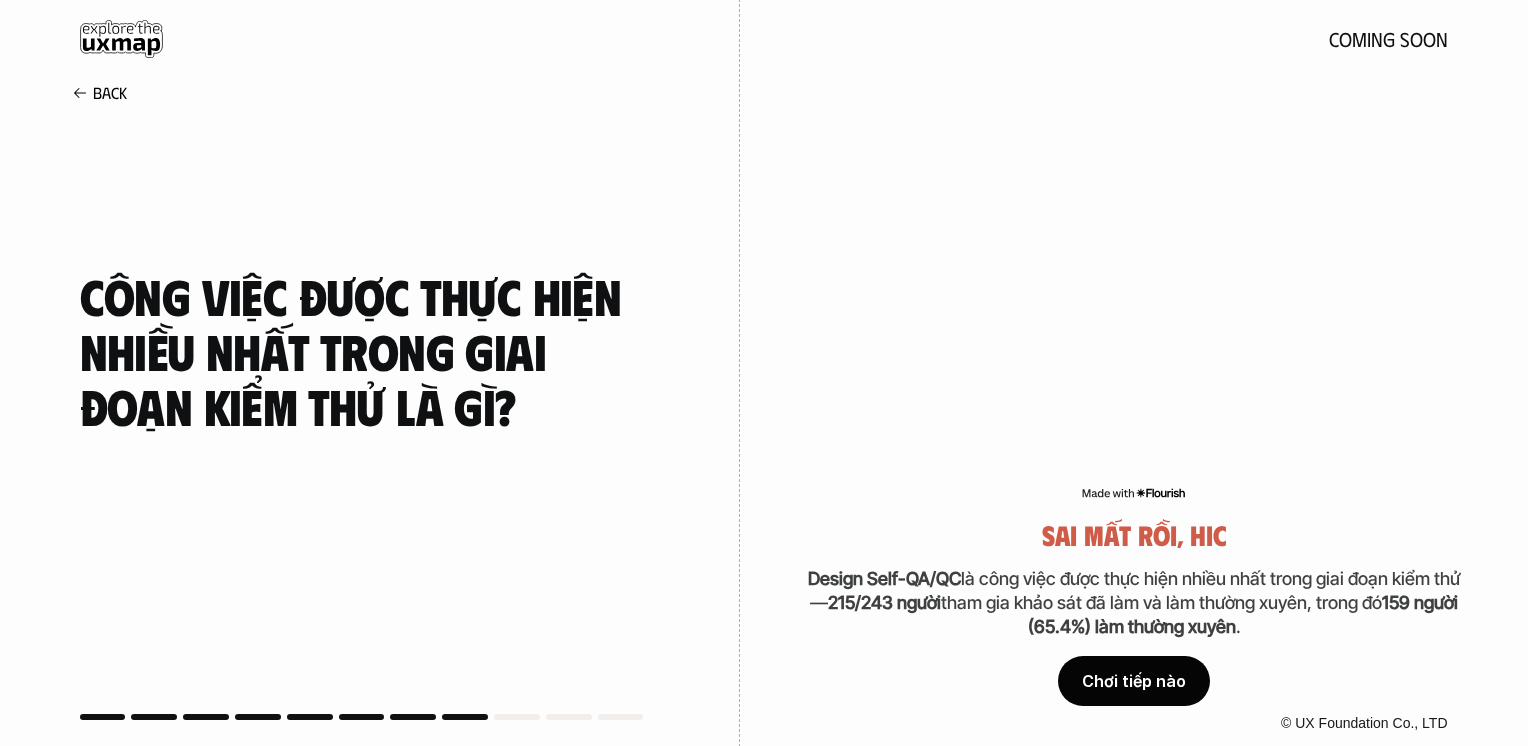 click on "Chơi tiếp nào" at bounding box center [1134, 681] 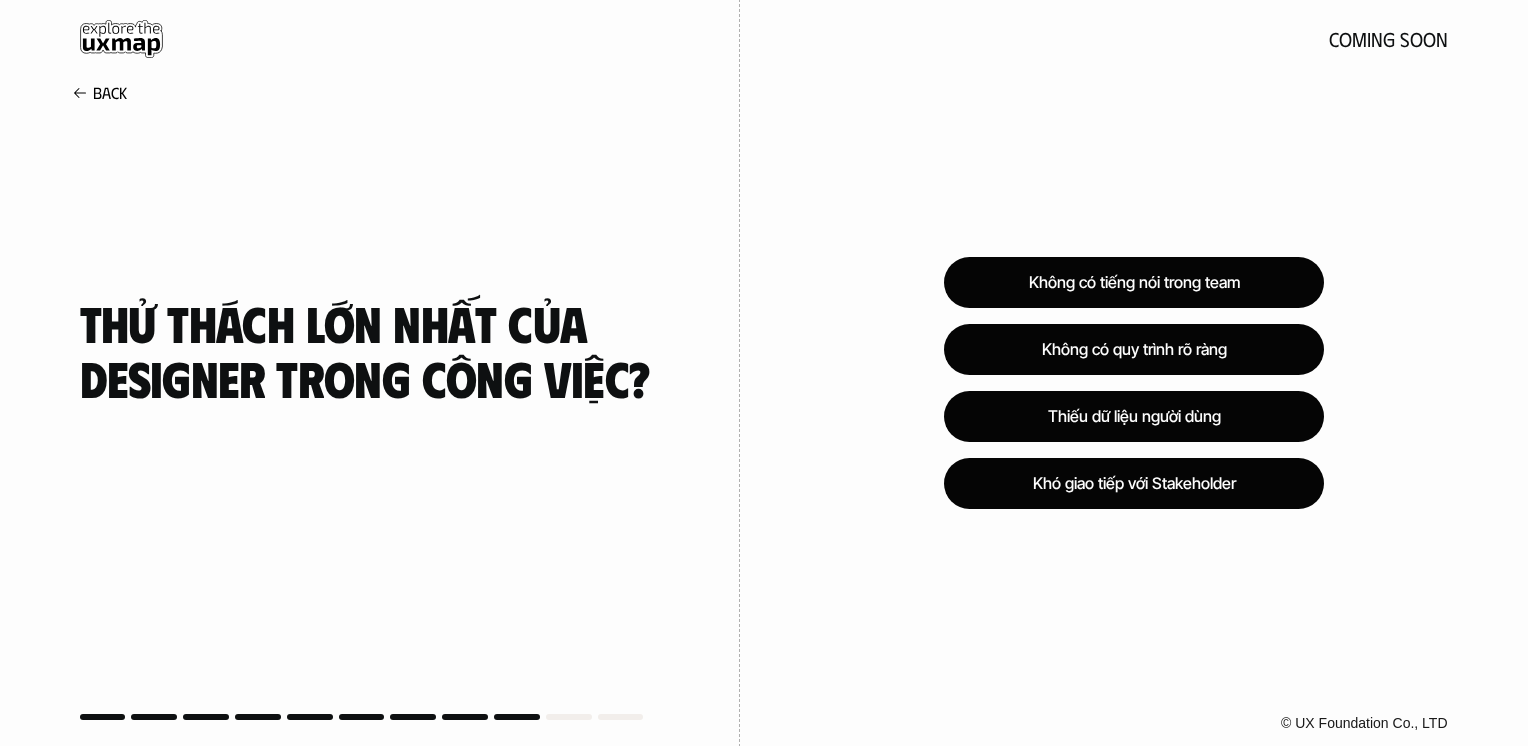 click on "coming soon" at bounding box center [764, 39] 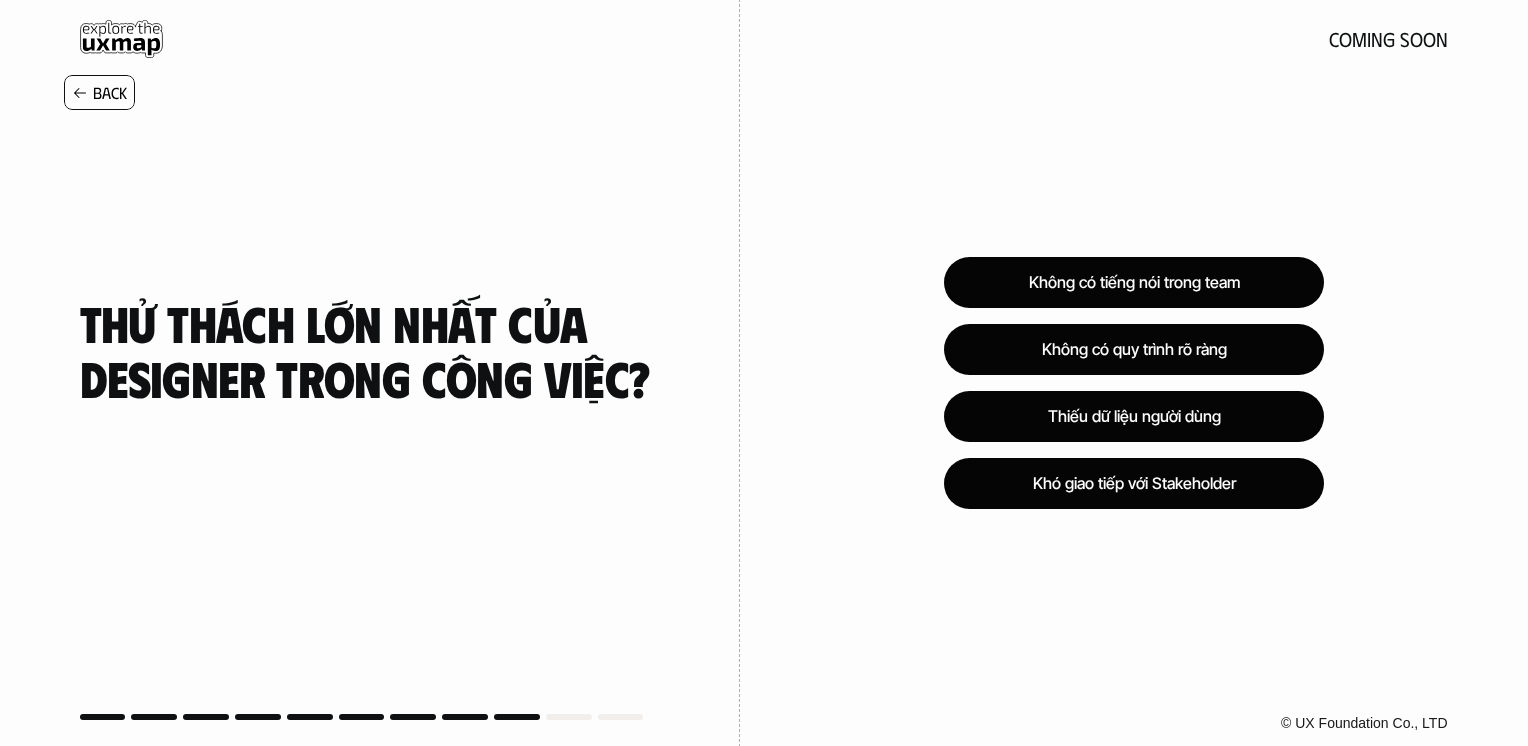 click on "Back" at bounding box center [110, 92] 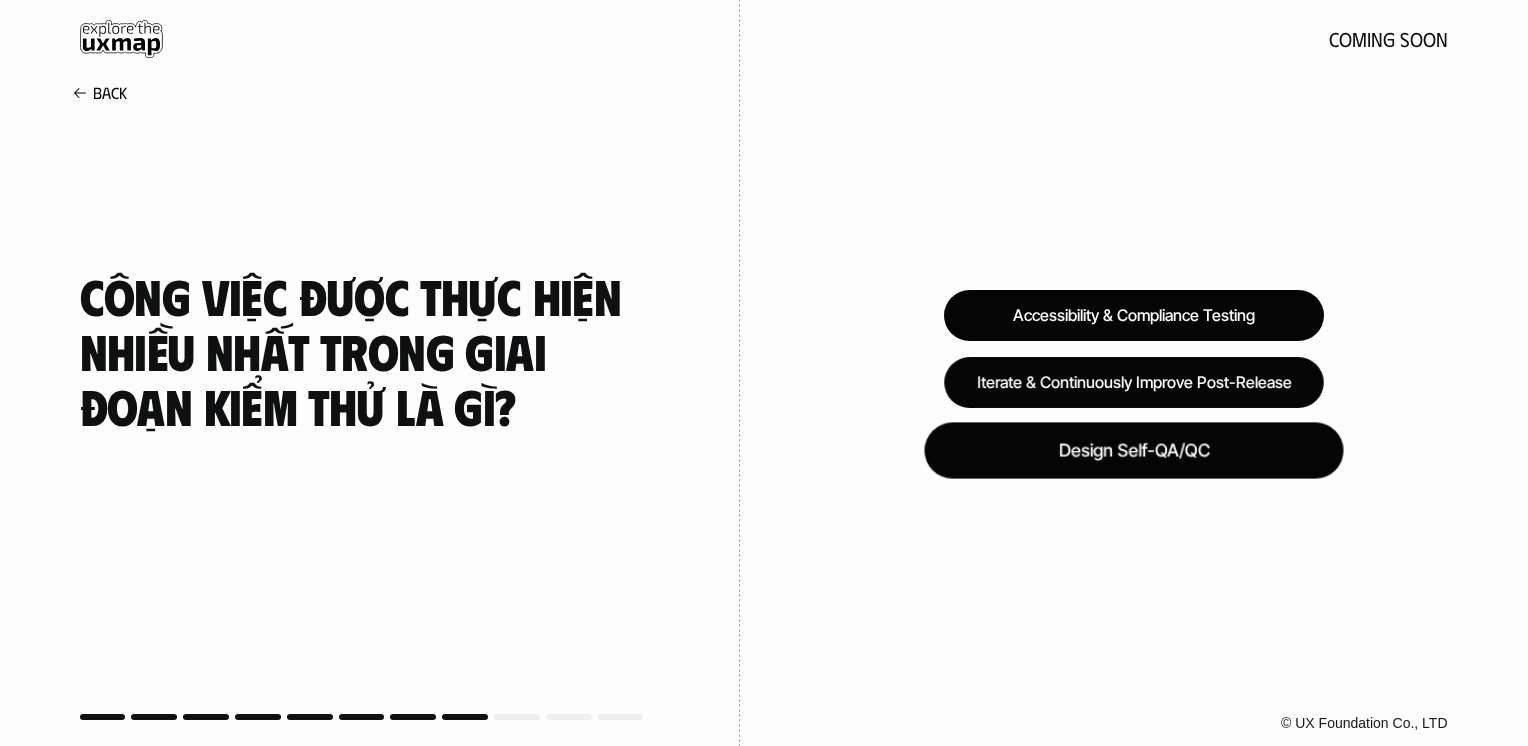 click on "Design Self-QA/QC" at bounding box center [1133, 450] 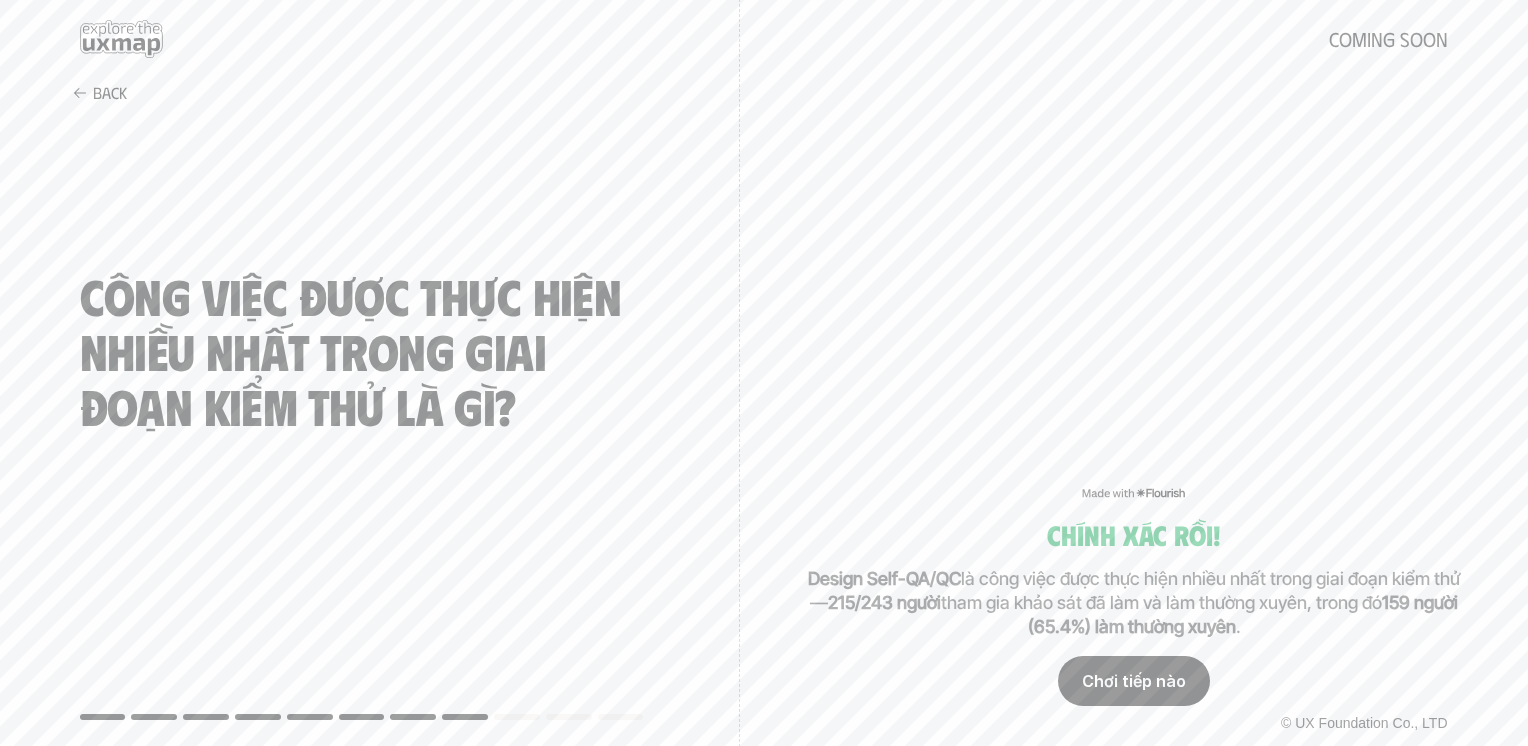 click on "Chơi tiếp nào" at bounding box center (1134, 681) 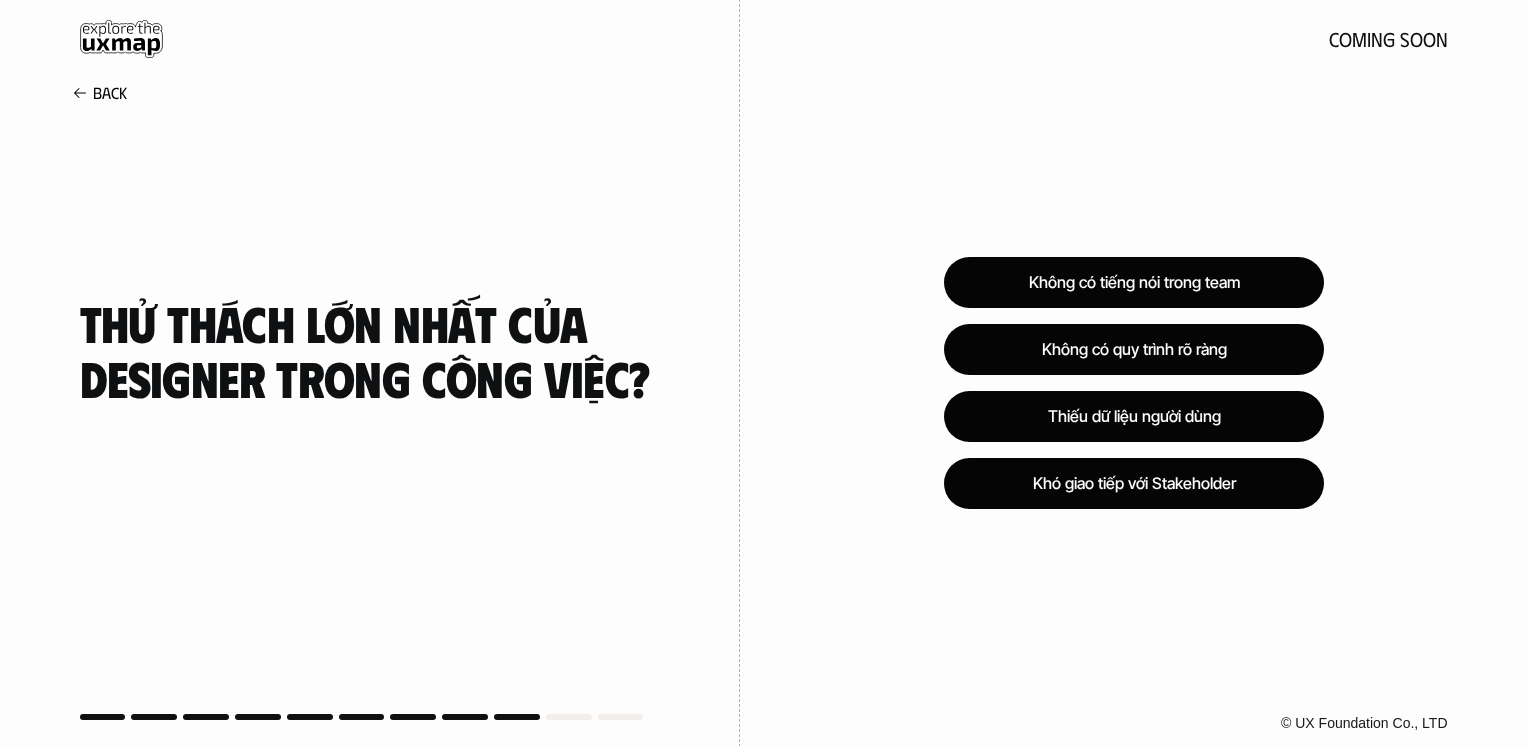 click on "Không có tiếng nói trong team Không có quy trình rõ ràng Thiếu dữ liệu người dùng Khó giao tiếp với Stakeholder" at bounding box center (1134, 383) 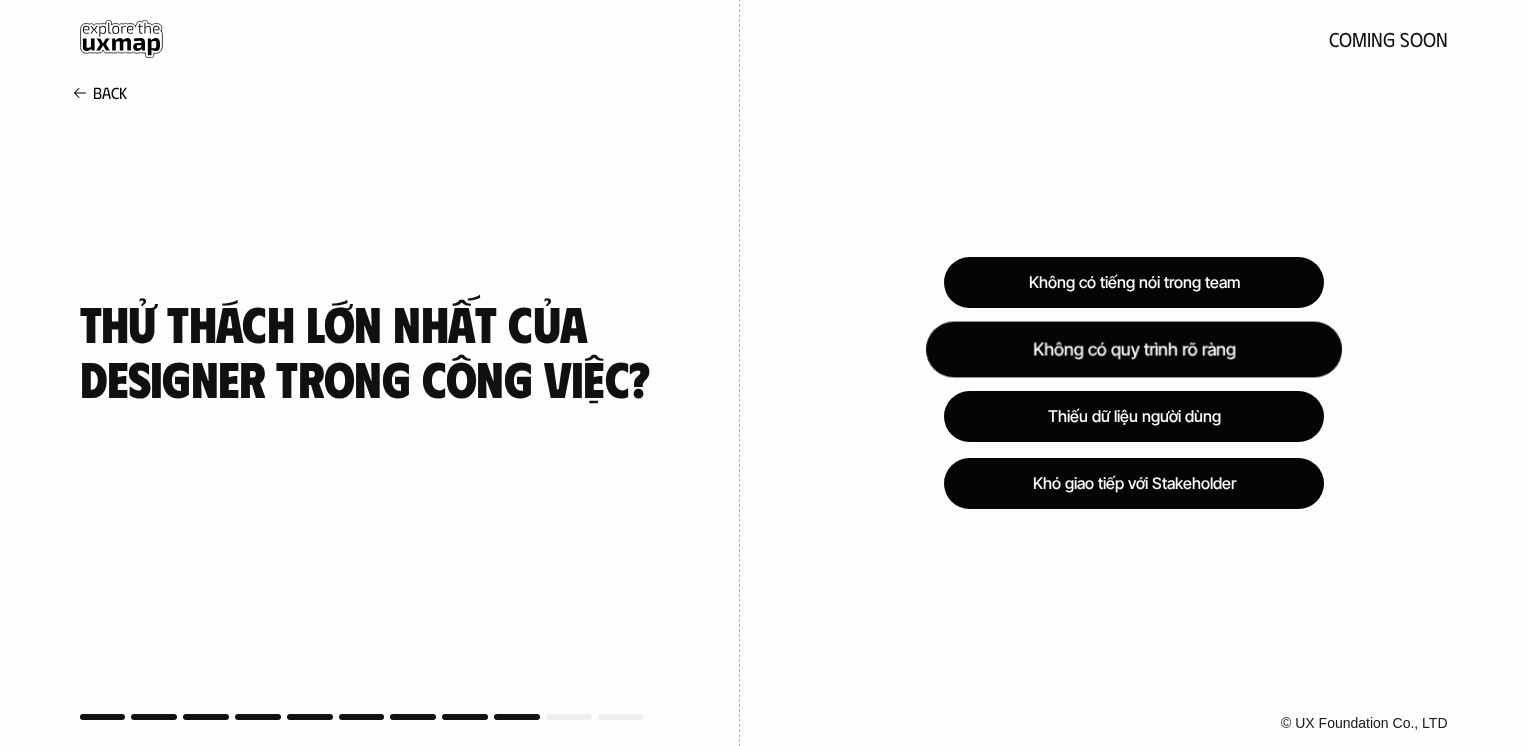 click on "Không có quy trình rõ ràng" at bounding box center (1133, 349) 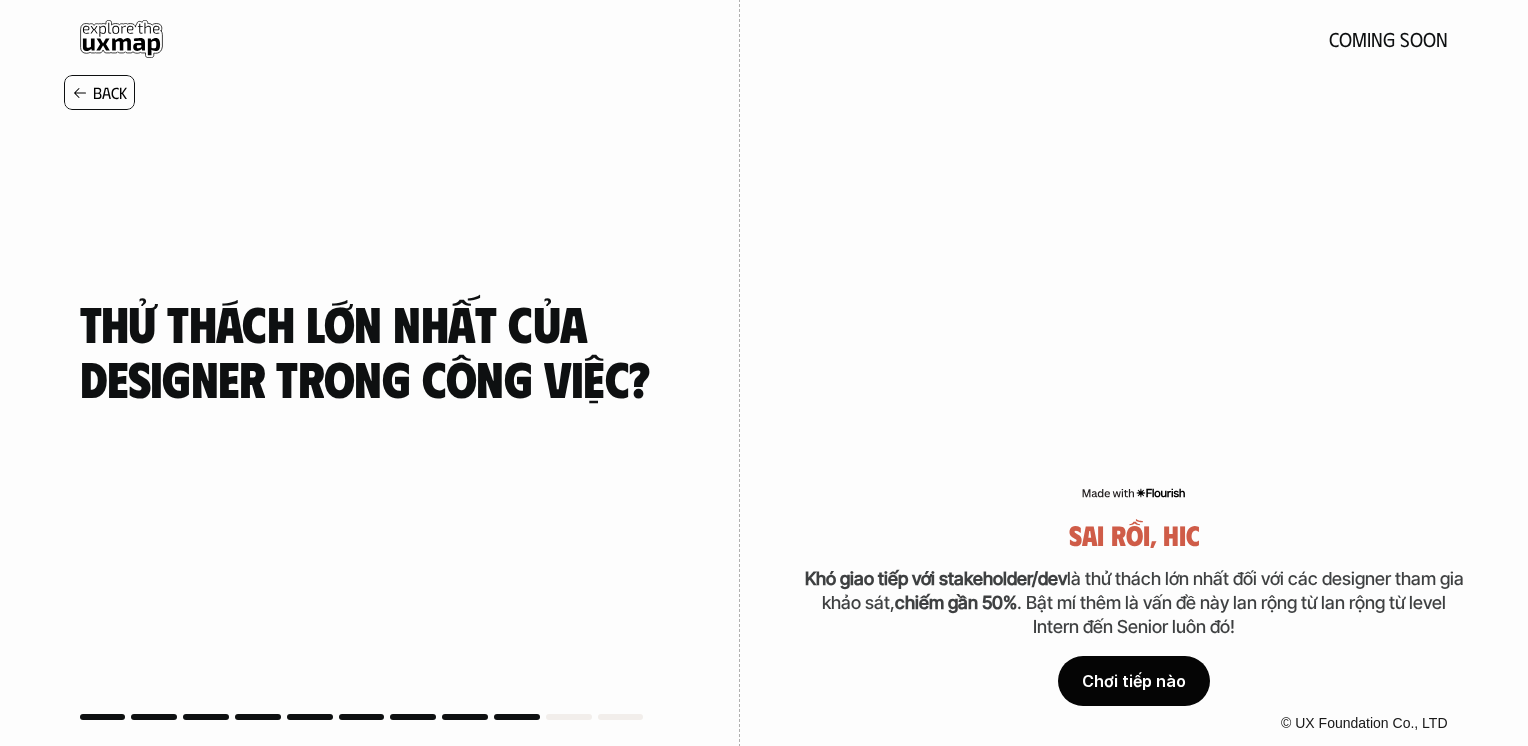 click on "Back" at bounding box center (110, 92) 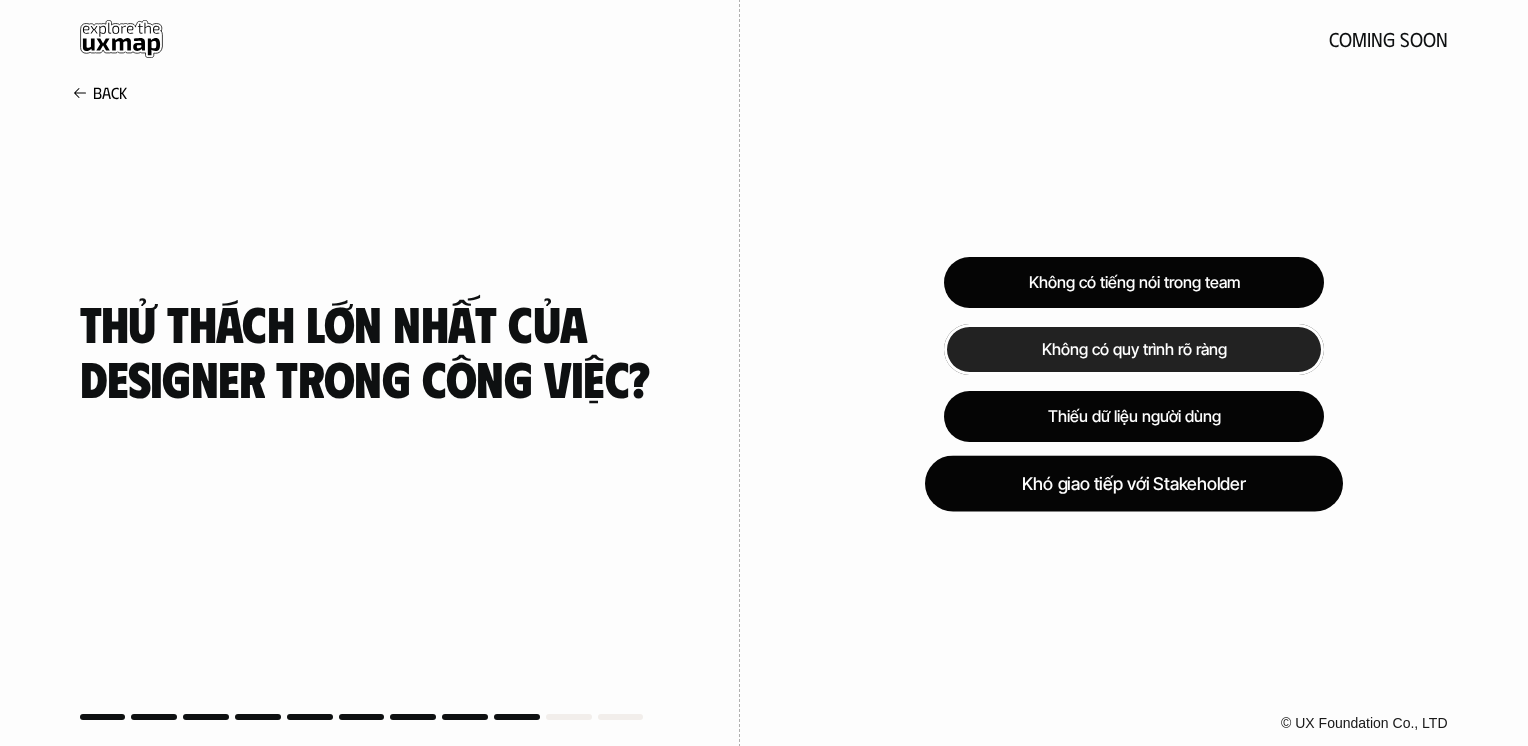 click on "Khó giao tiếp với Stakeholder" at bounding box center [1134, 484] 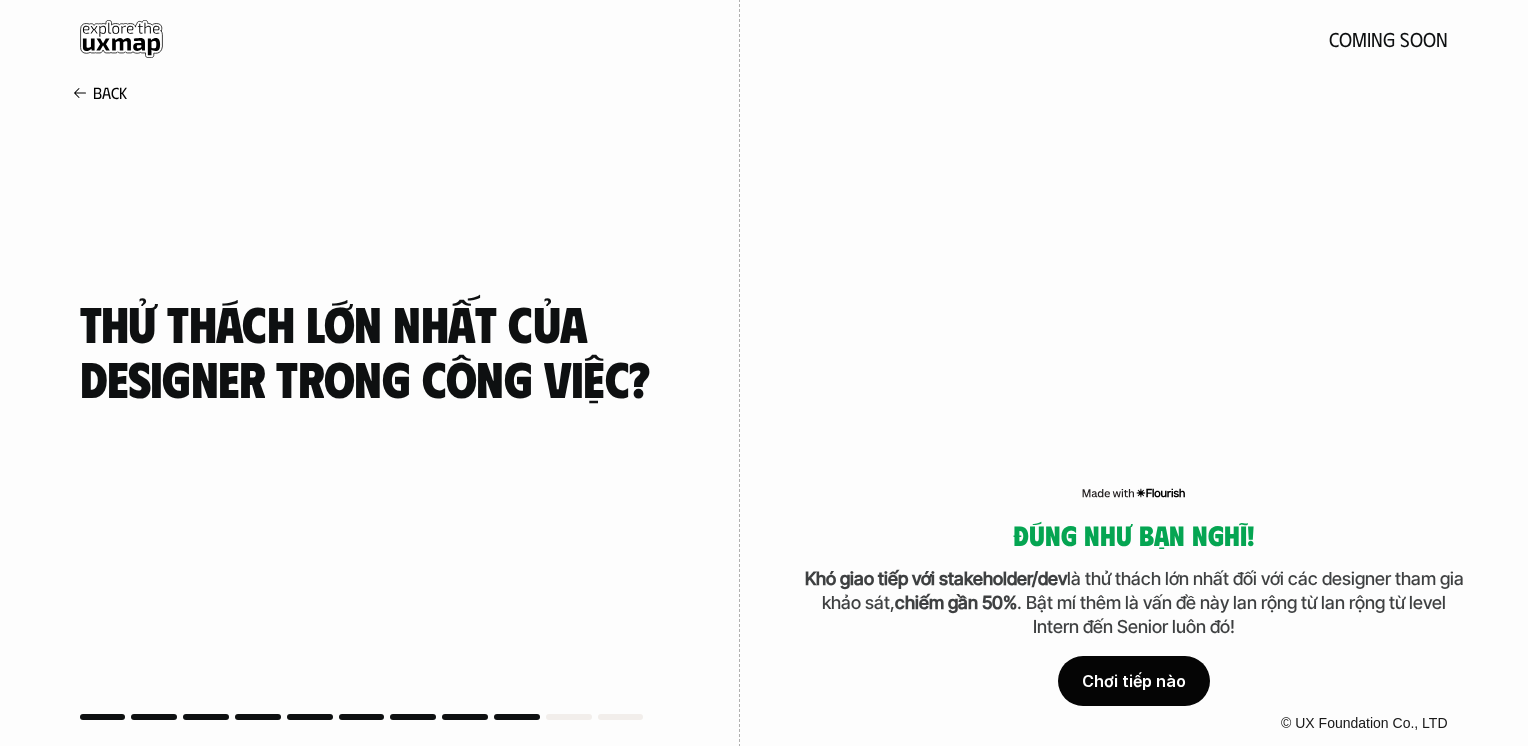 click on "Chơi tiếp nào" at bounding box center [1134, 681] 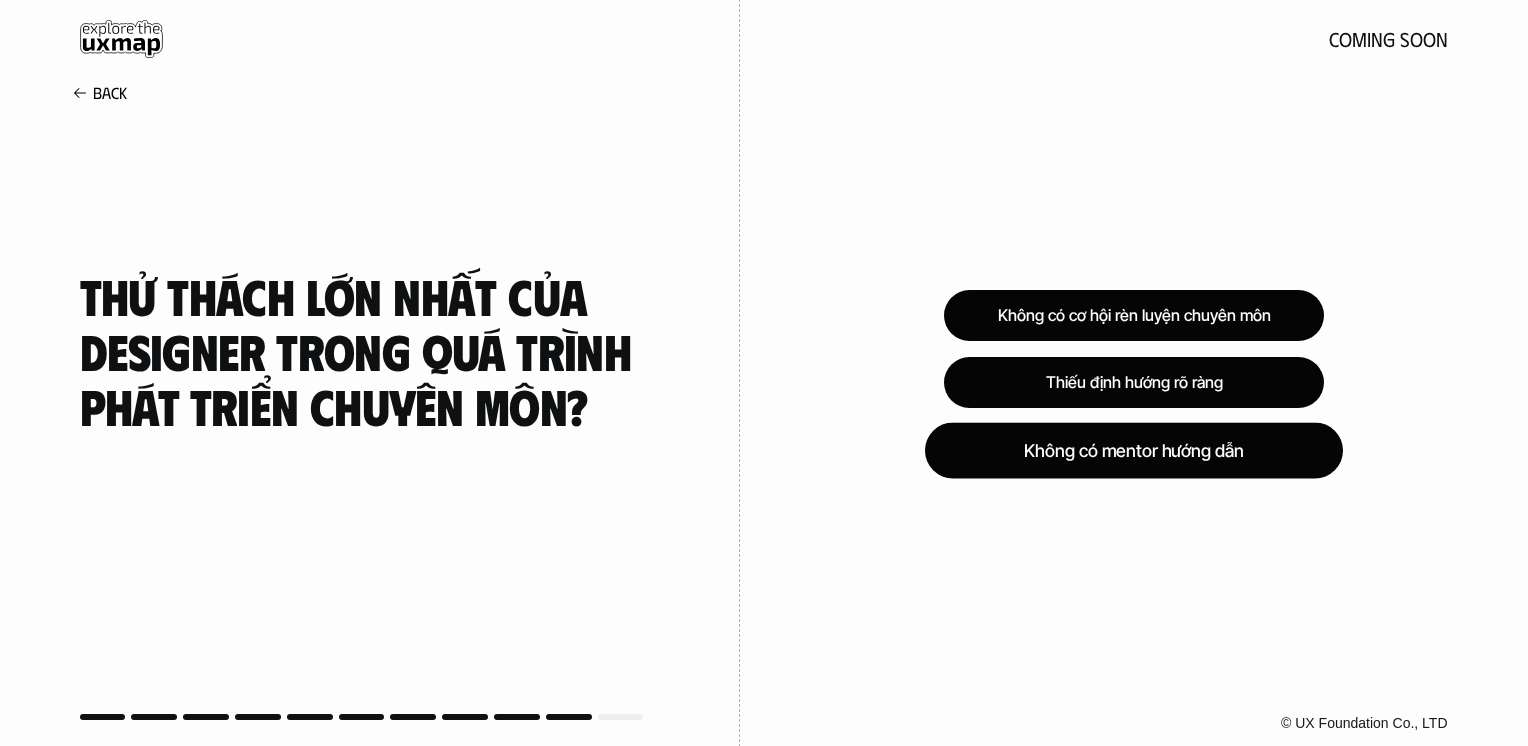 click on "Không có mentor hướng dẫn" at bounding box center (1134, 450) 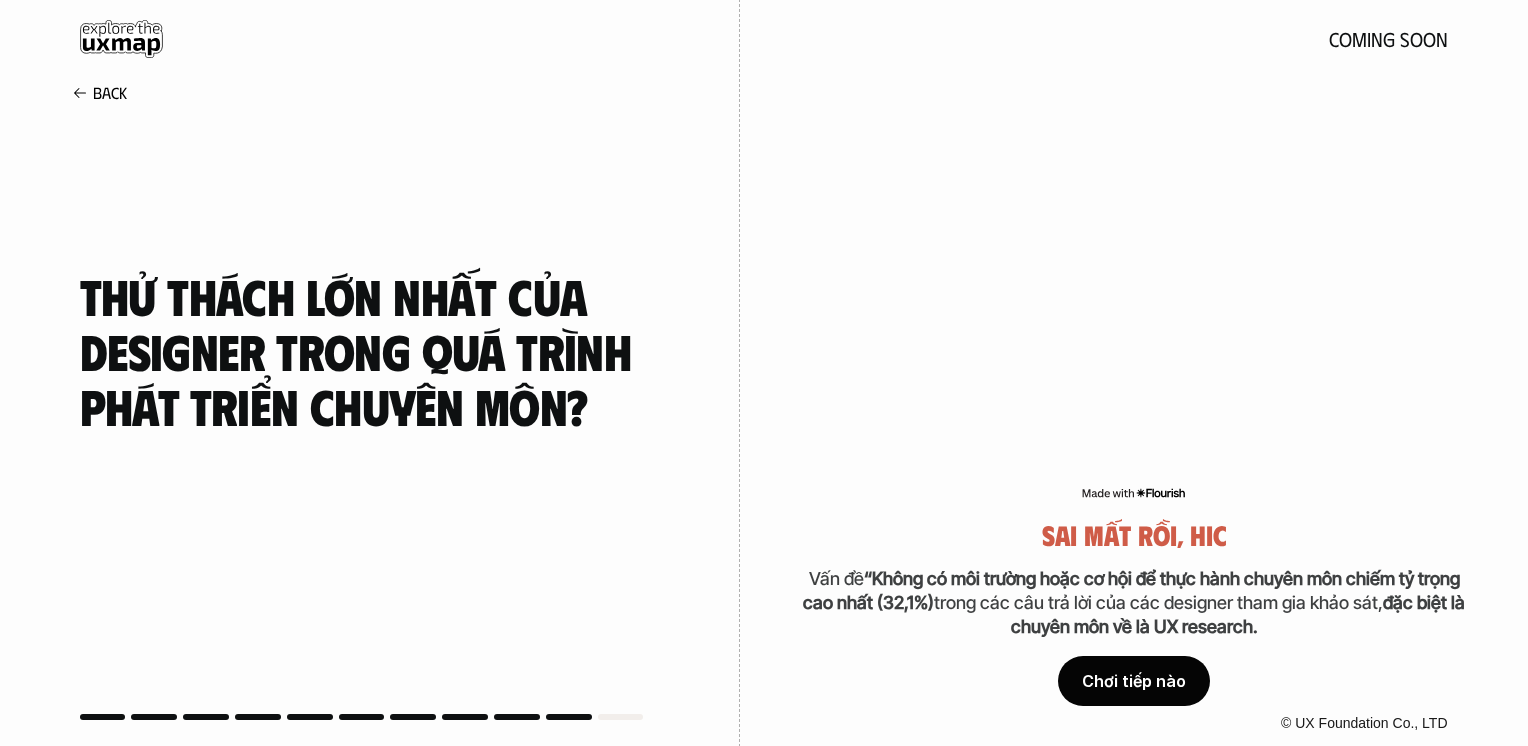 click on "Chơi tiếp nào" at bounding box center (1134, 681) 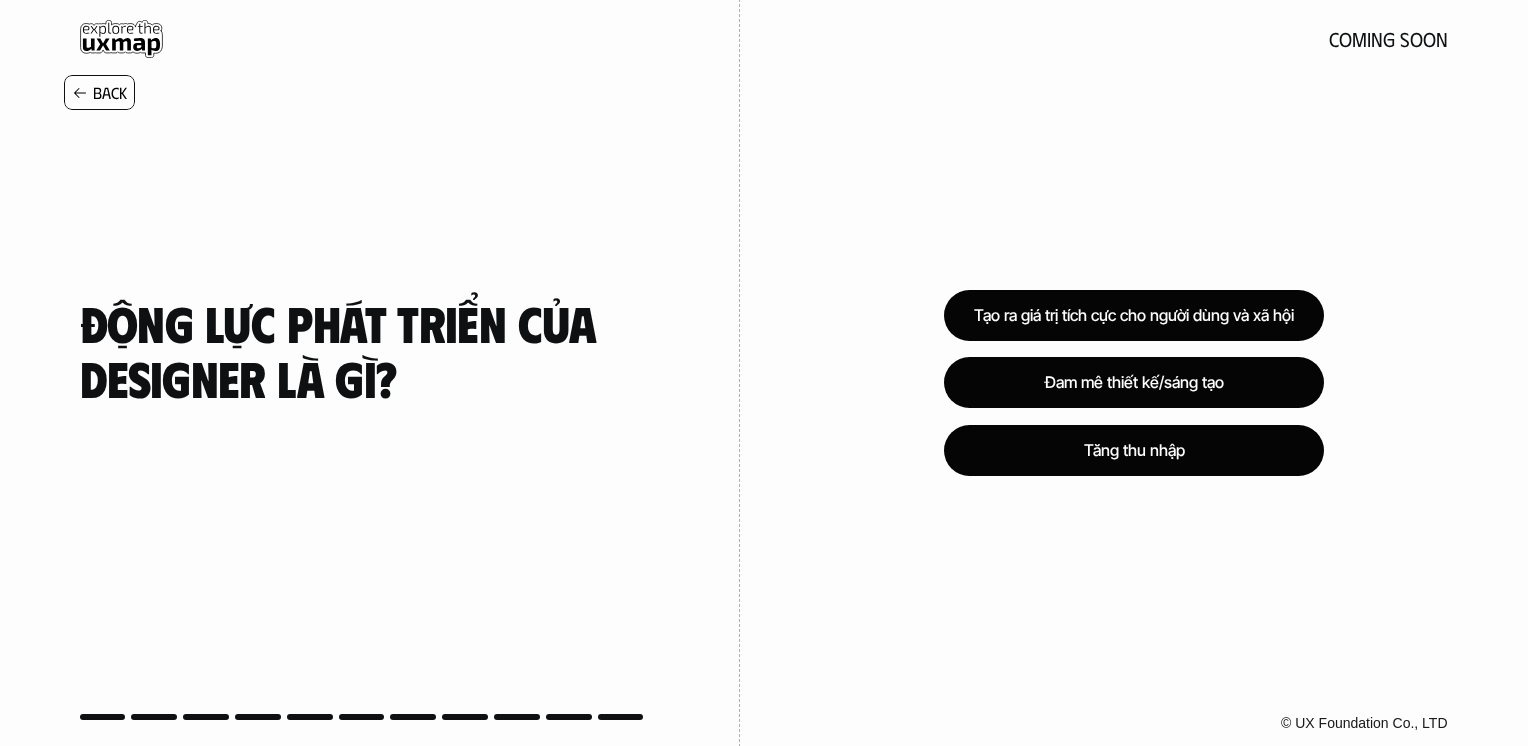 click on "Back" at bounding box center [99, 92] 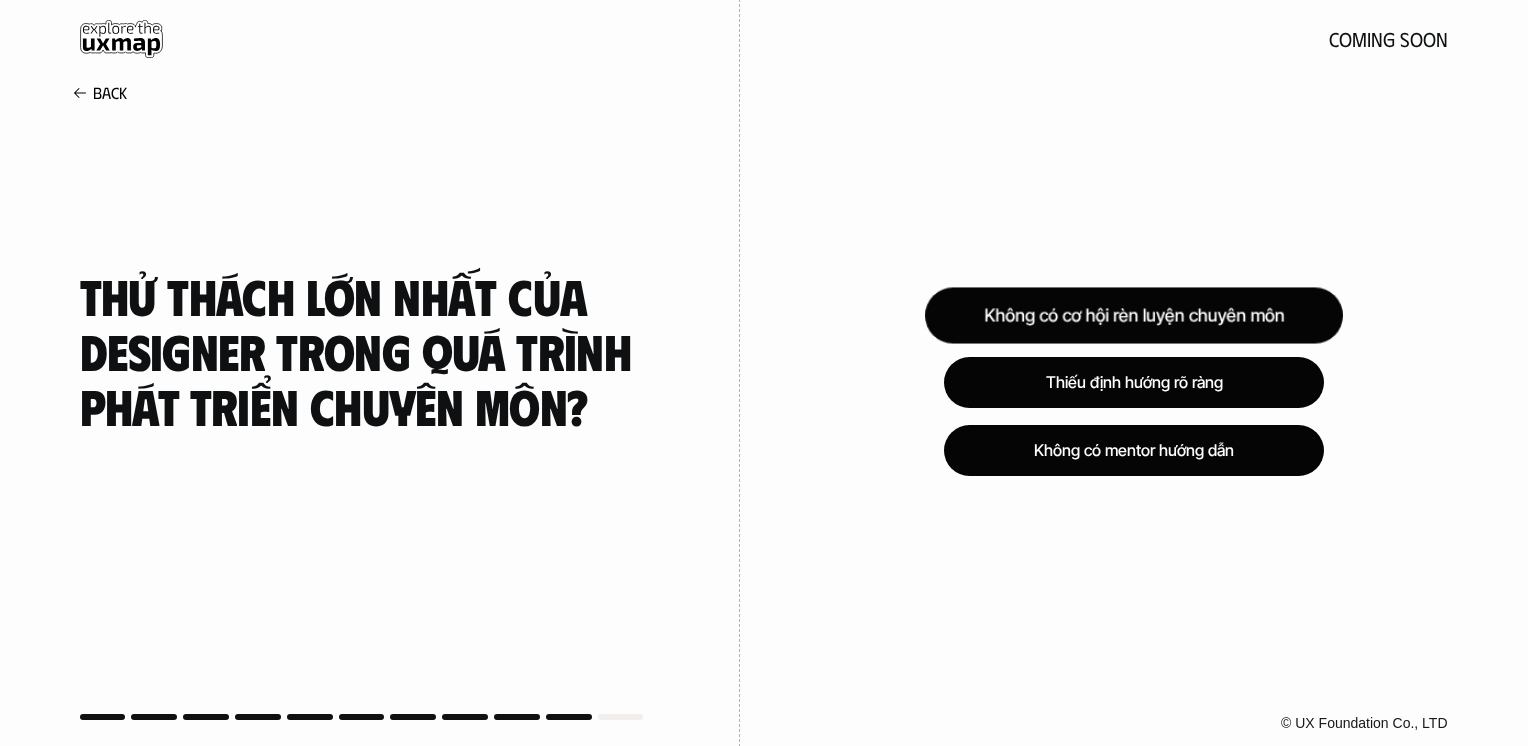 click on "Không có cơ hội rèn luyện chuyên môn" at bounding box center (1134, 316) 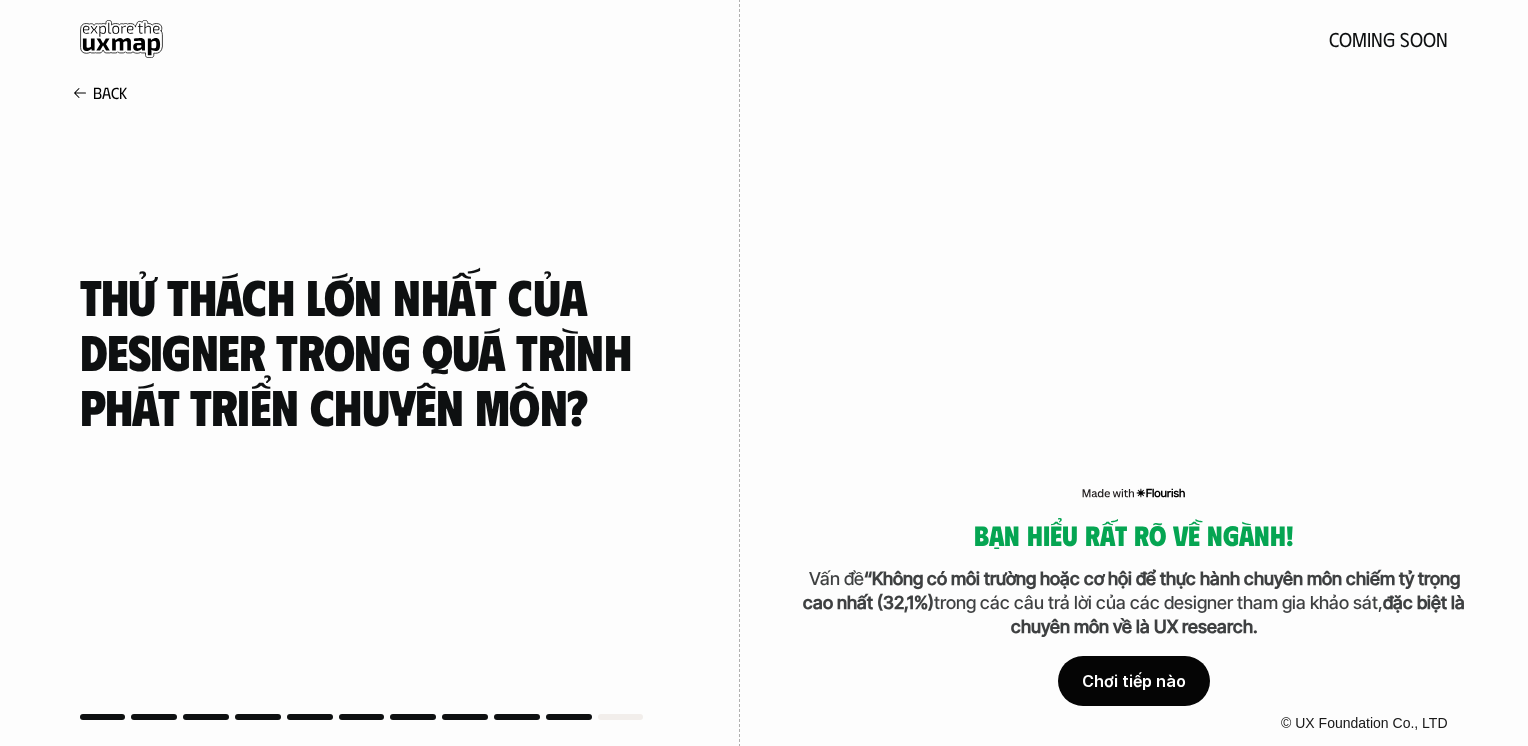 click on "Chơi tiếp nào" at bounding box center [1134, 681] 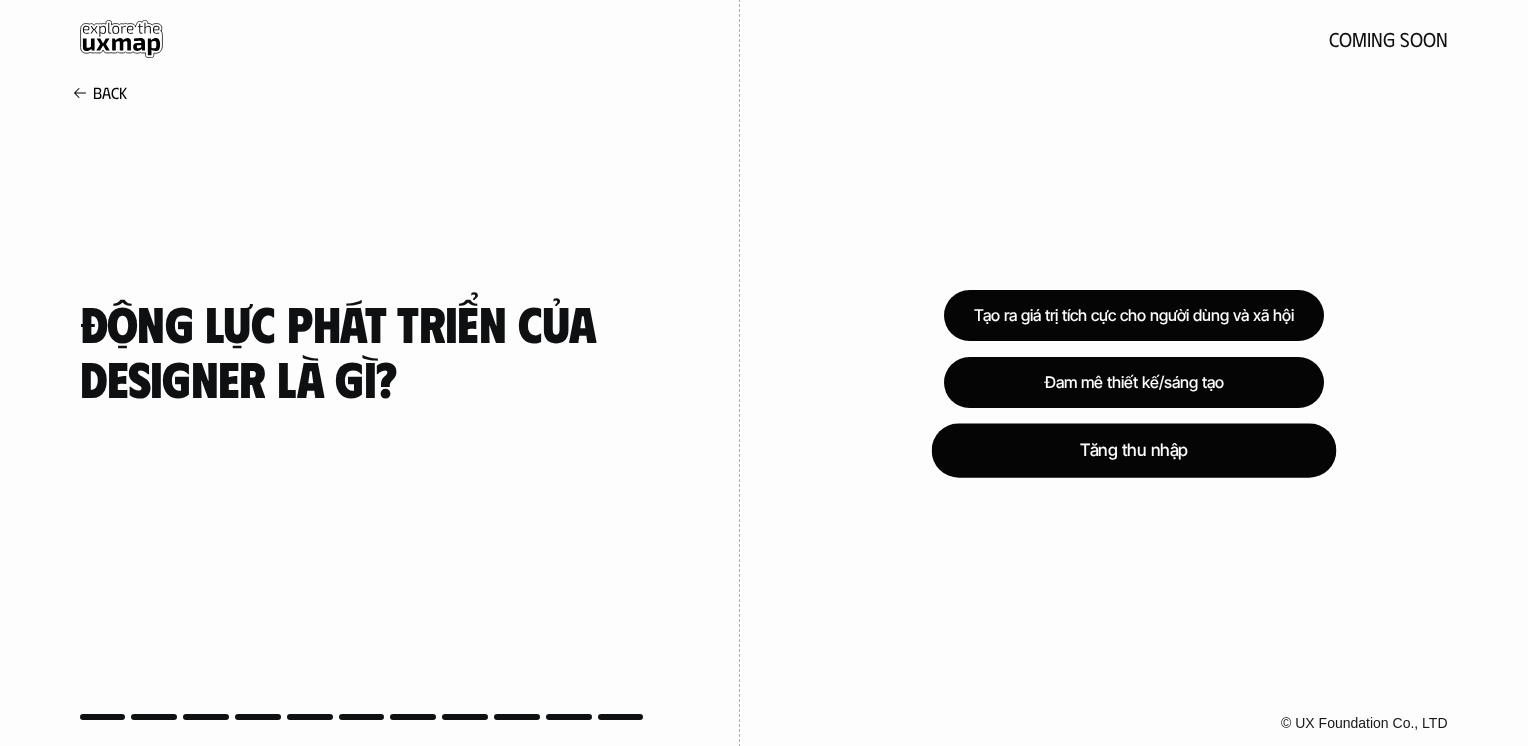 click on "Tạo ra giá trị tích cực cho người dùng và xã hội Đam mê thiết kế/sáng tạo Tăng thu nhập   © UX Foundation Co., LTD" at bounding box center (1134, 373) 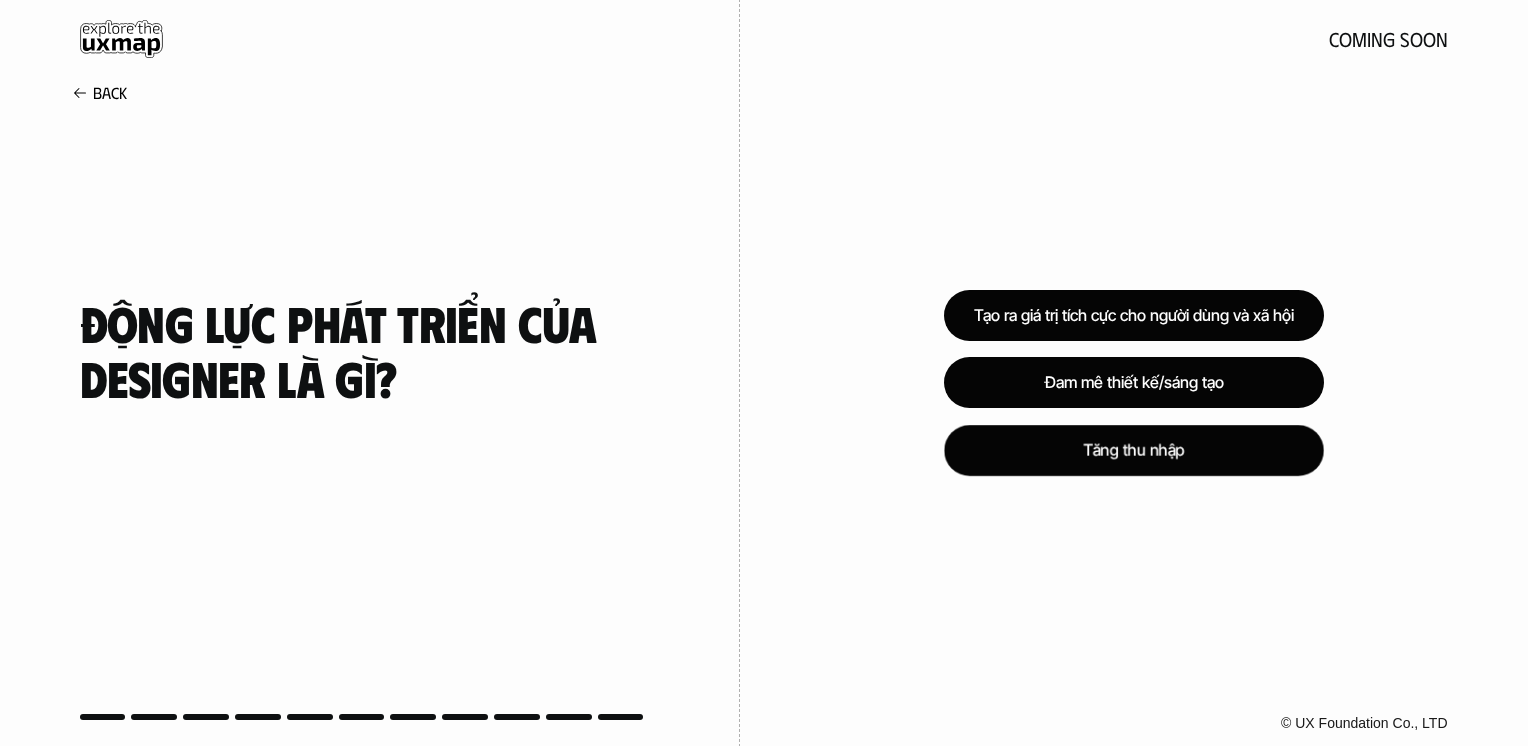 click on "Tăng thu nhập" at bounding box center [1134, 450] 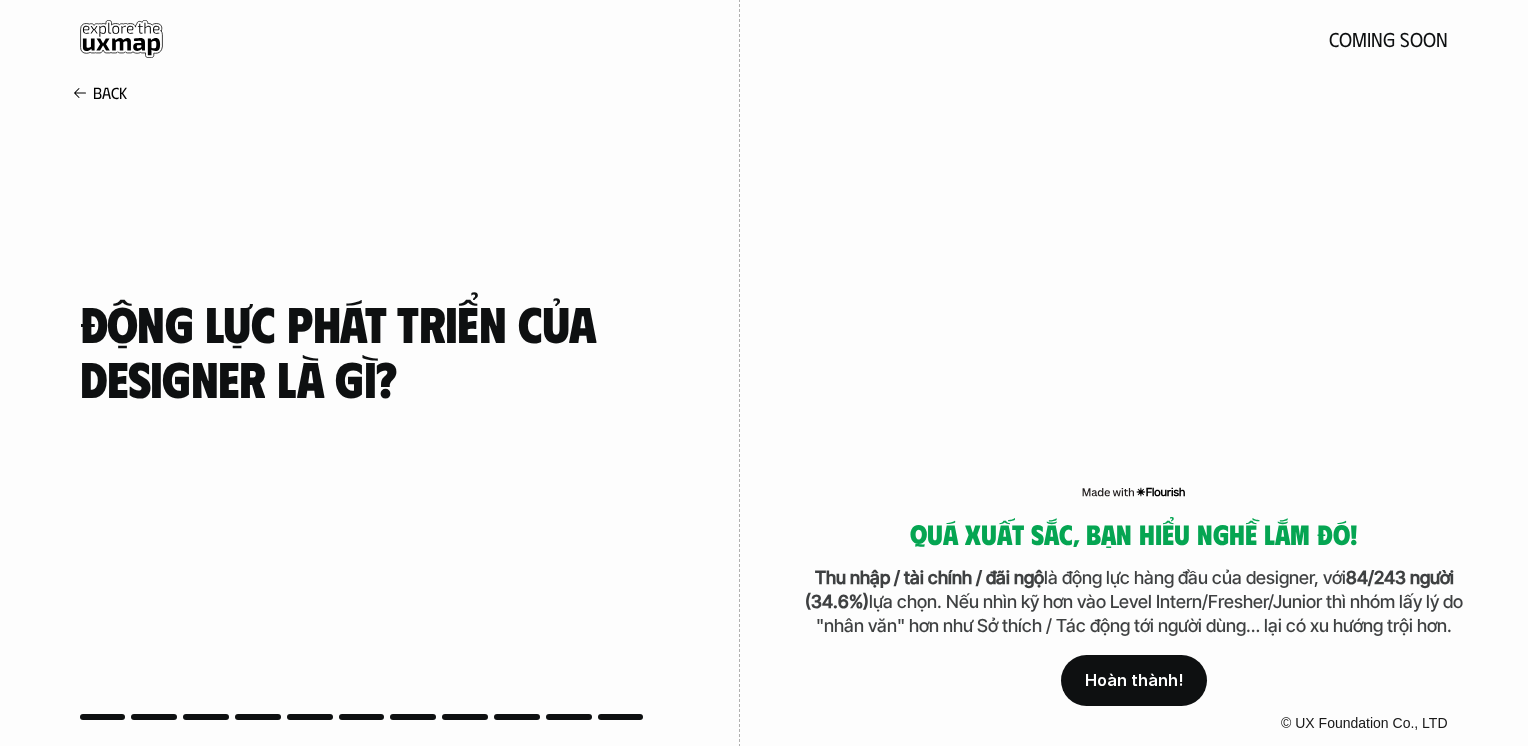 click on "Hoàn thành!" at bounding box center (1134, 680) 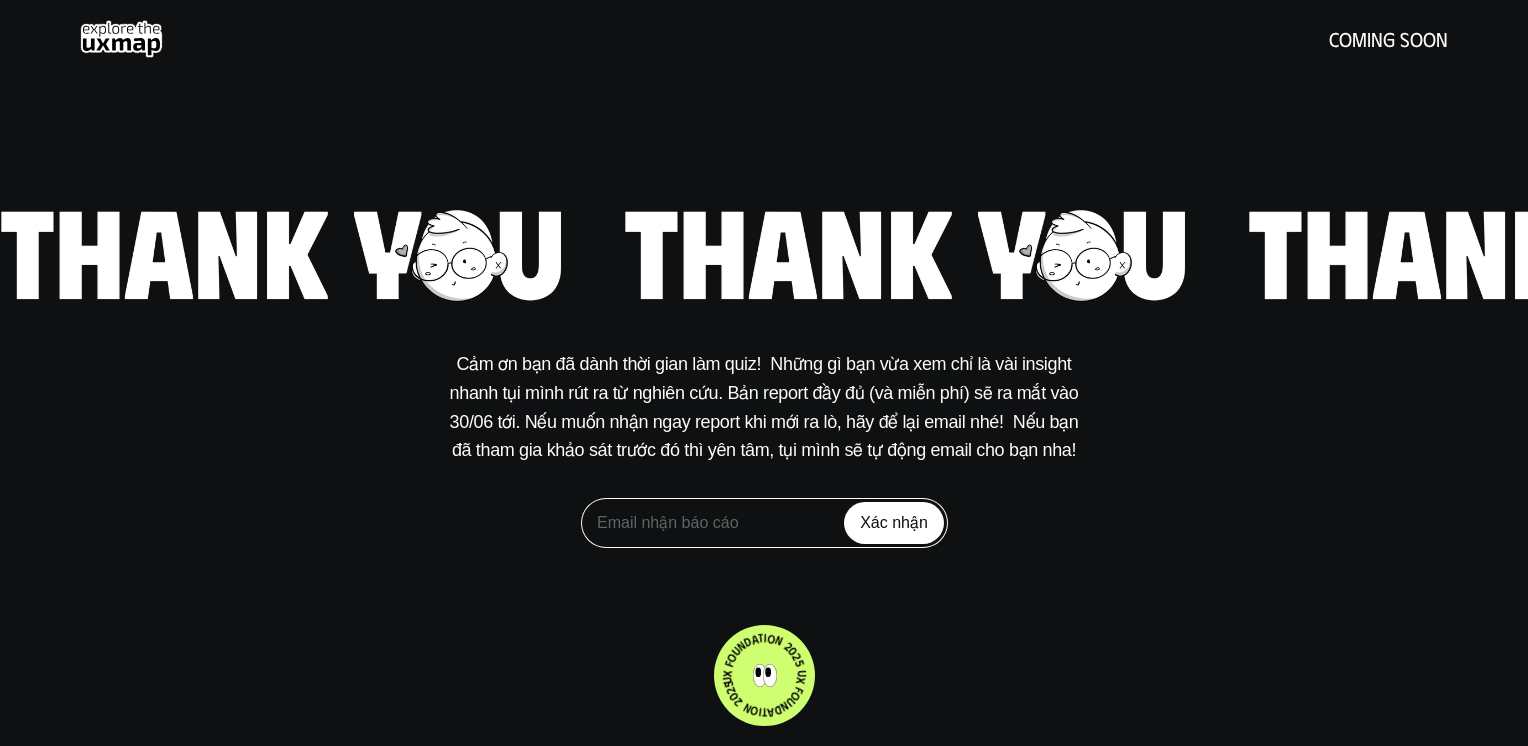 click at bounding box center [764, 523] 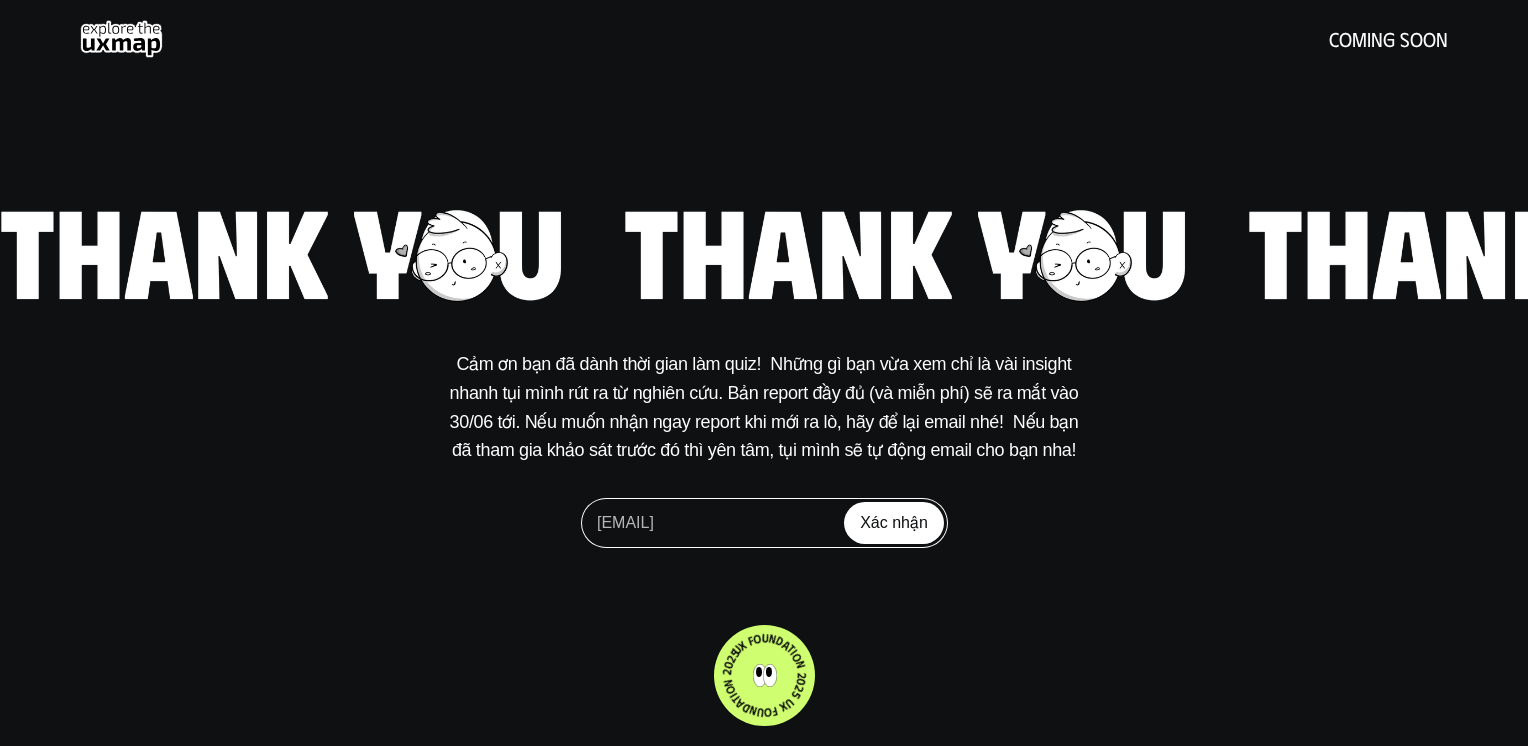 type on "tung050703@gmail.com" 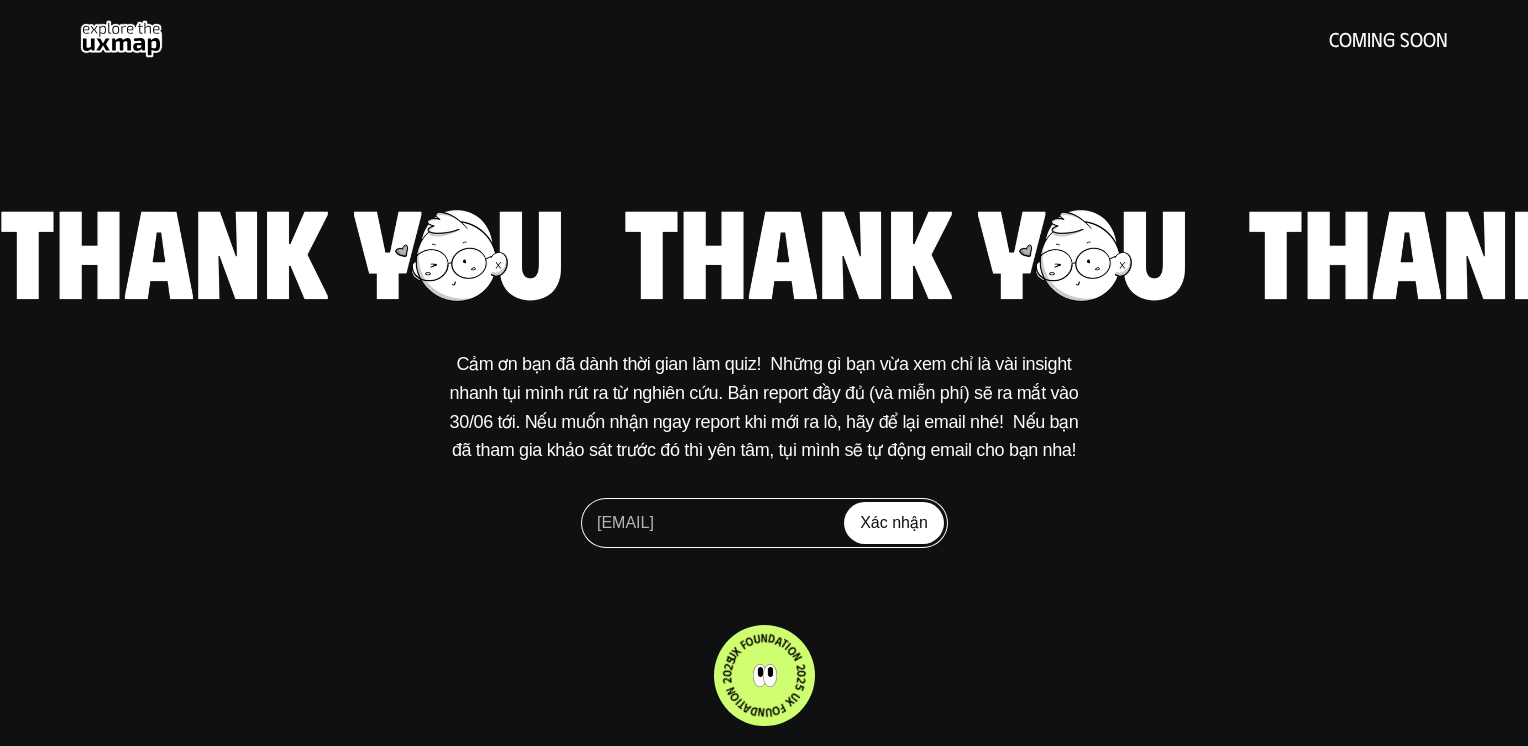 click on "Xác nhận" at bounding box center [894, 523] 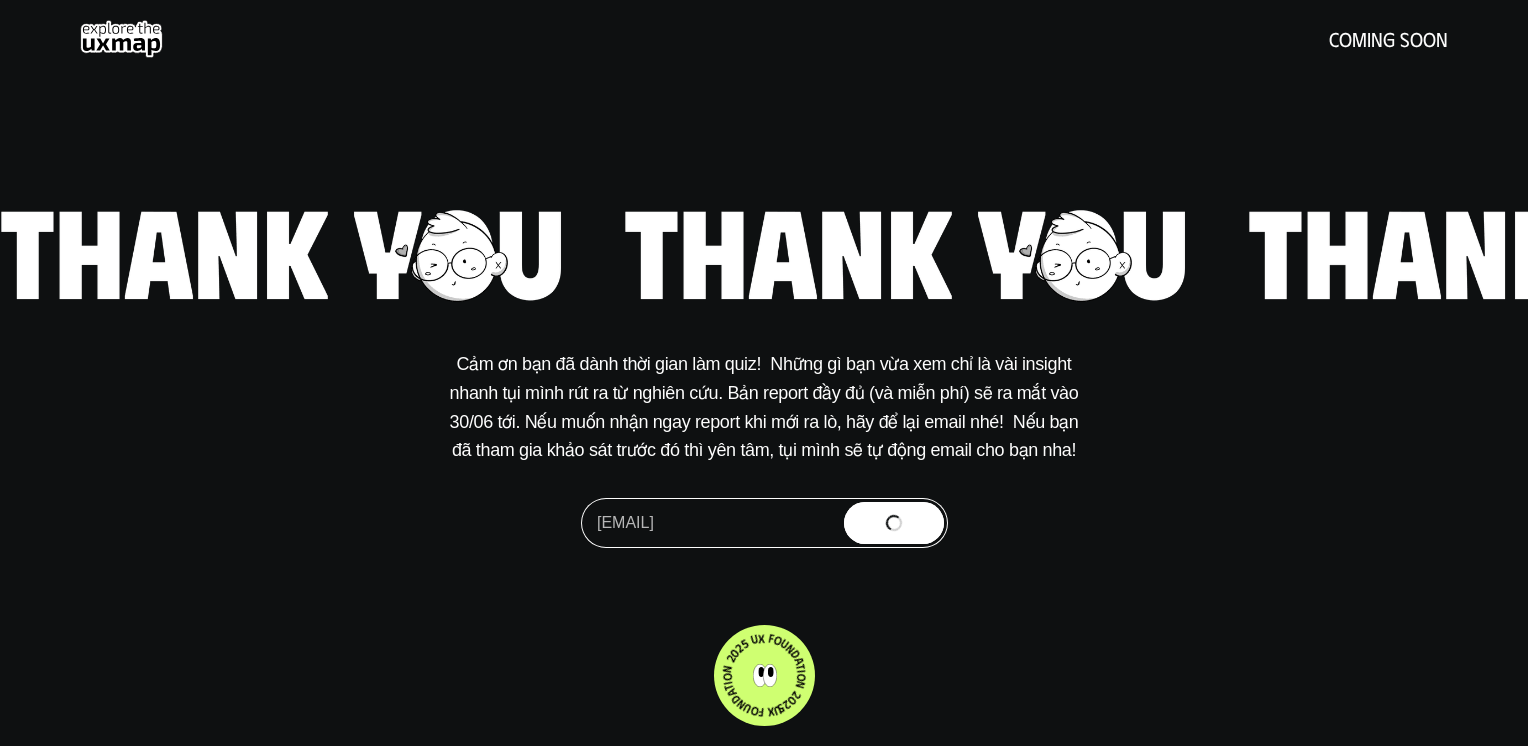 type 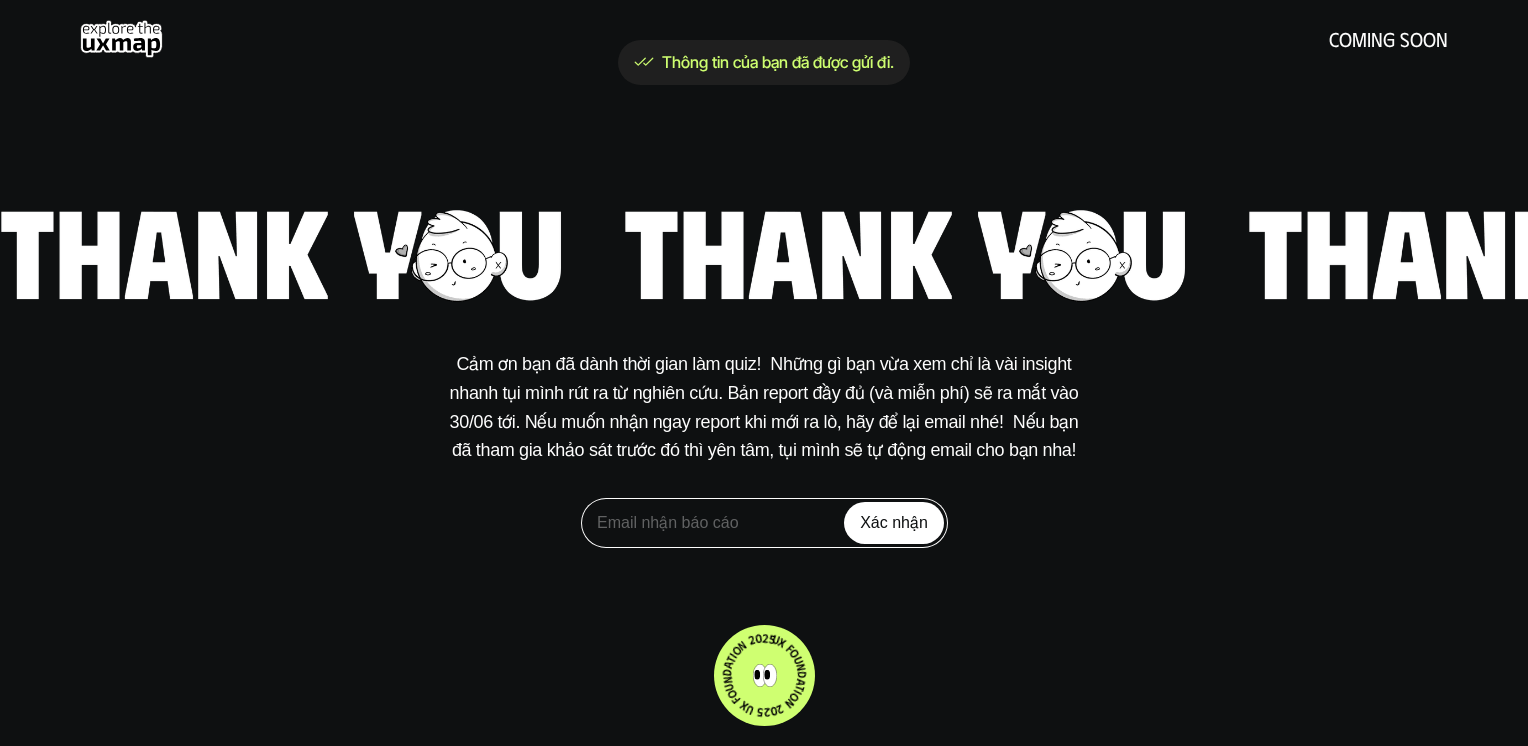 click on "Cảm ơn bạn đã dành thời gian làm quiz!  Những gì bạn vừa xem chỉ là vài insight nhanh tụi mình rút ra từ nghiên cứu. Bản report đầy đủ (và miễn phí) sẽ ra mắt vào 30/06 tới. Nếu muốn nhận ngay report khi mới ra lò, hãy để lại email nhé!  Nếu bạn đã tham gia khảo sát trước đó thì yên tâm, tụi mình sẽ tự động email cho bạn nha!  Xác nhận UX FOUNDATION 2025 UX FOUNDATION 2025 coming soon Thông tin của bạn đã được gửi đi.
UX Foundation" at bounding box center (764, 373) 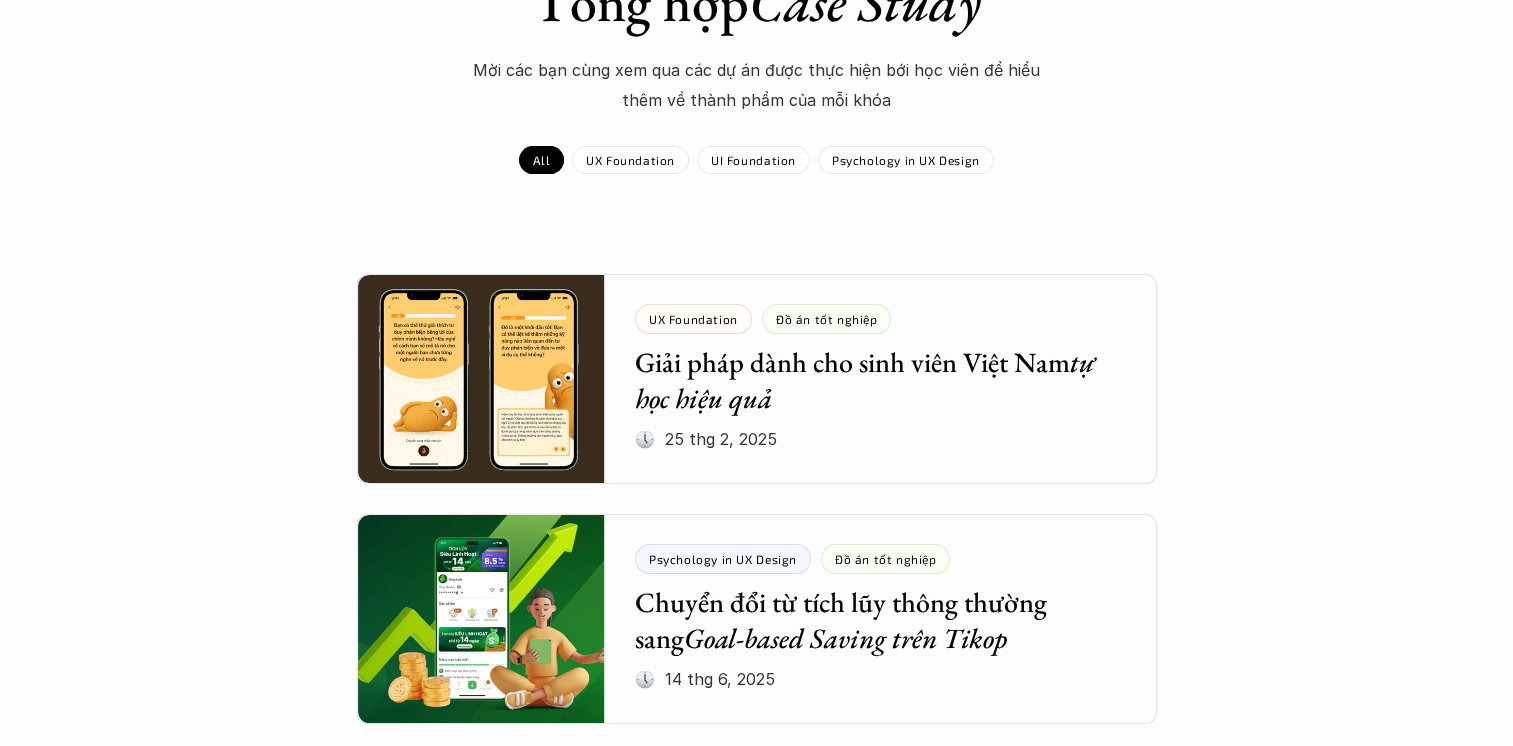 scroll, scrollTop: 200, scrollLeft: 0, axis: vertical 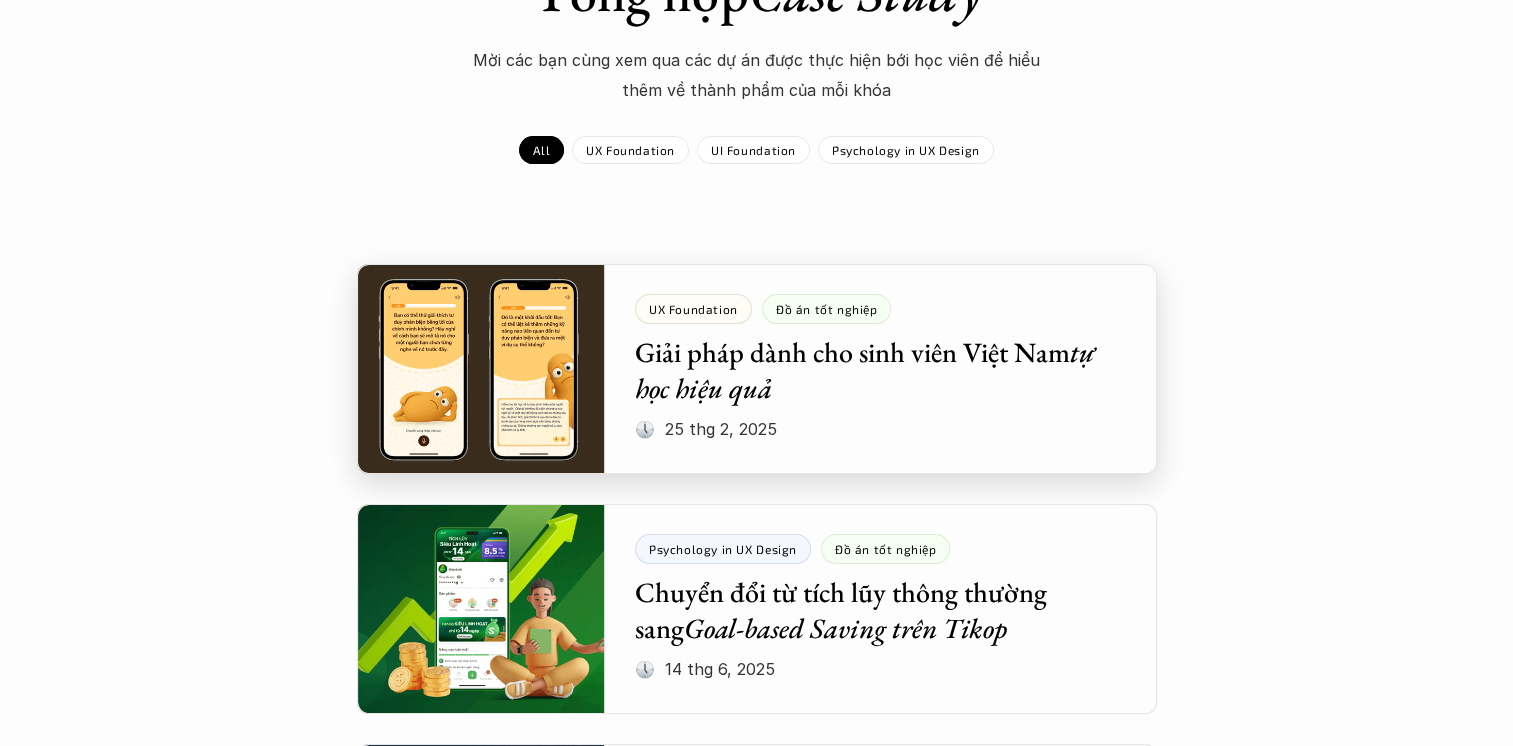 click at bounding box center [757, 369] 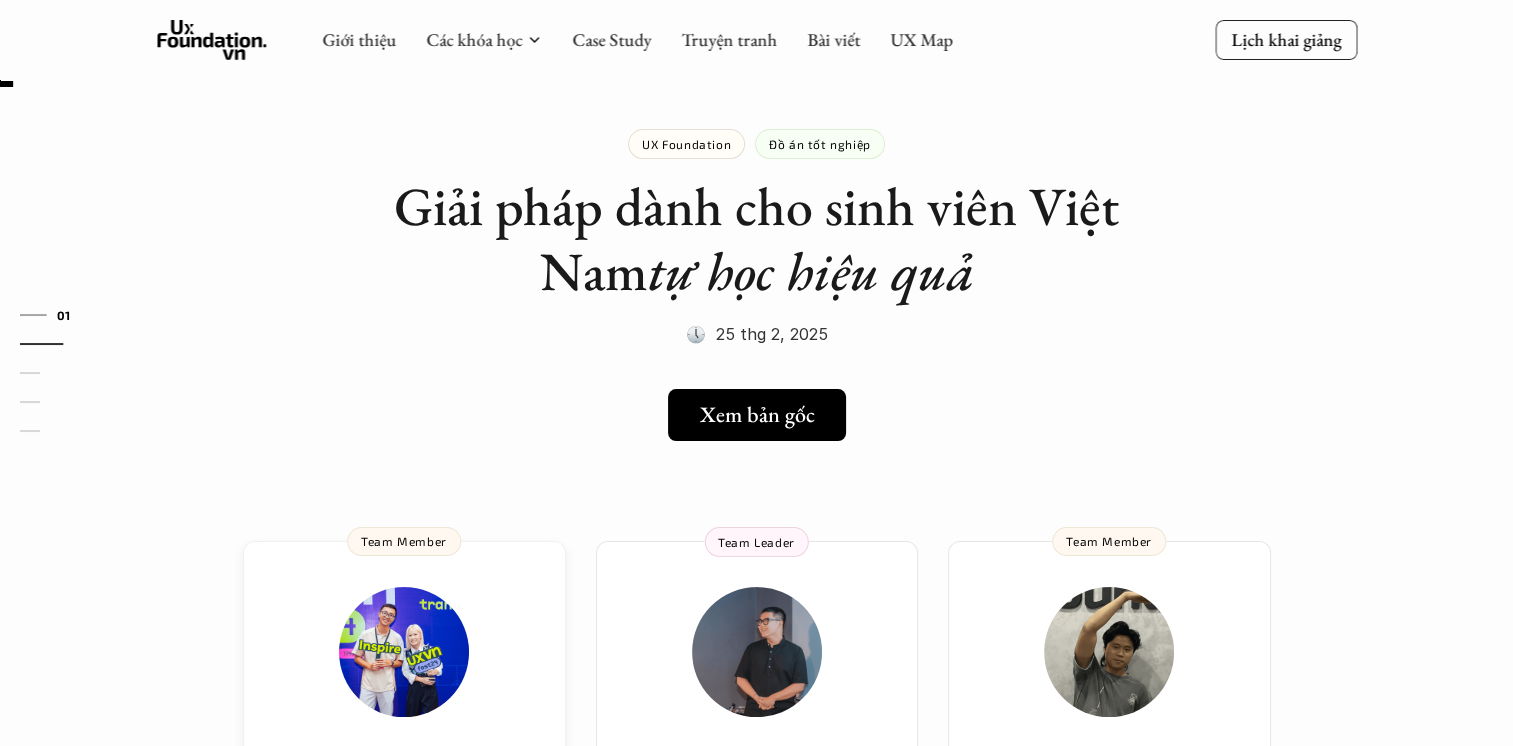 scroll, scrollTop: 0, scrollLeft: 0, axis: both 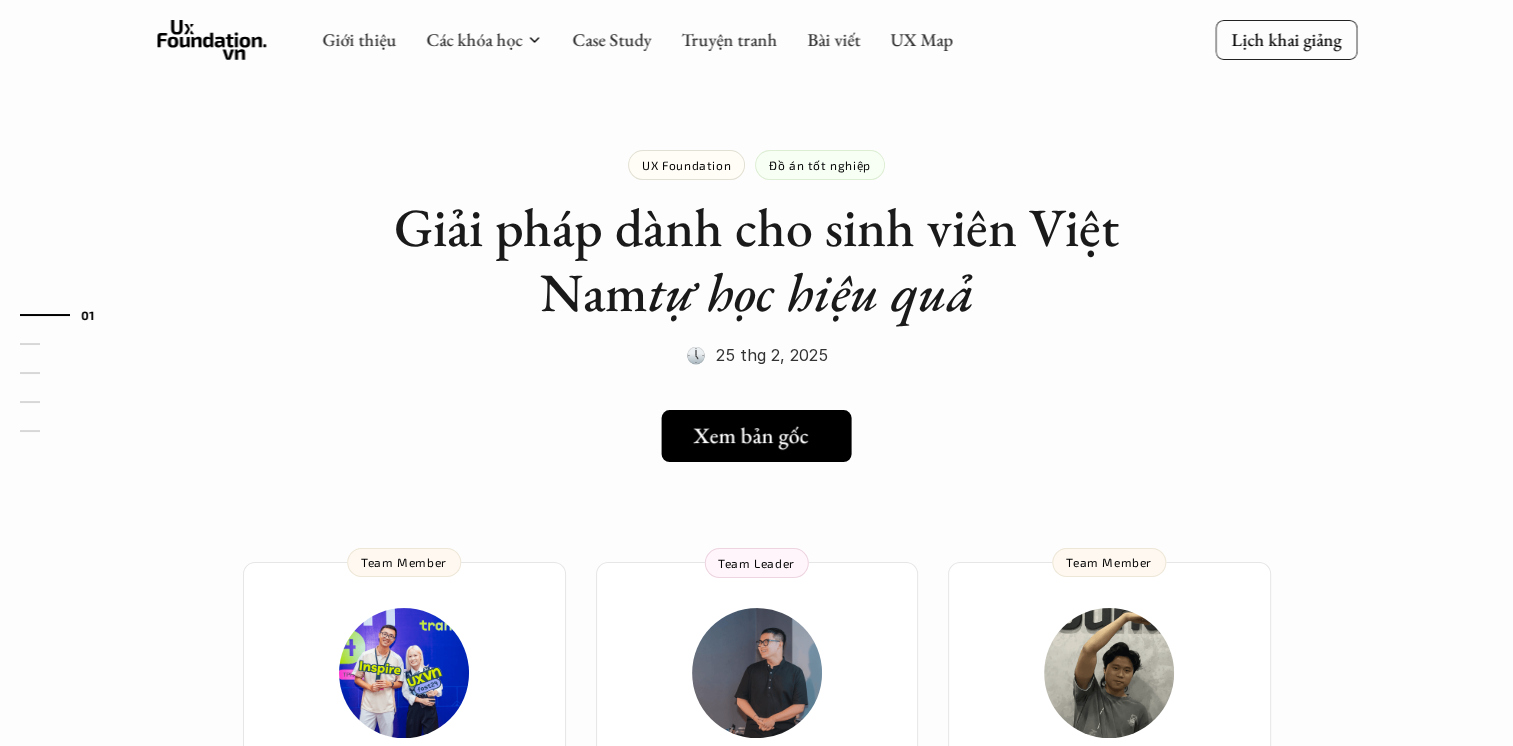 click on "Xem bản gốc" at bounding box center (750, 436) 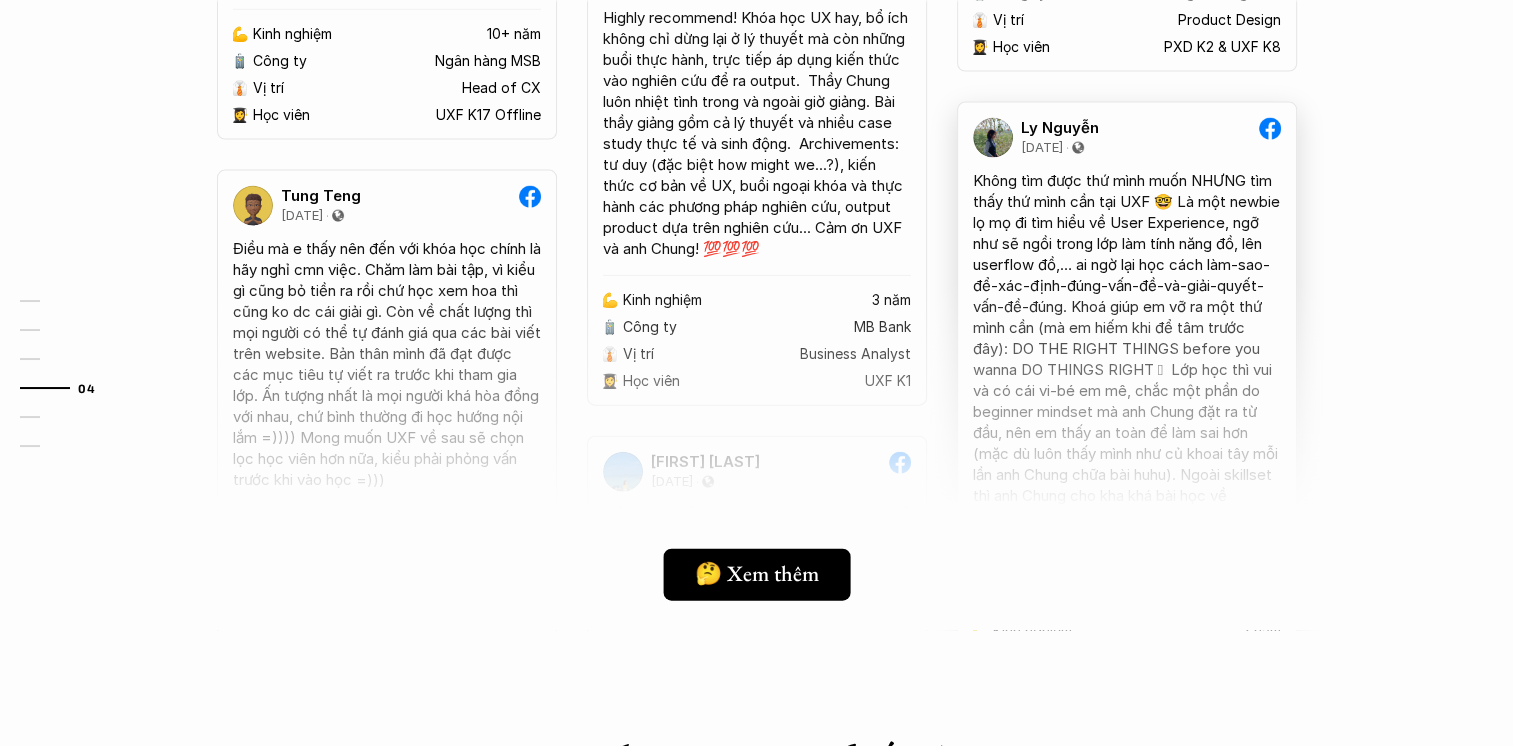 scroll, scrollTop: 5100, scrollLeft: 0, axis: vertical 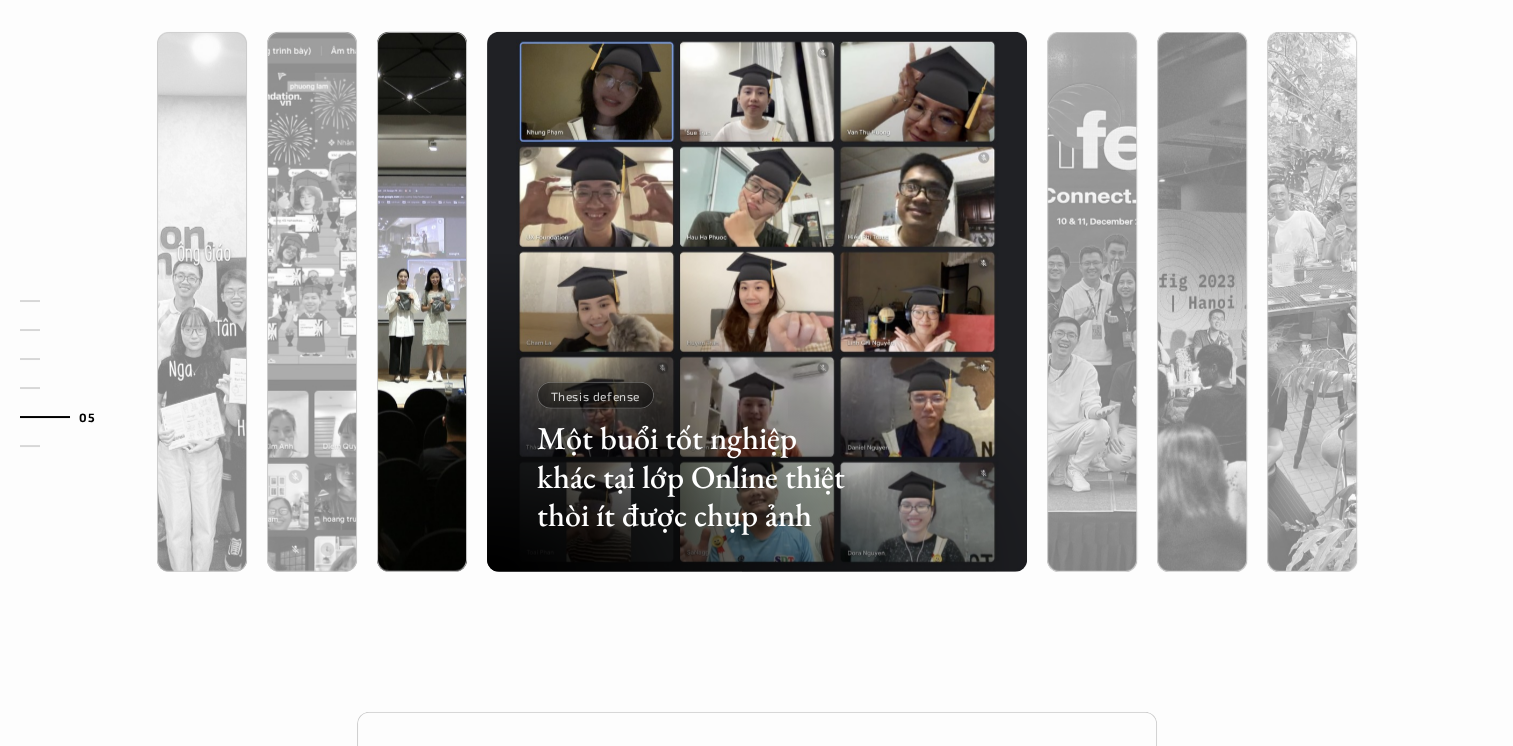 click at bounding box center (588, 454) 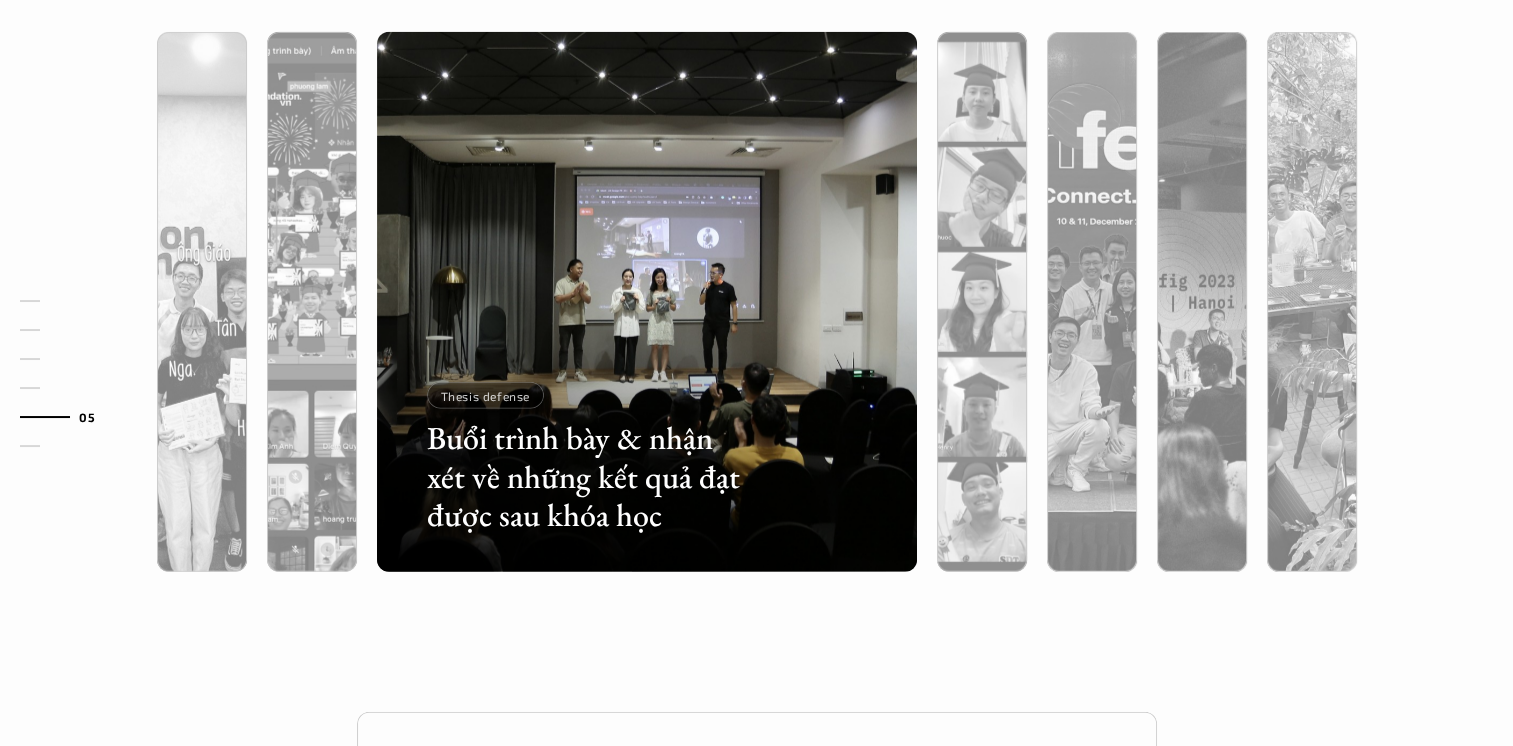 click on "Lớp học  trông thế nào? Ngoài lớp học Online và Offline, các học viên cũng thường xuyên cafe hoặc tham gia các sự kiện cùng nhau Buổi trình bày & nhận xét về những kết quả đạt được sau khóa học Thesis defense" at bounding box center (756, 222) 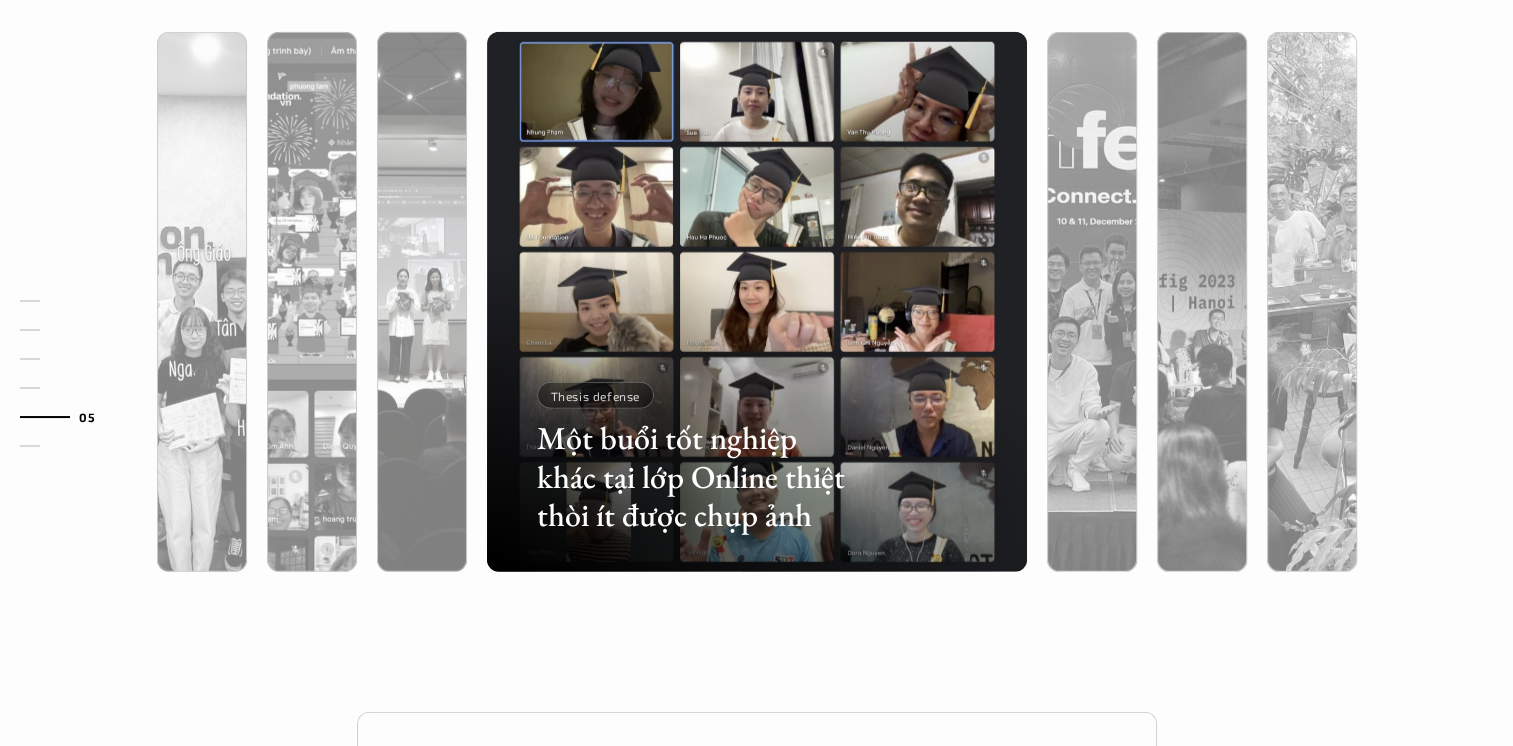 click at bounding box center [588, 454] 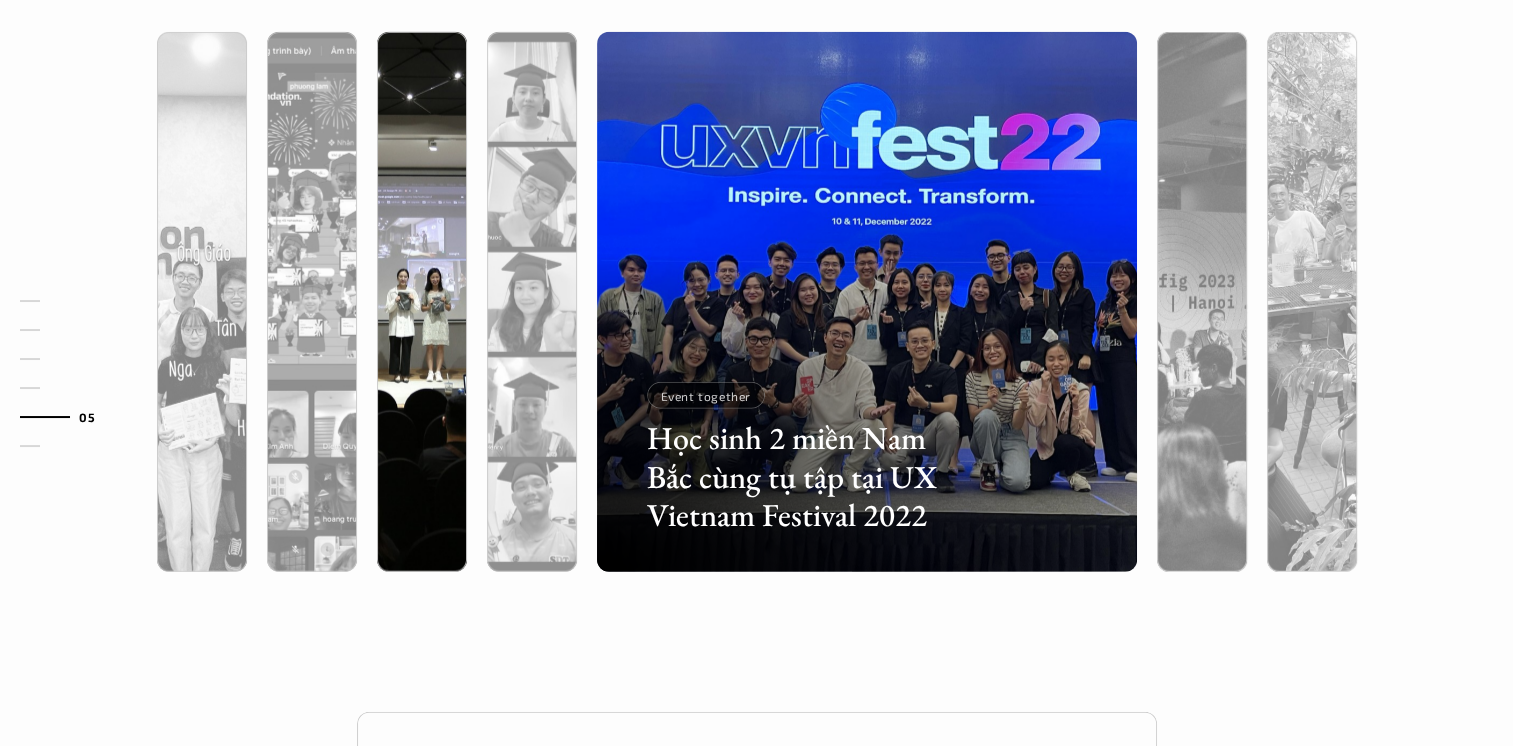 click at bounding box center (422, 409) 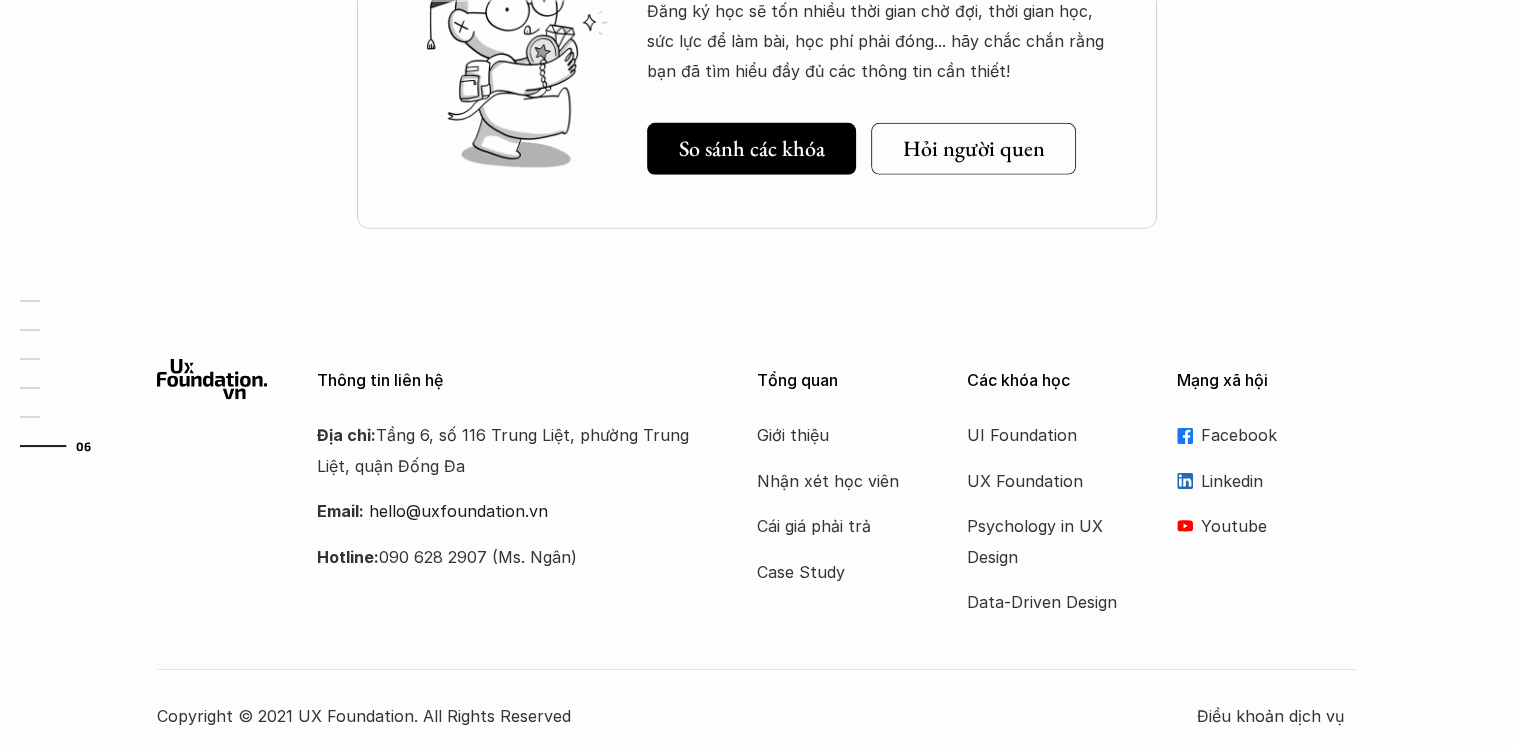 scroll, scrollTop: 6248, scrollLeft: 0, axis: vertical 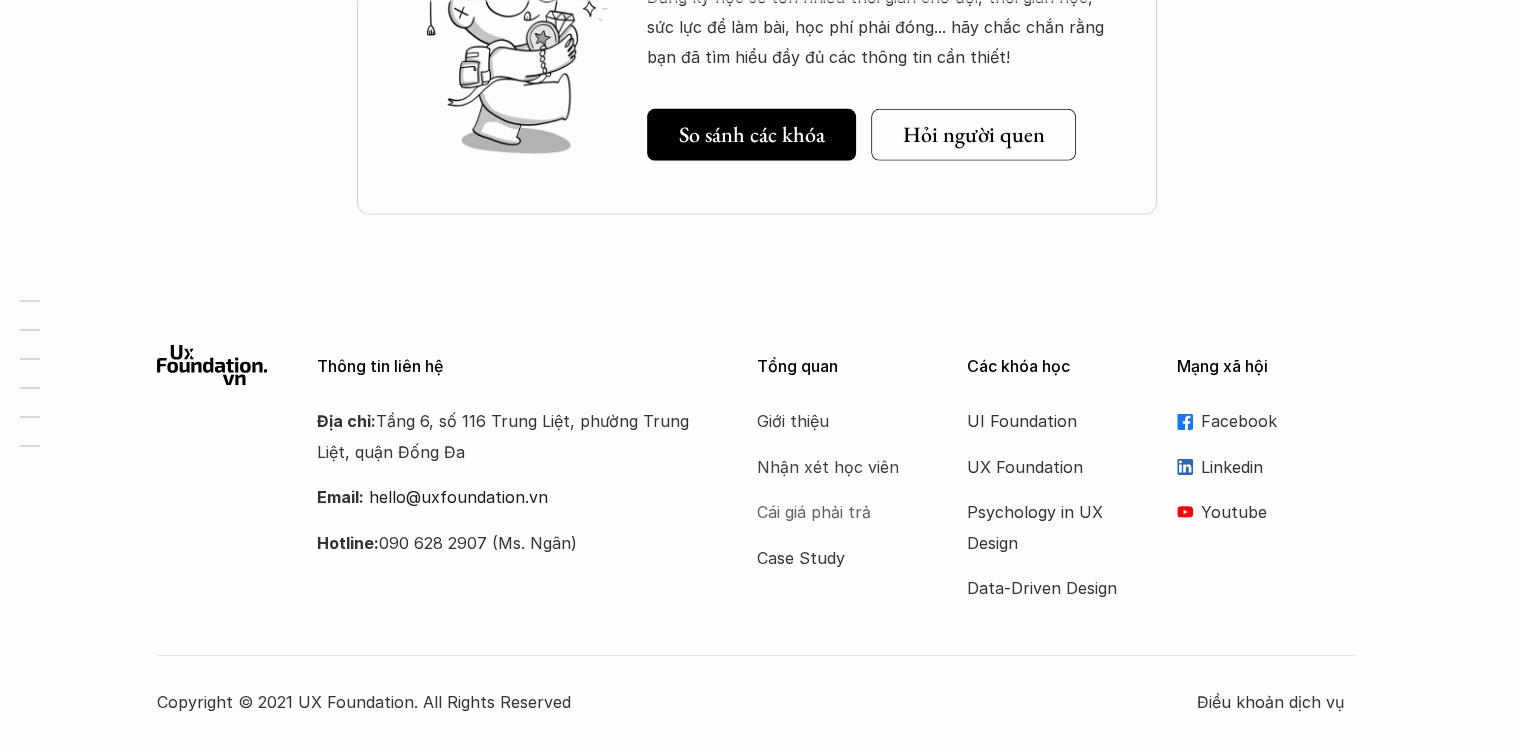 click on "Cái giá phải trả" at bounding box center [837, 512] 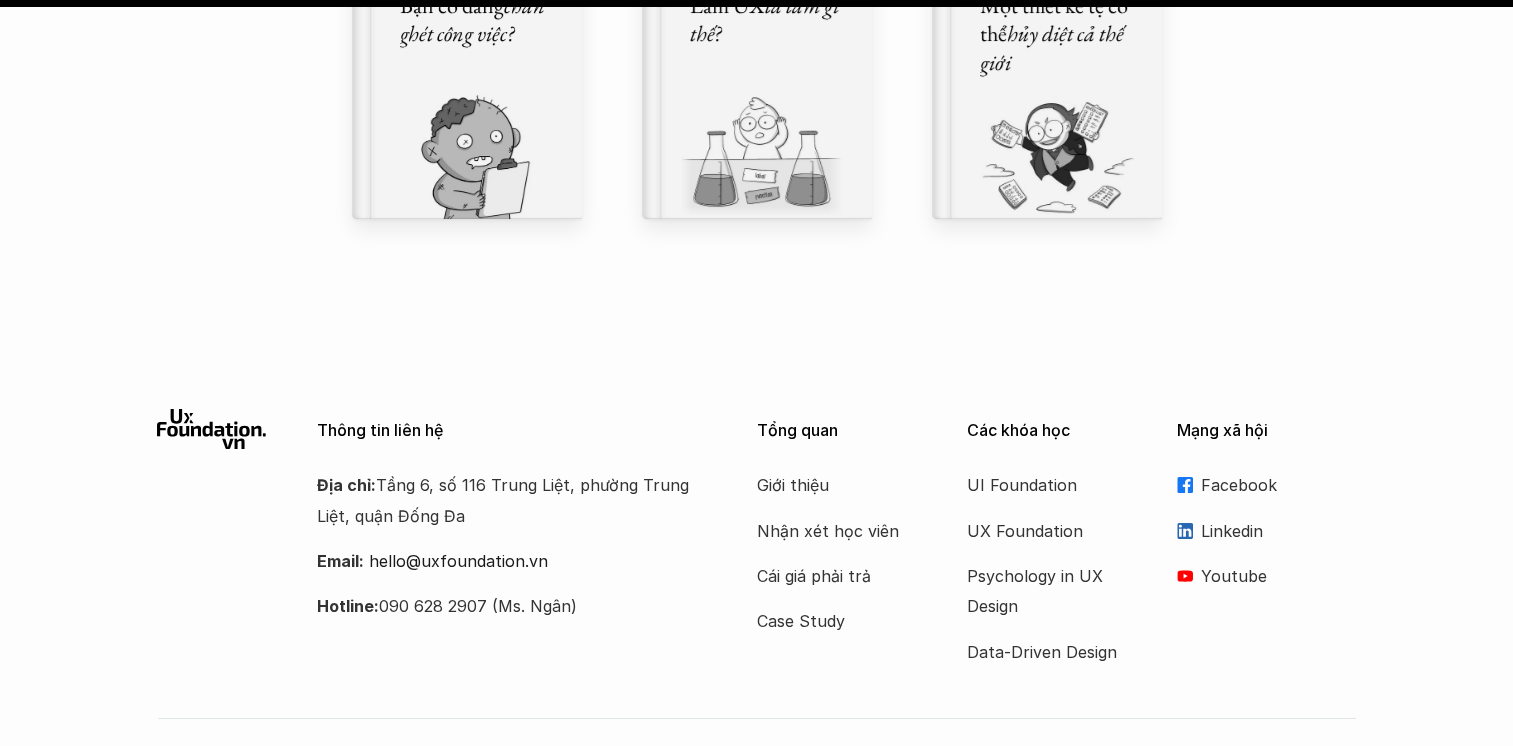 scroll, scrollTop: 22964, scrollLeft: 0, axis: vertical 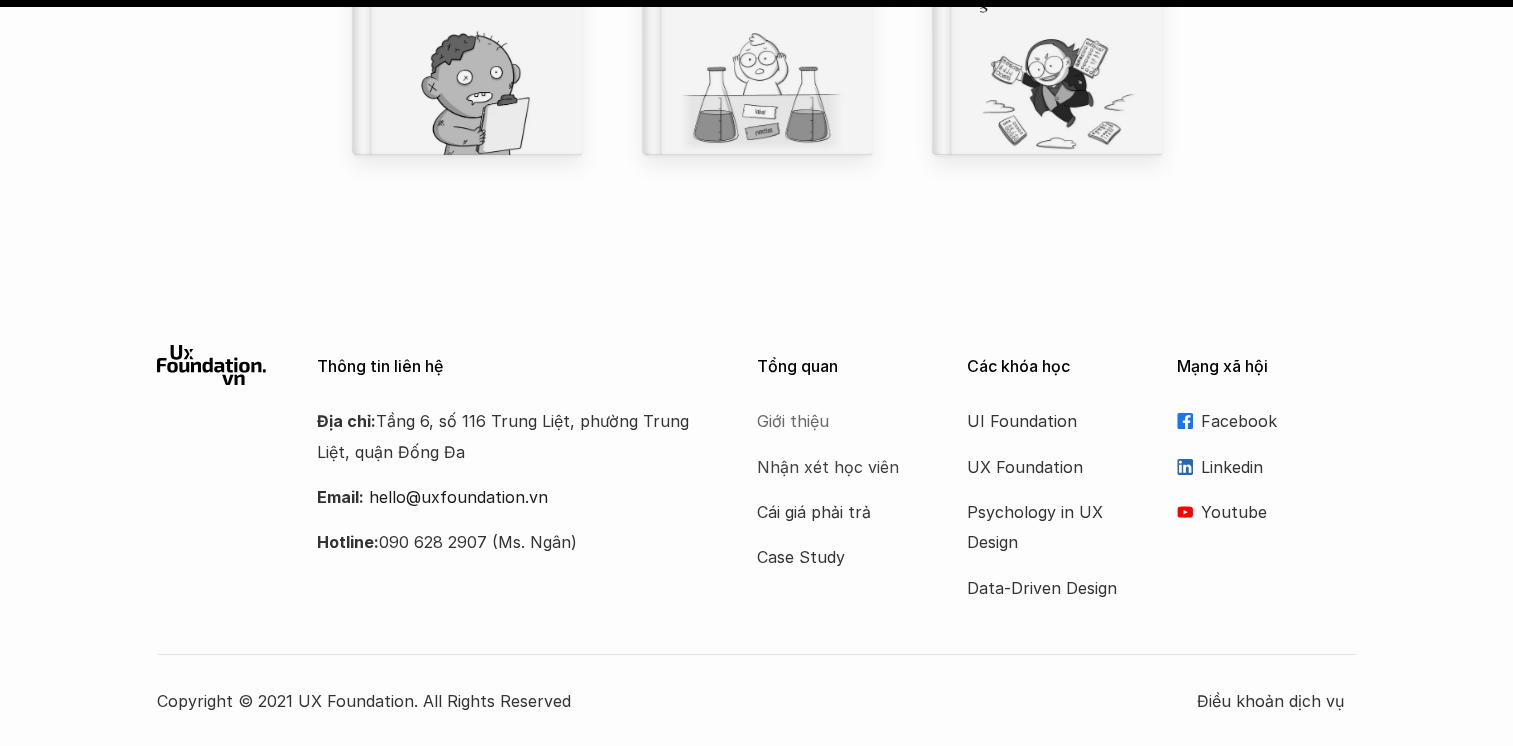 click on "Giới thiệu" at bounding box center [837, 421] 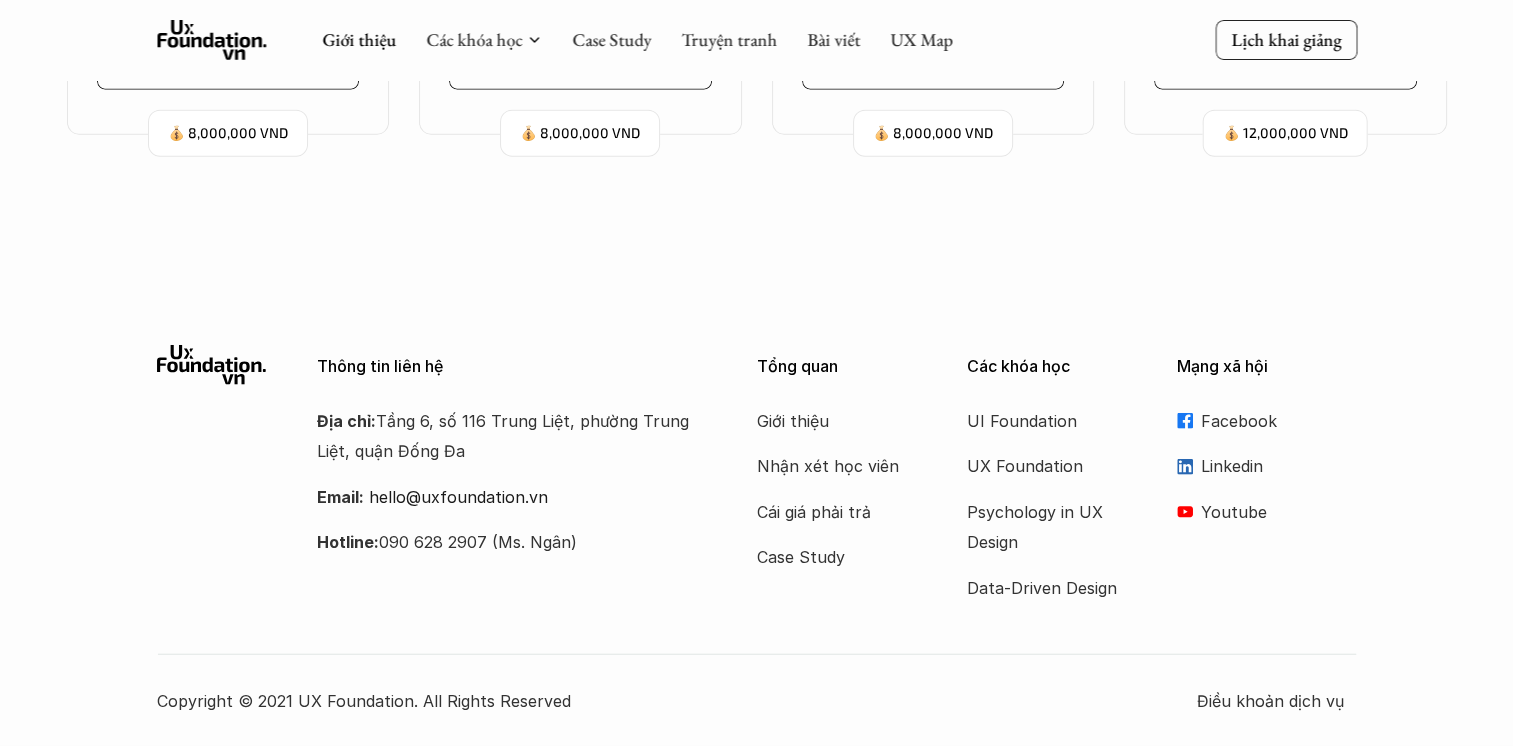 scroll, scrollTop: 0, scrollLeft: 0, axis: both 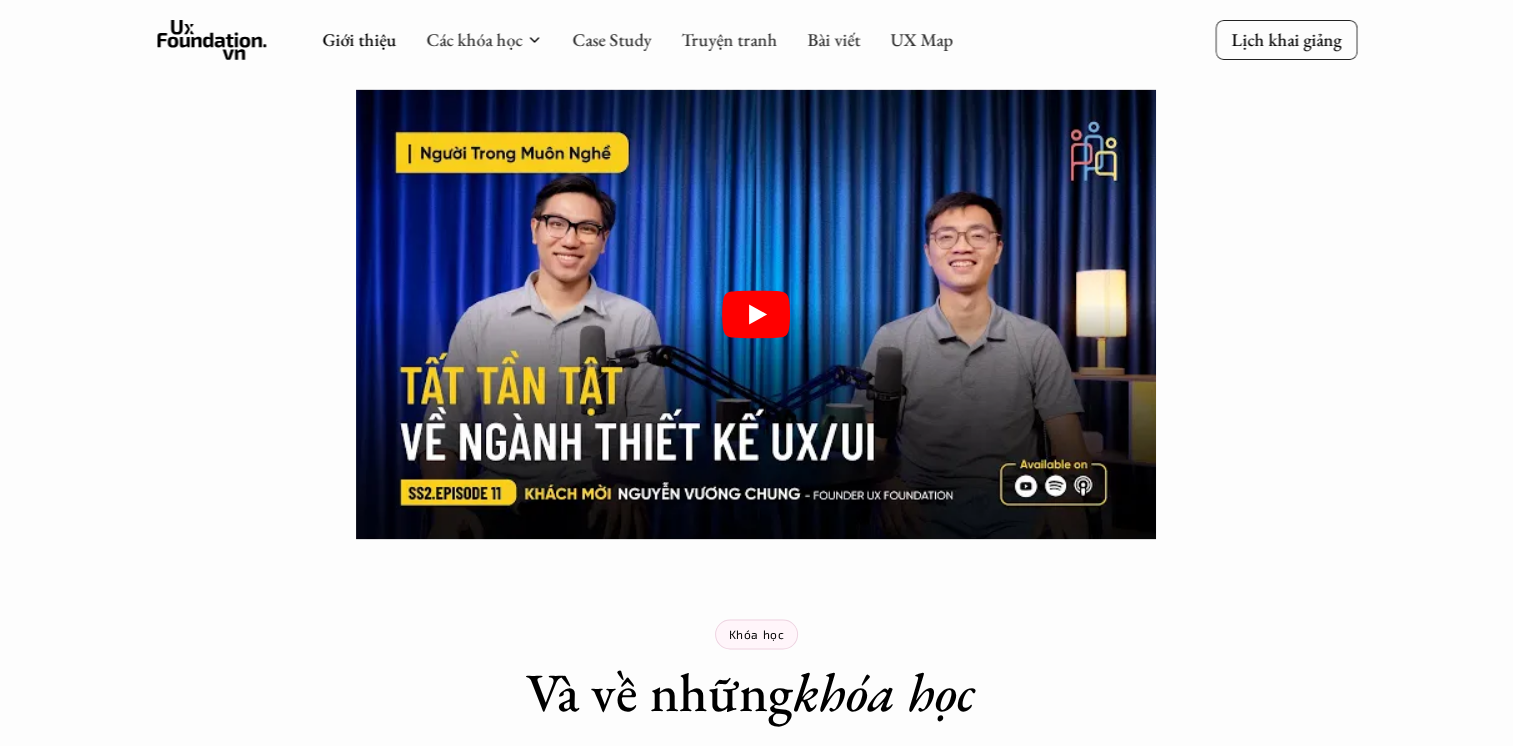 click at bounding box center [756, 314] 